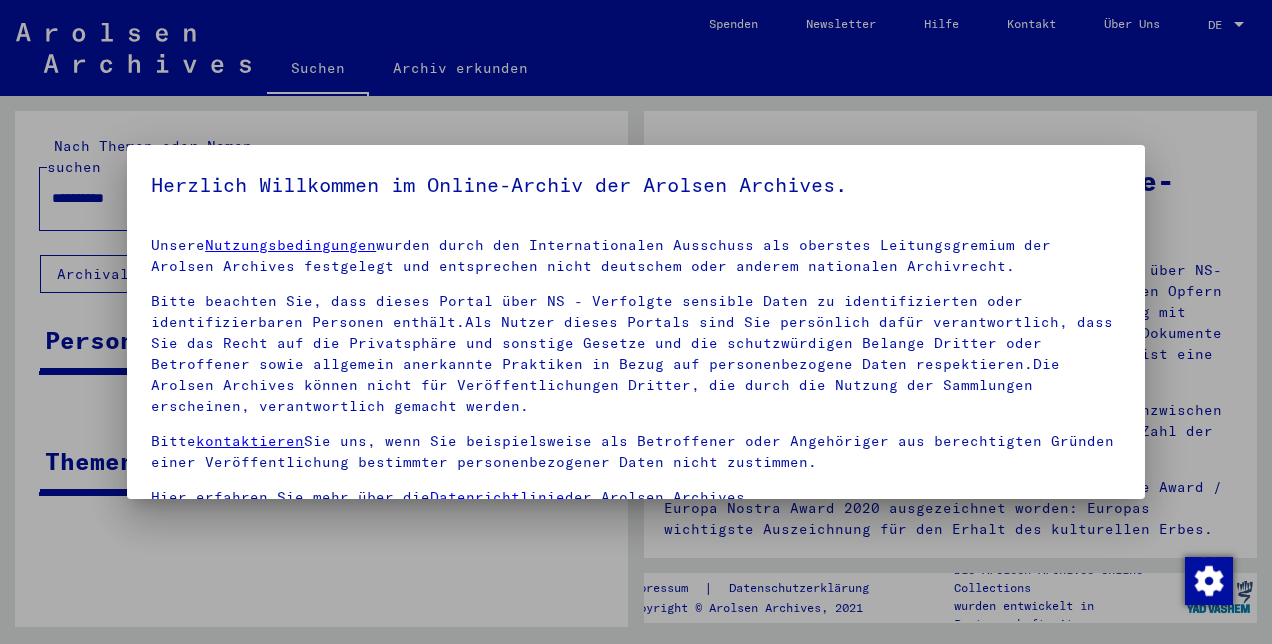 scroll, scrollTop: 0, scrollLeft: 0, axis: both 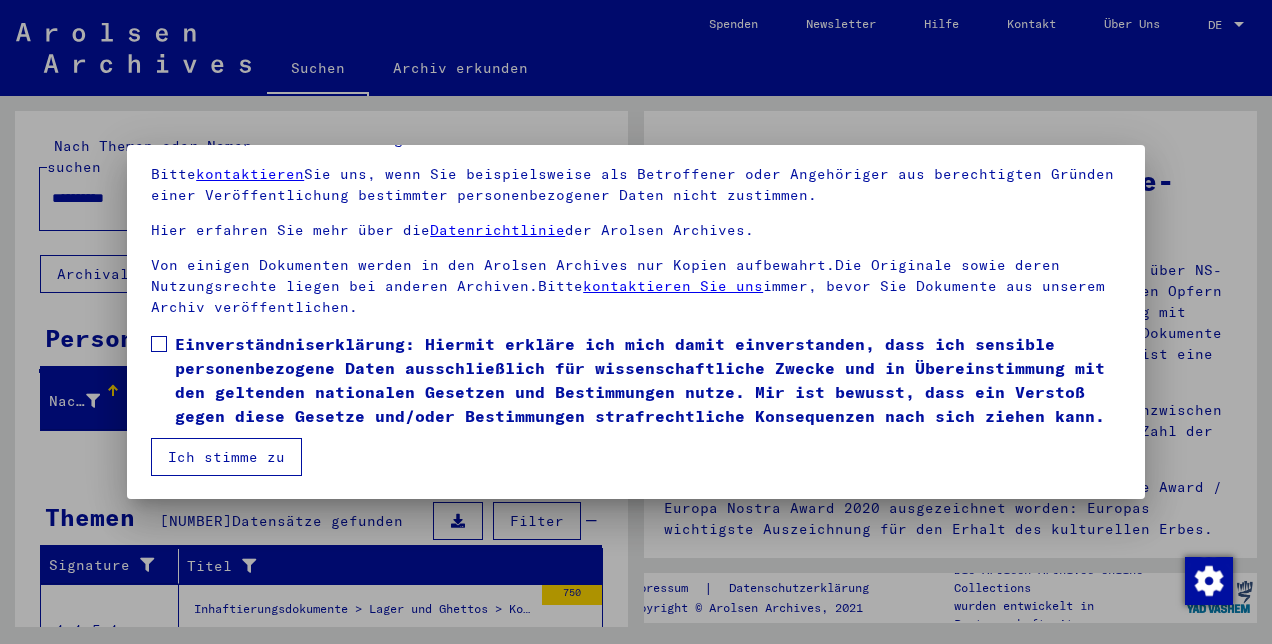 click at bounding box center (159, 344) 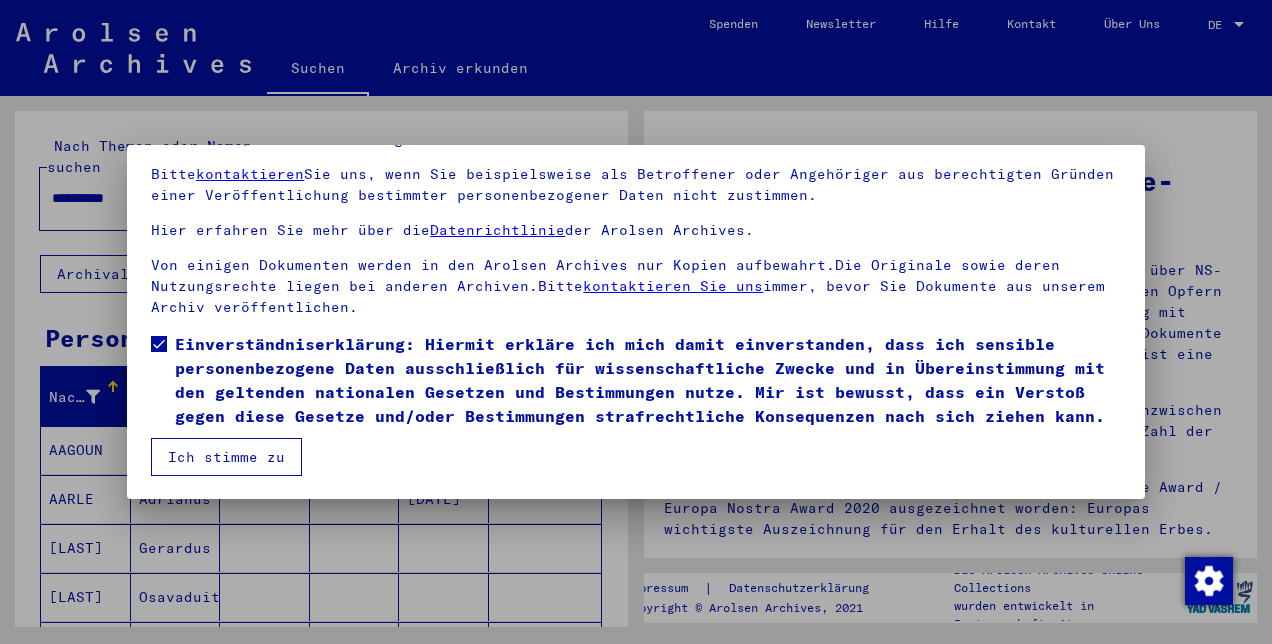 click on "Ich stimme zu" at bounding box center [226, 457] 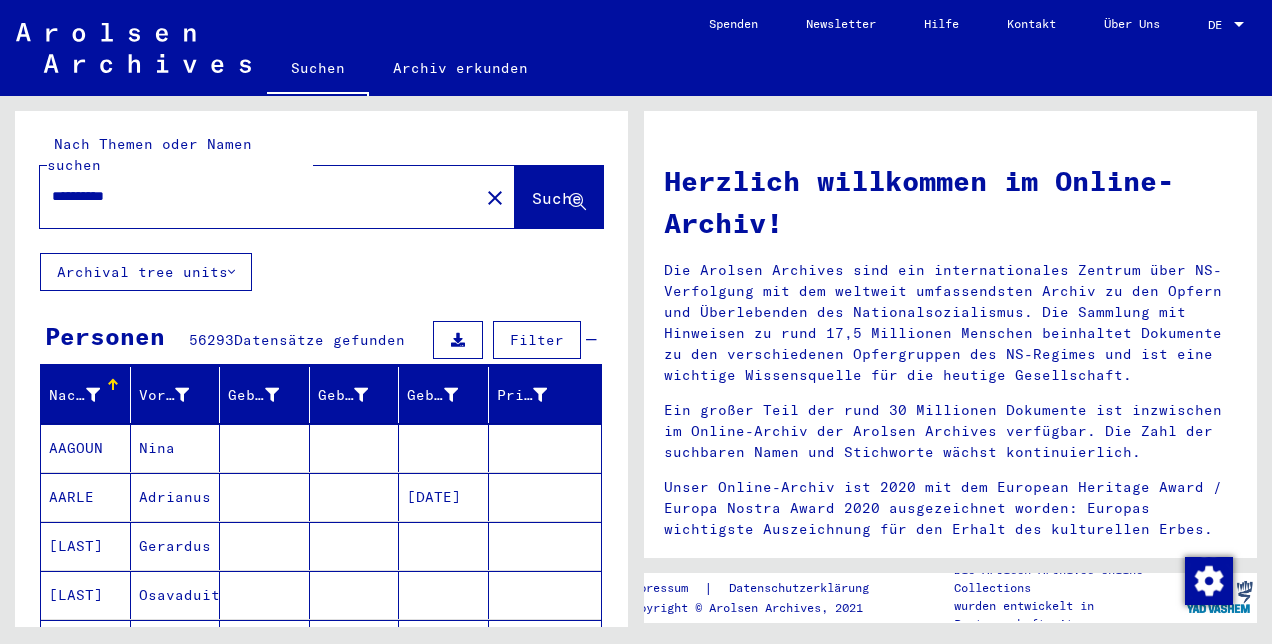 scroll, scrollTop: 0, scrollLeft: 0, axis: both 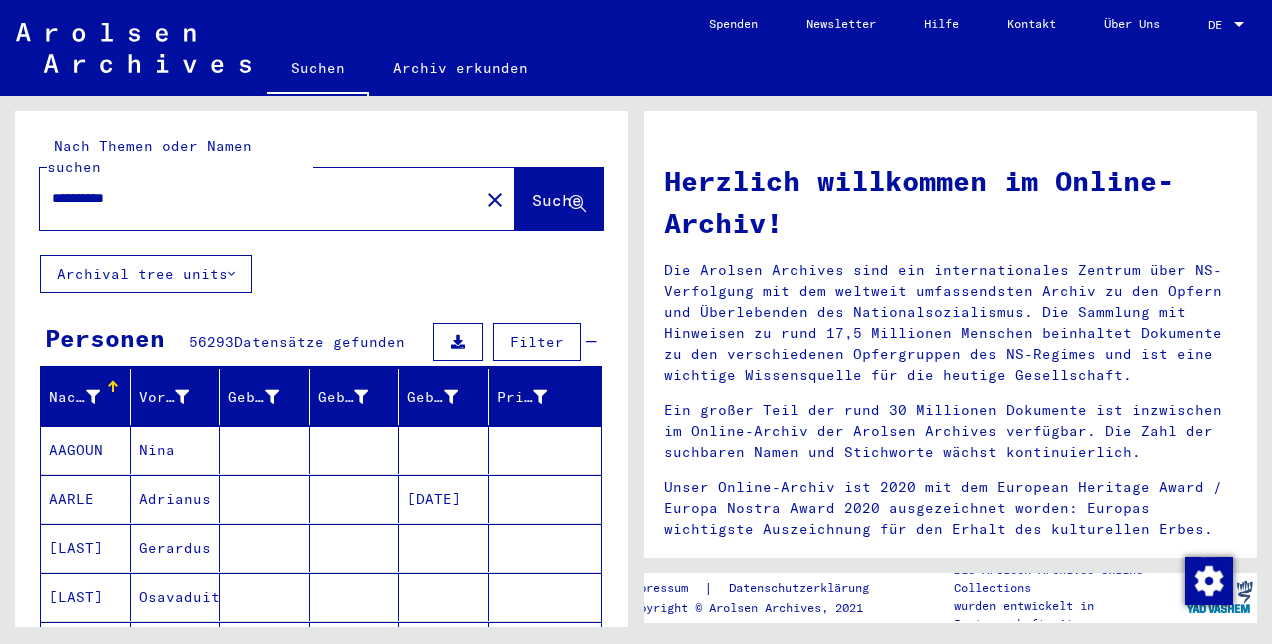 click on "**********" at bounding box center [253, 198] 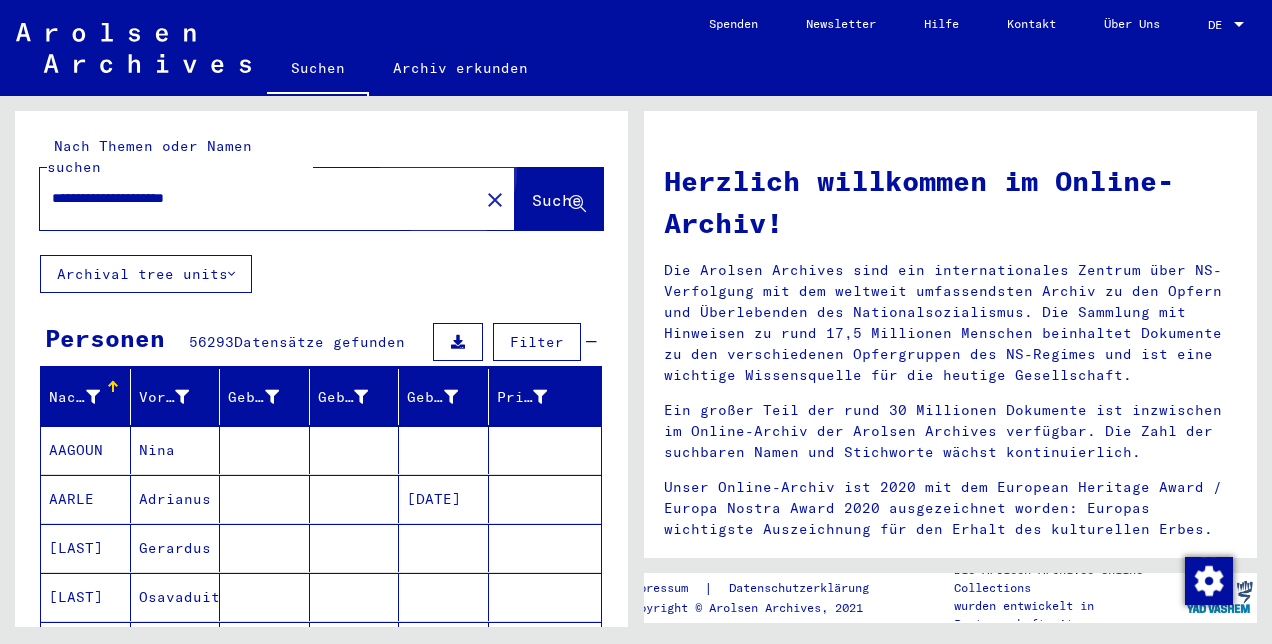 click on "Suche" 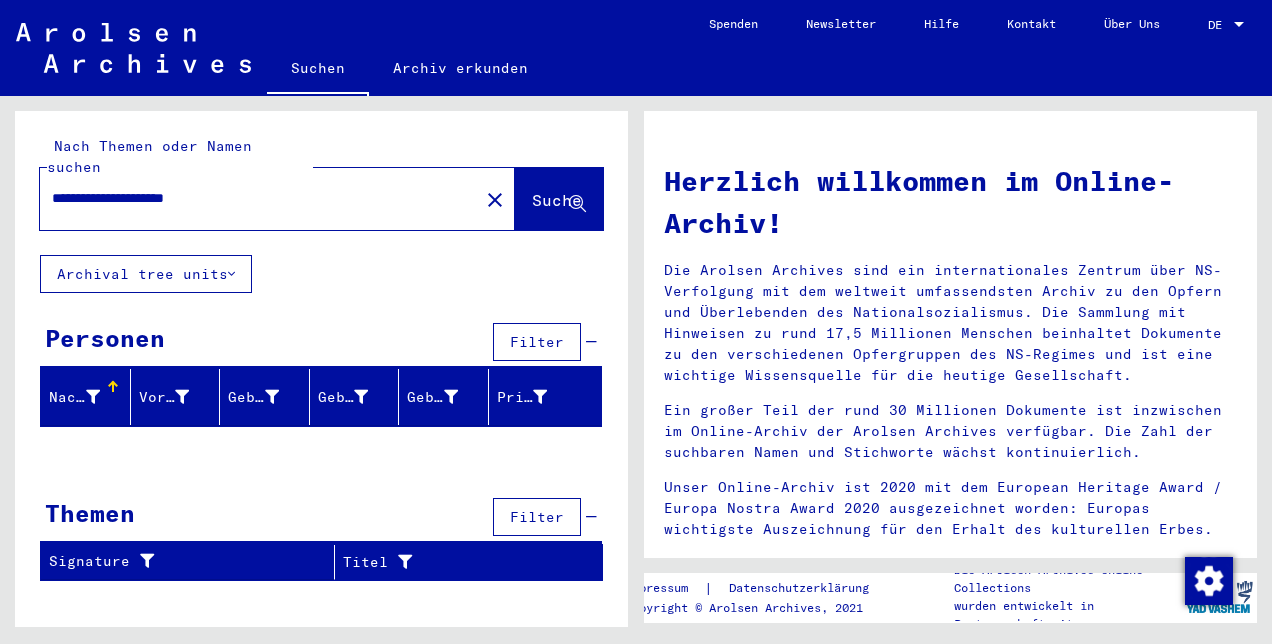 click on "**********" at bounding box center (253, 198) 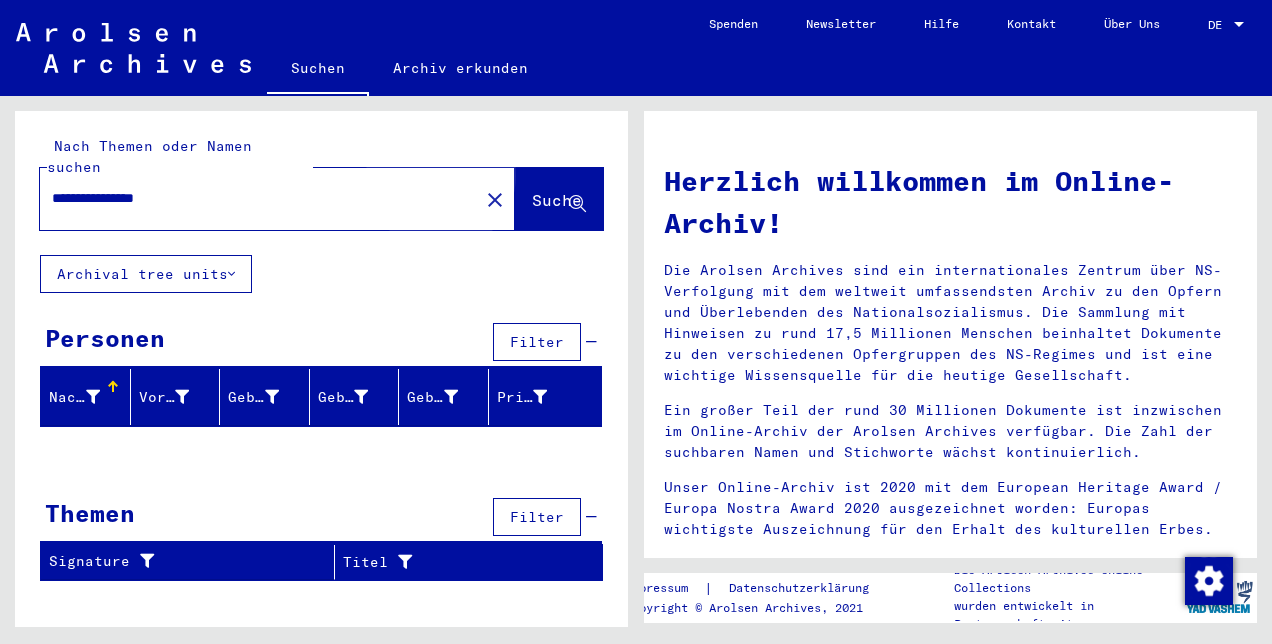 click on "Suche" 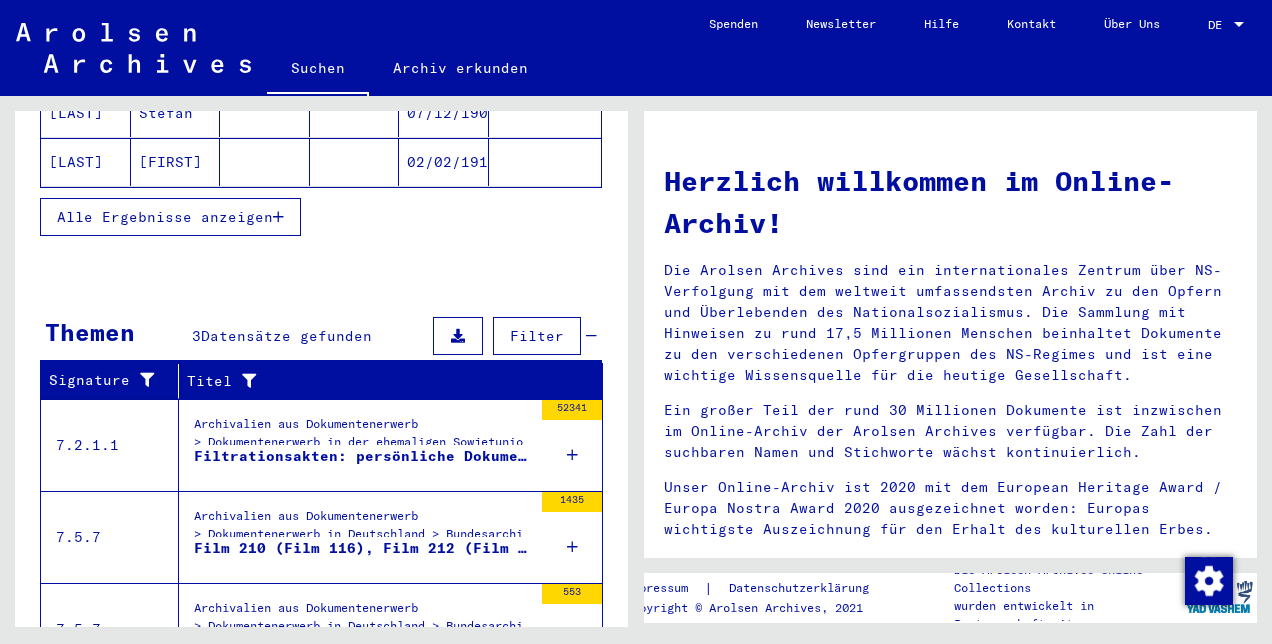 scroll, scrollTop: 562, scrollLeft: 0, axis: vertical 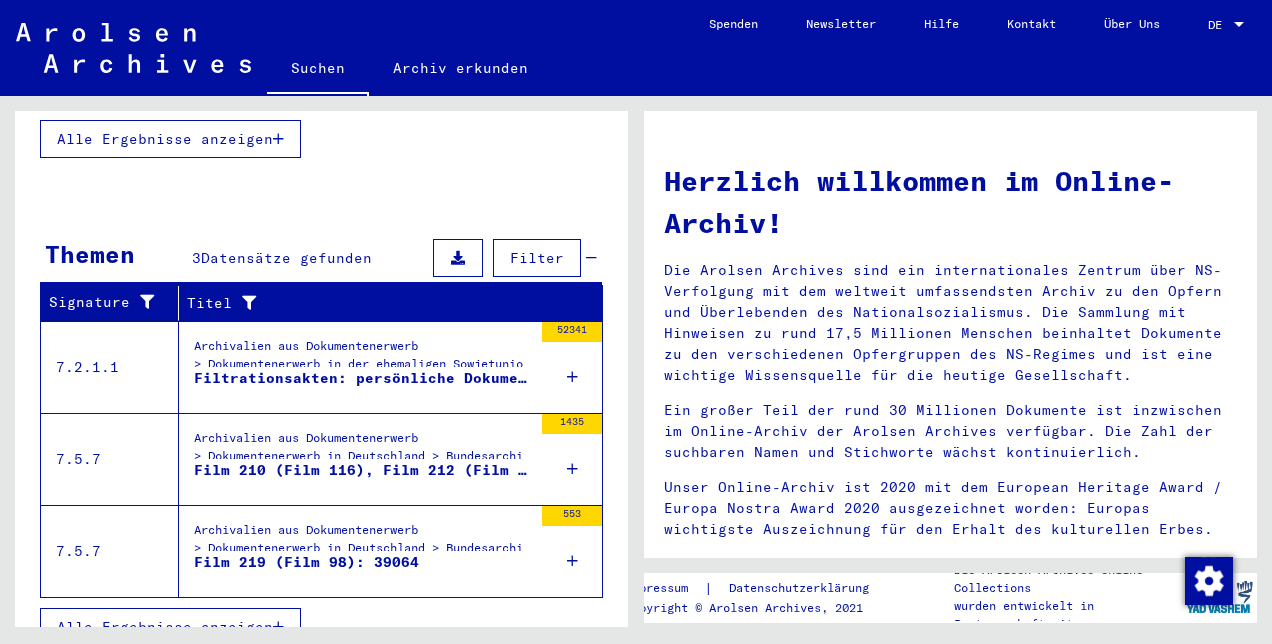click on "Archivalien aus Dokumentenerwerb  > Dokumentenerwerb in der ehemaligen Sowjetunion > Dokumentenerwerb in der Ukraine > Staatliches Archiv der Oblast Kyjiw" at bounding box center (363, 360) 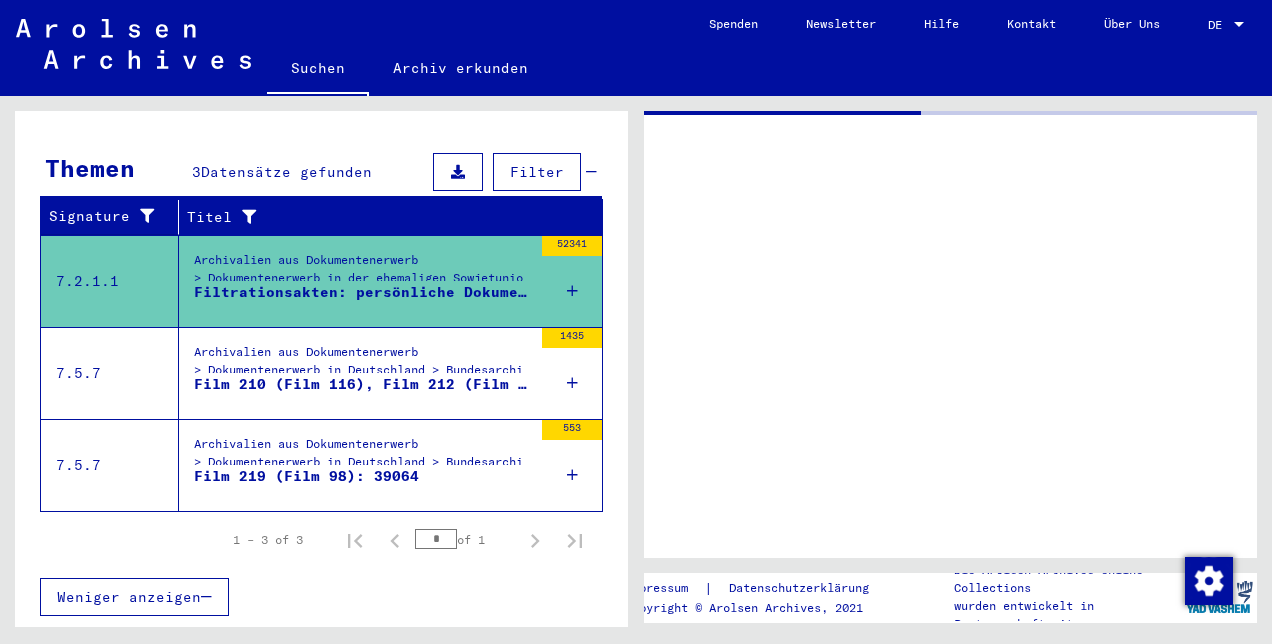 scroll, scrollTop: 260, scrollLeft: 0, axis: vertical 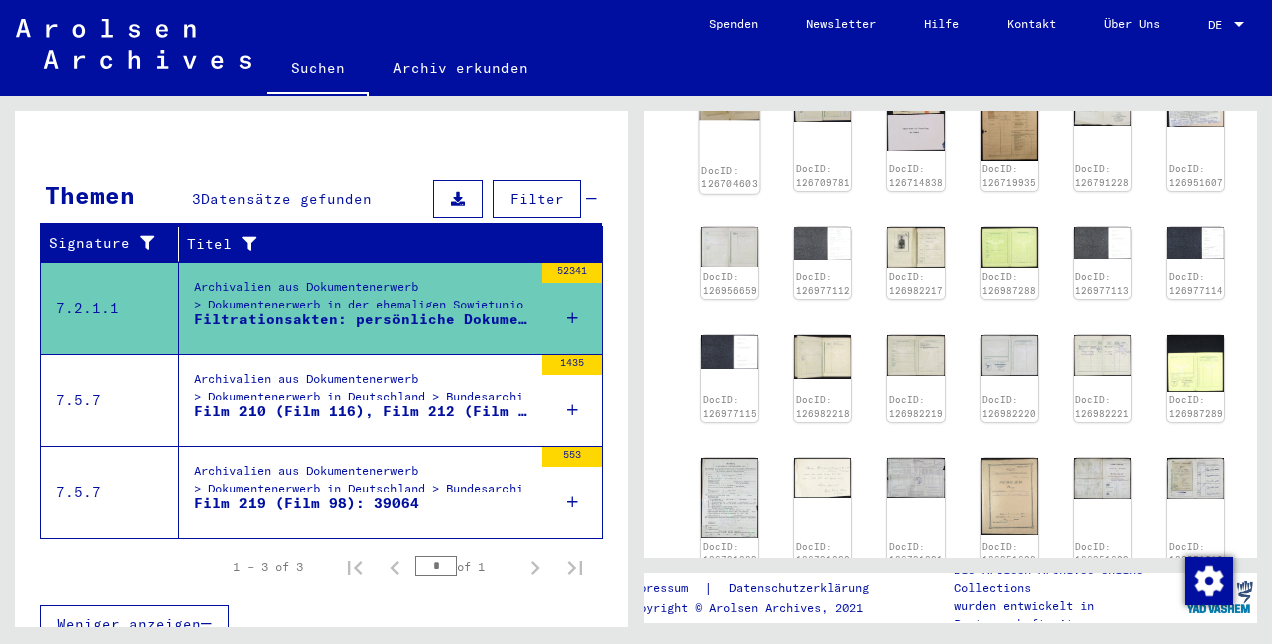 click 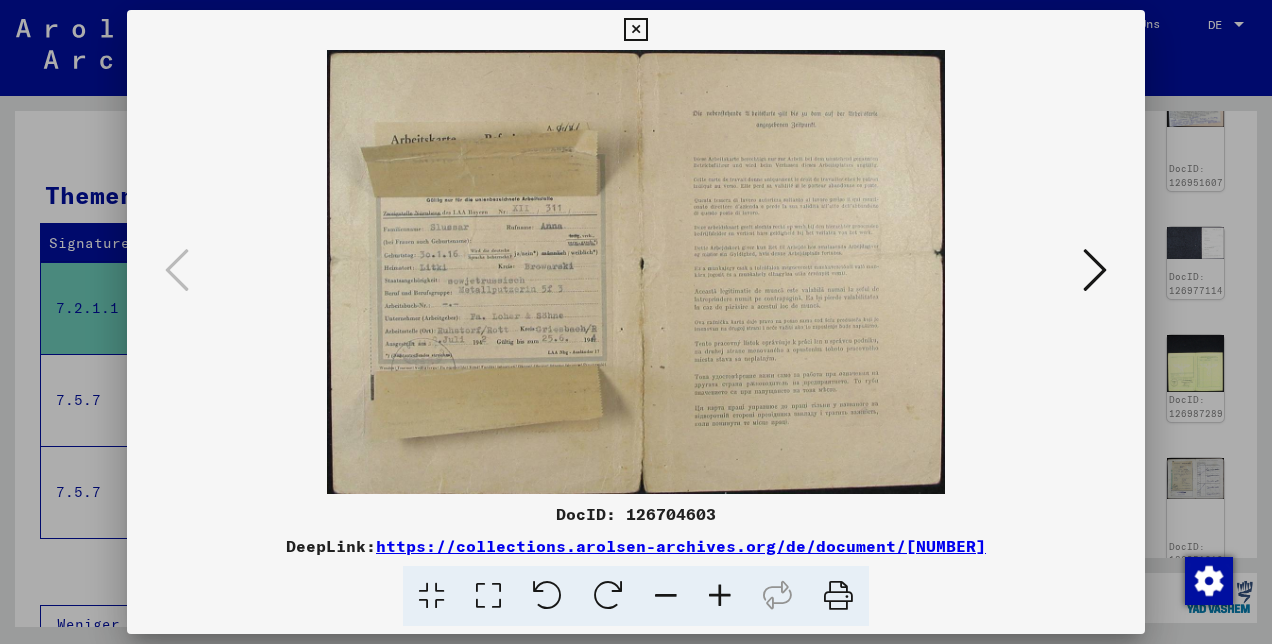 click at bounding box center (720, 596) 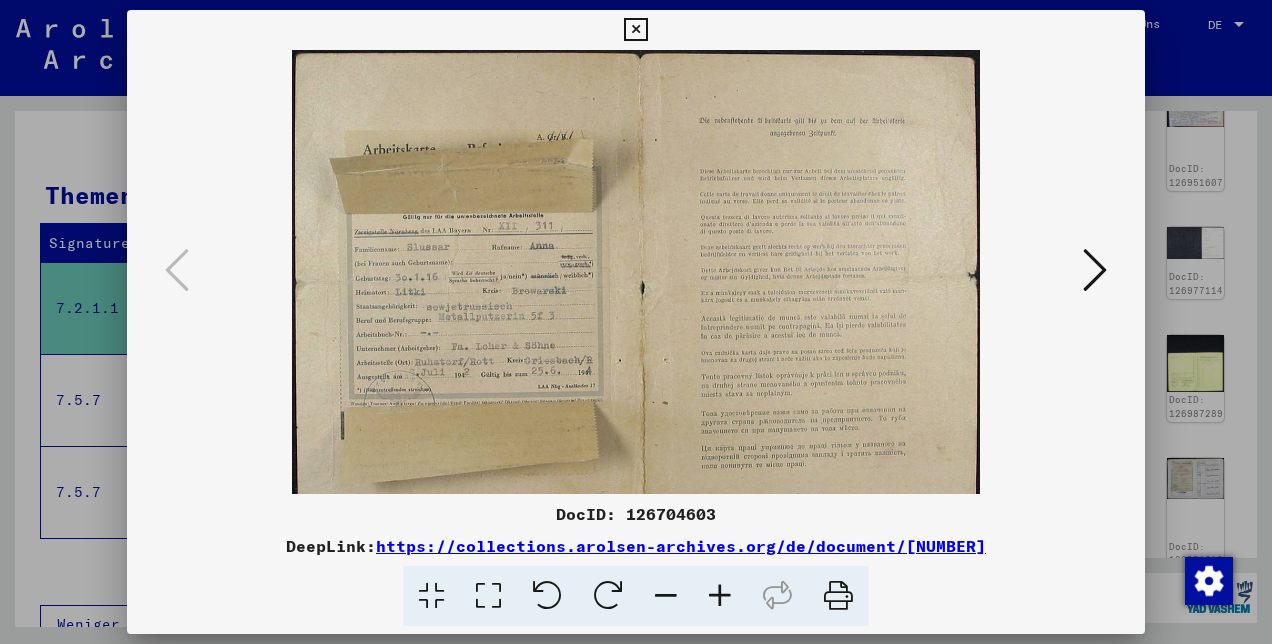 click at bounding box center (720, 596) 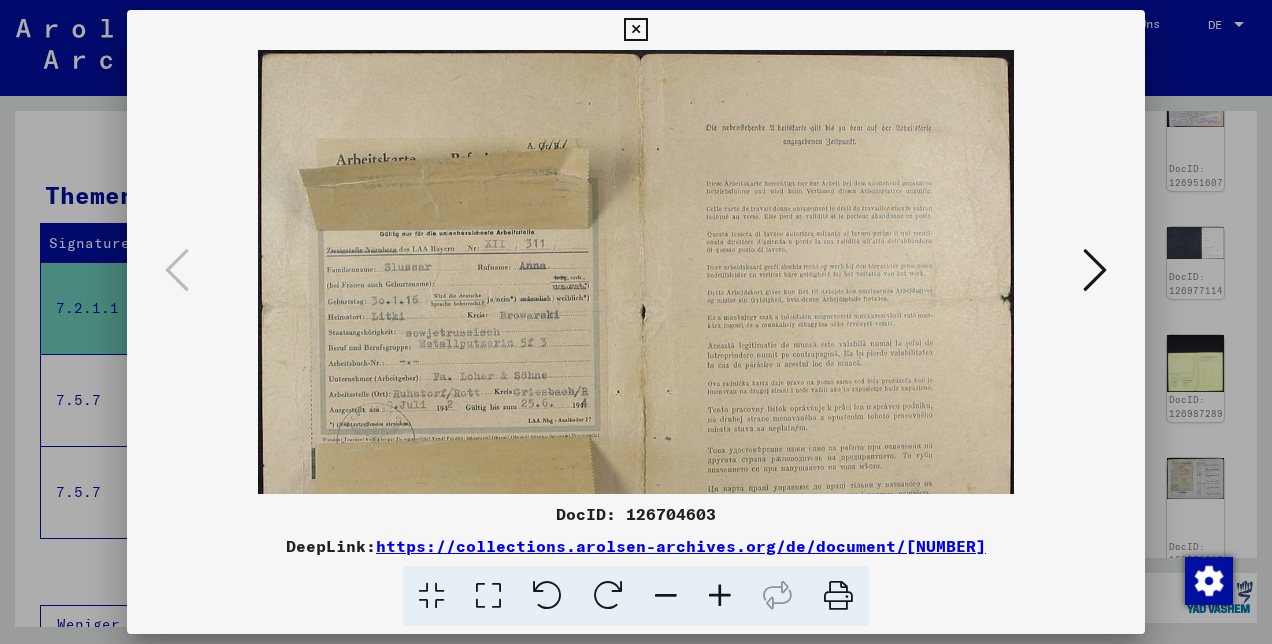 click at bounding box center (720, 596) 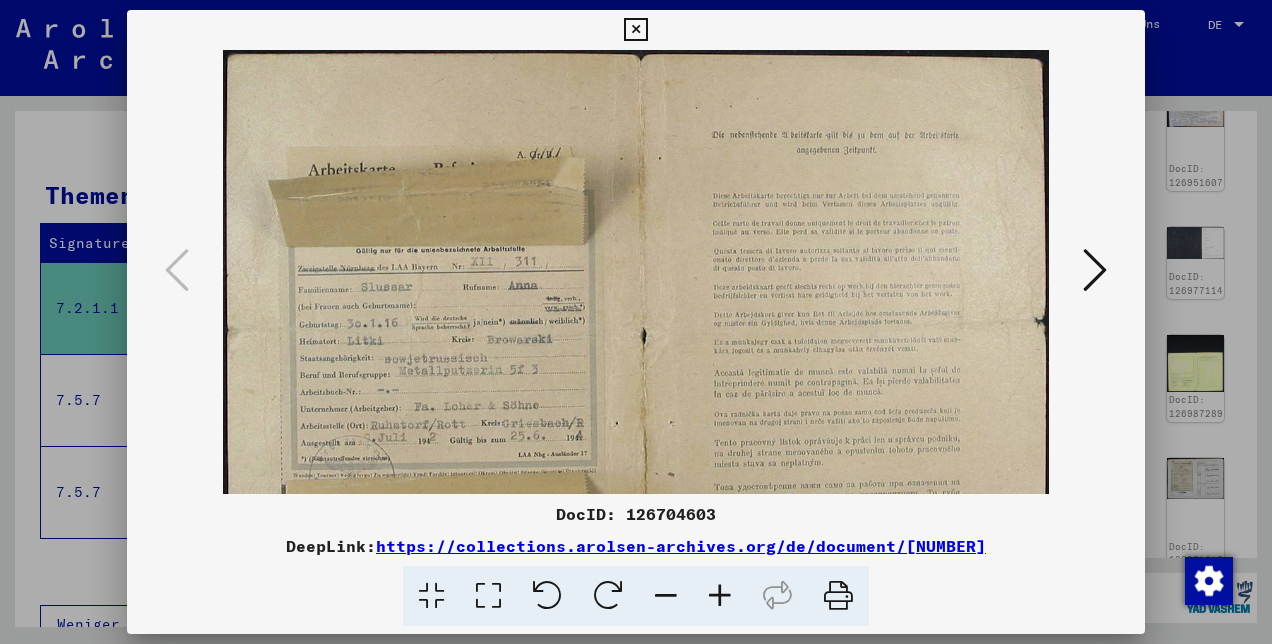 click at bounding box center [720, 596] 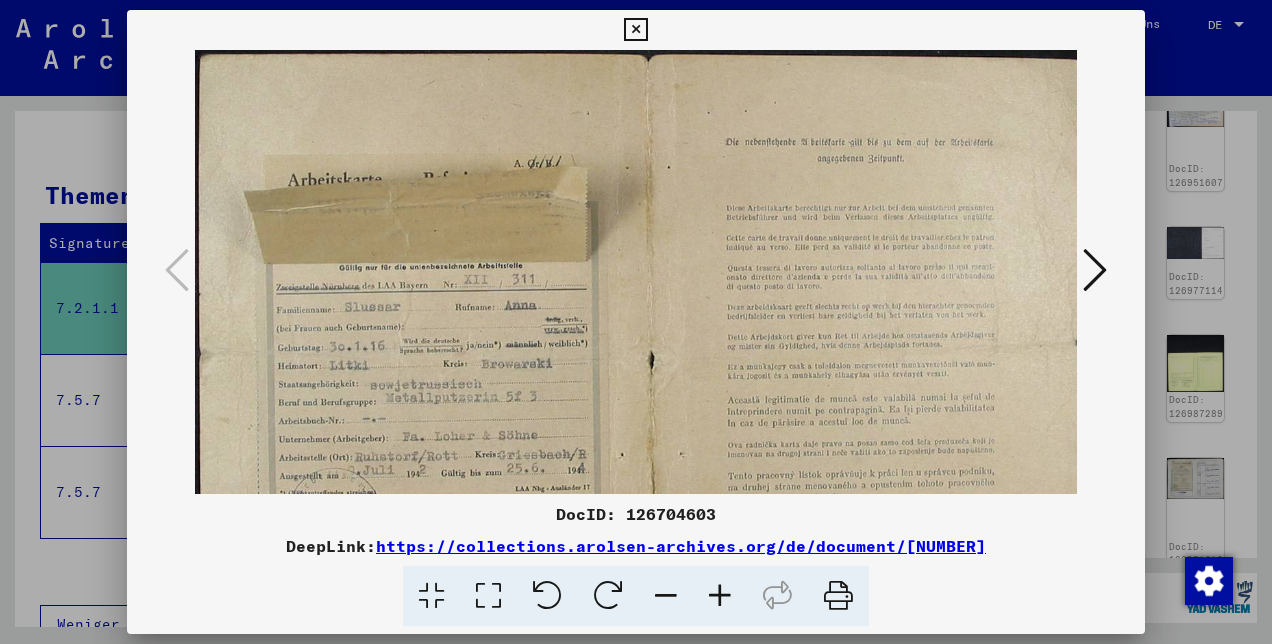 click at bounding box center [720, 596] 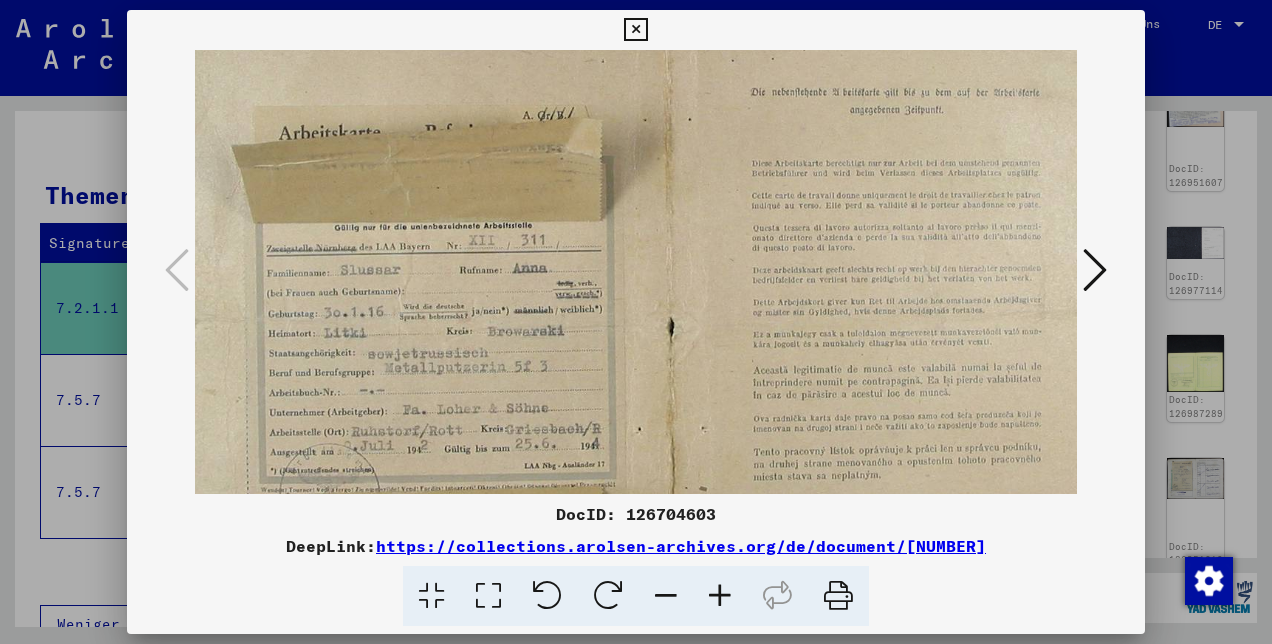 scroll, scrollTop: 48, scrollLeft: 3, axis: both 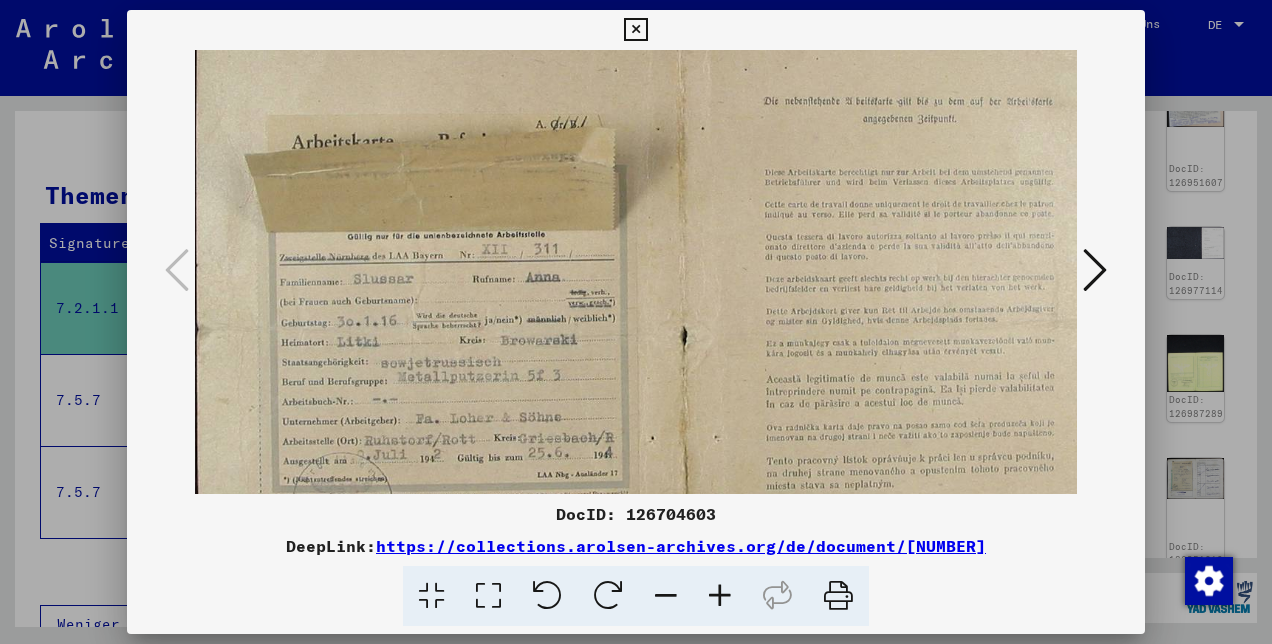 drag, startPoint x: 540, startPoint y: 379, endPoint x: 548, endPoint y: 346, distance: 33.955853 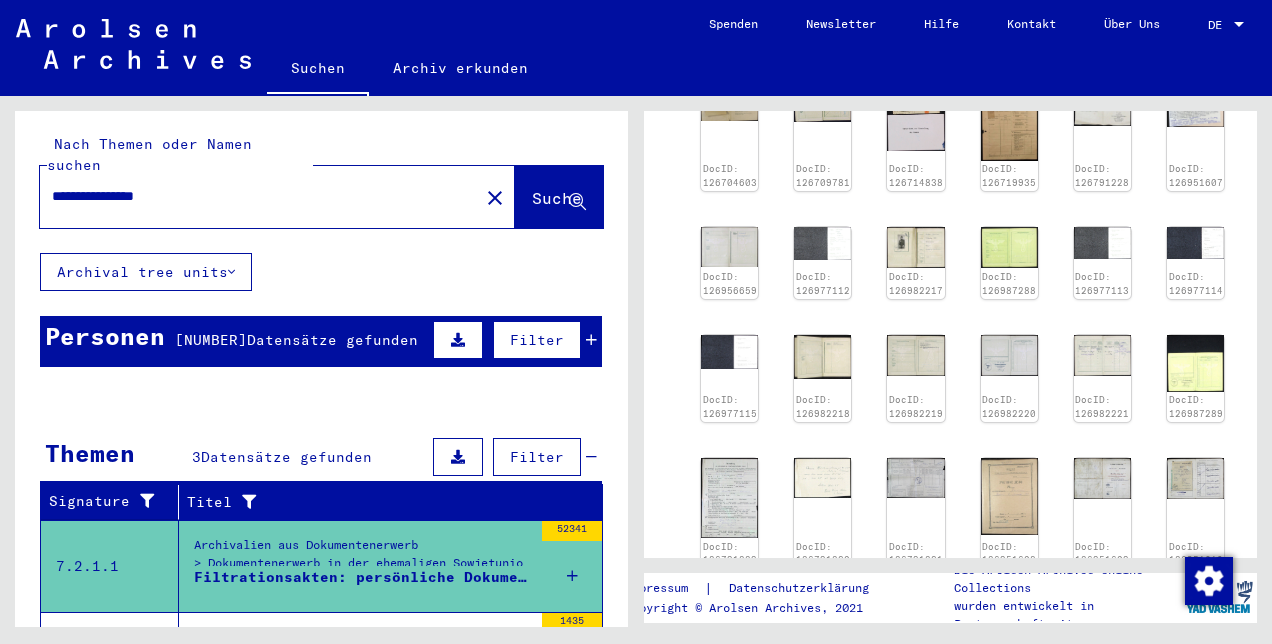 scroll, scrollTop: 0, scrollLeft: 0, axis: both 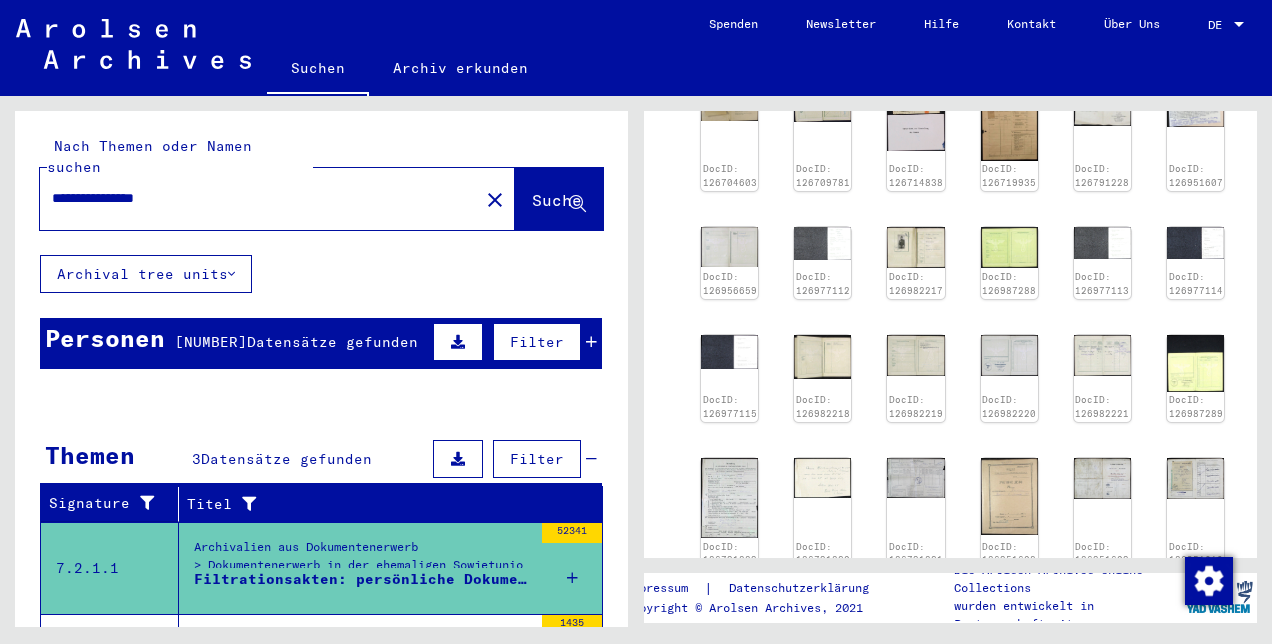 click on "**********" at bounding box center [259, 198] 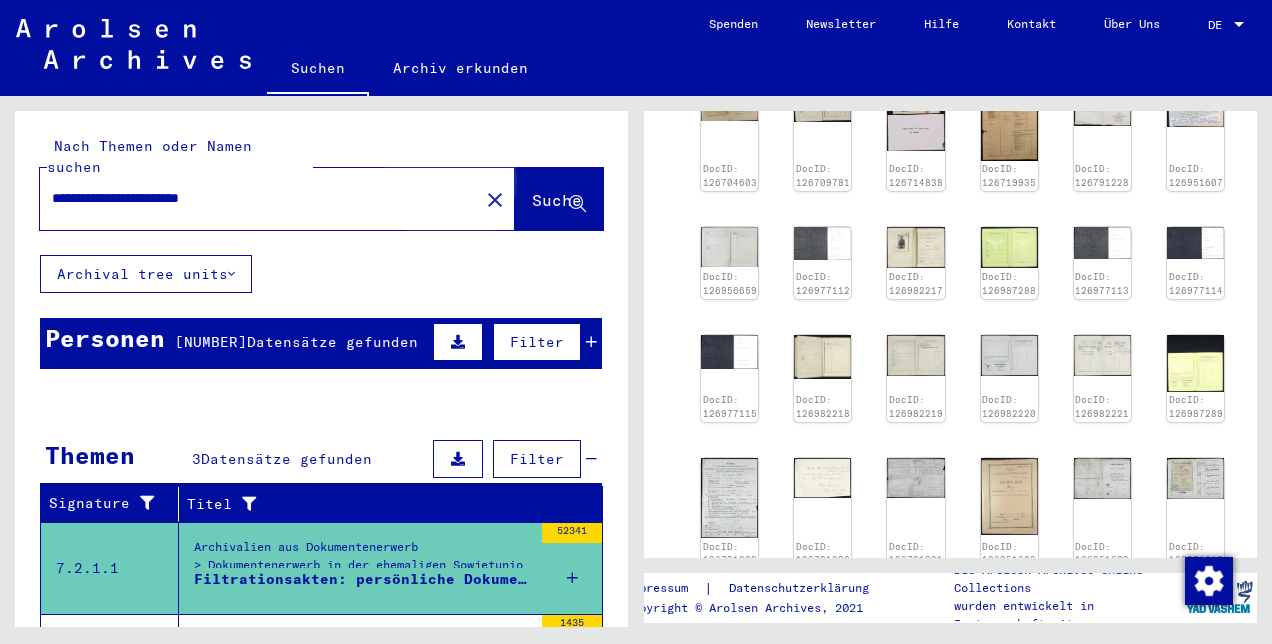 click on "Suche" 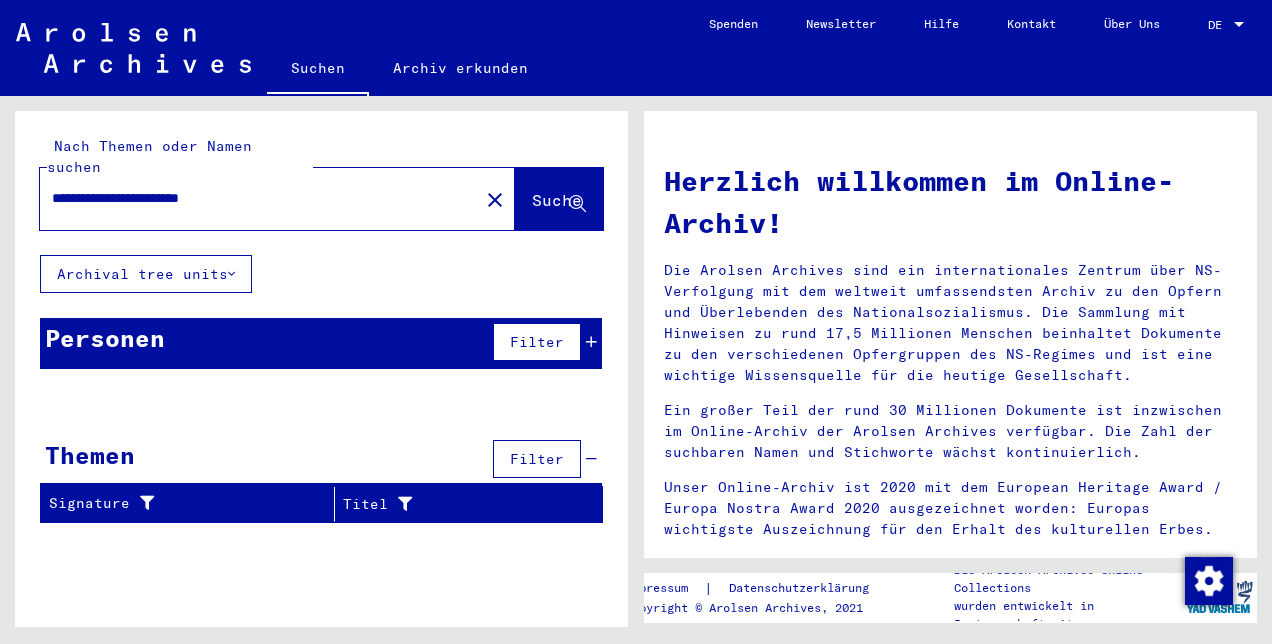 click on "**********" at bounding box center [253, 198] 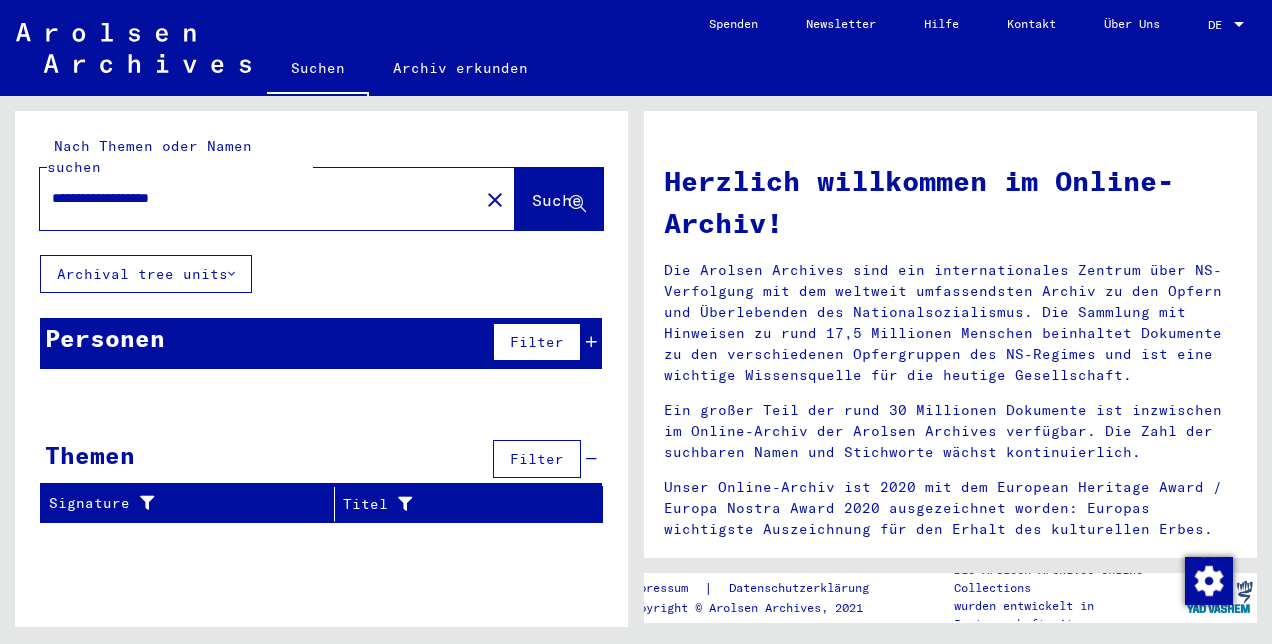 click on "**********" at bounding box center [253, 198] 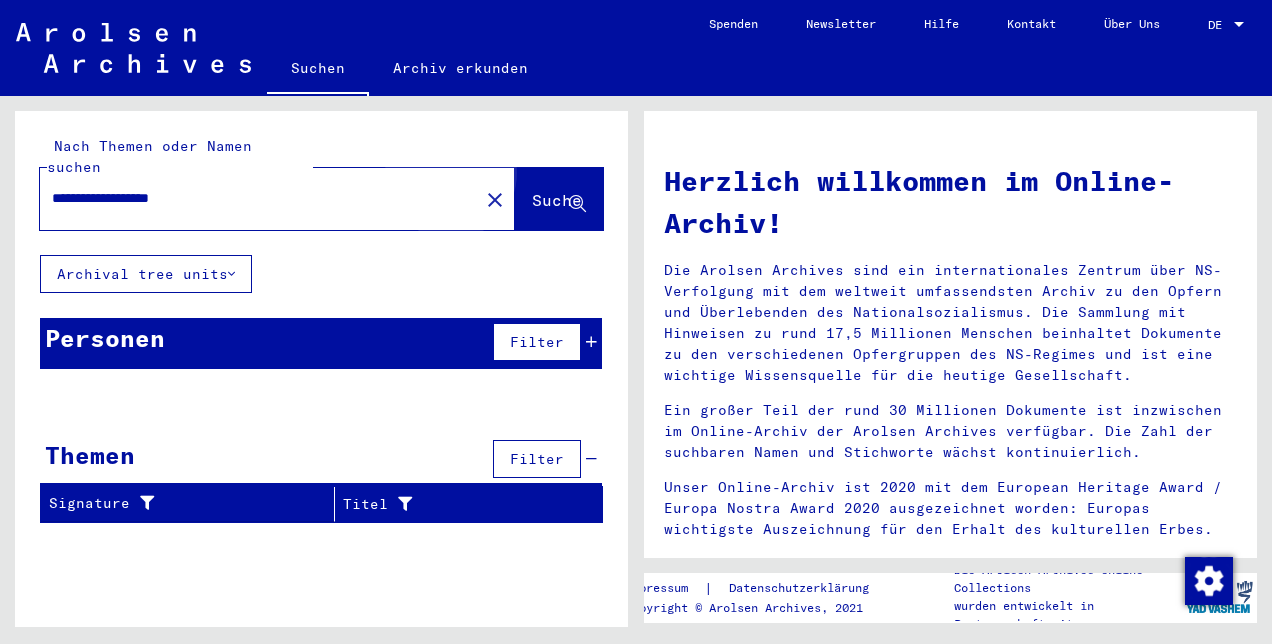 click on "Suche" 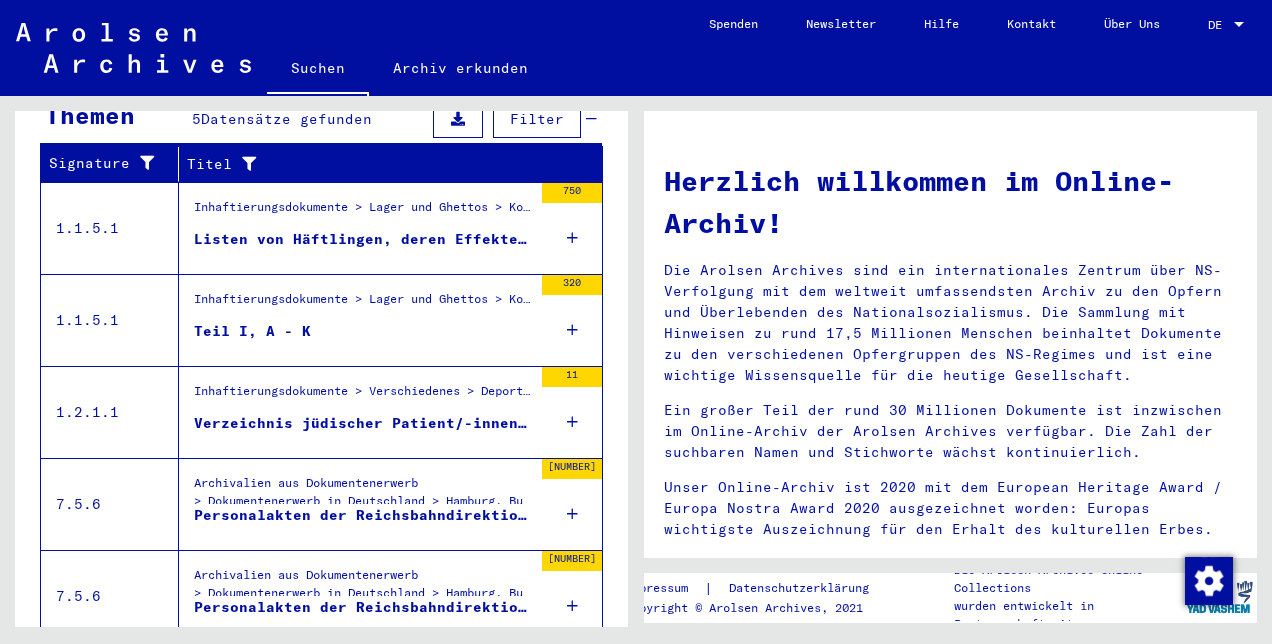 scroll, scrollTop: 337, scrollLeft: 0, axis: vertical 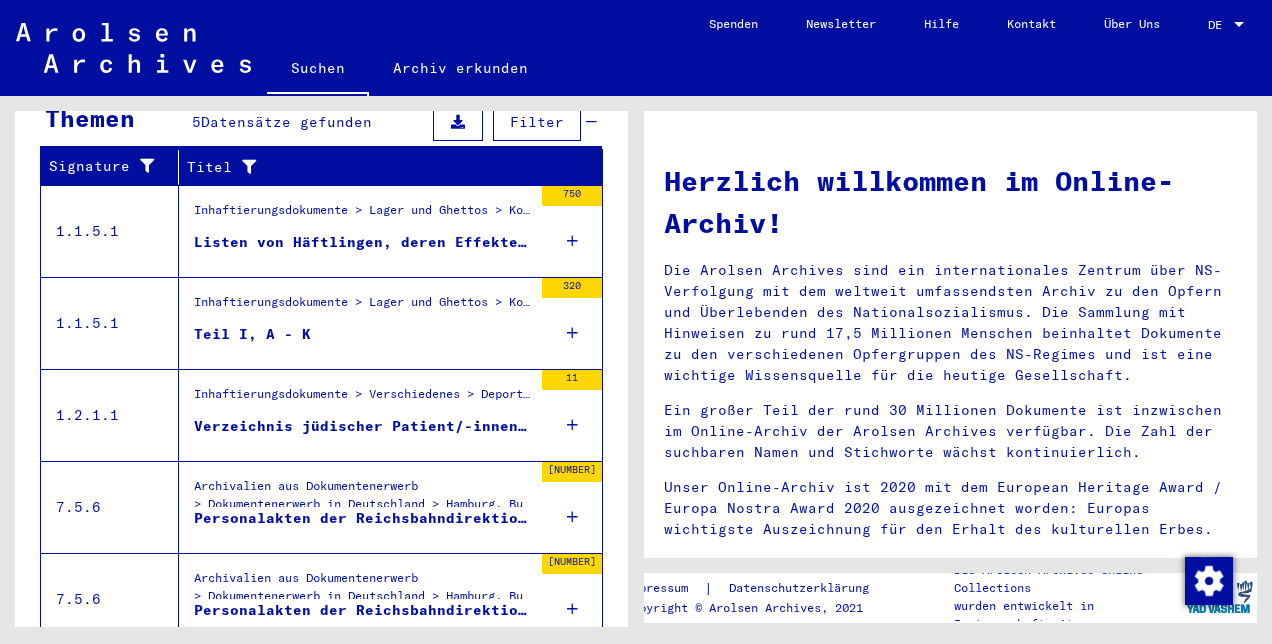 click on "Listen von Häftlingen, deren Effekten dem KL Buchenwald von verschiedenen      Gefängnissen, Polizeidienststellen und anderen Inhaftierungsanstalten      innerhalb und außerhalb des Deutschen Reichs übergeben wurden, A - Z" at bounding box center (363, 242) 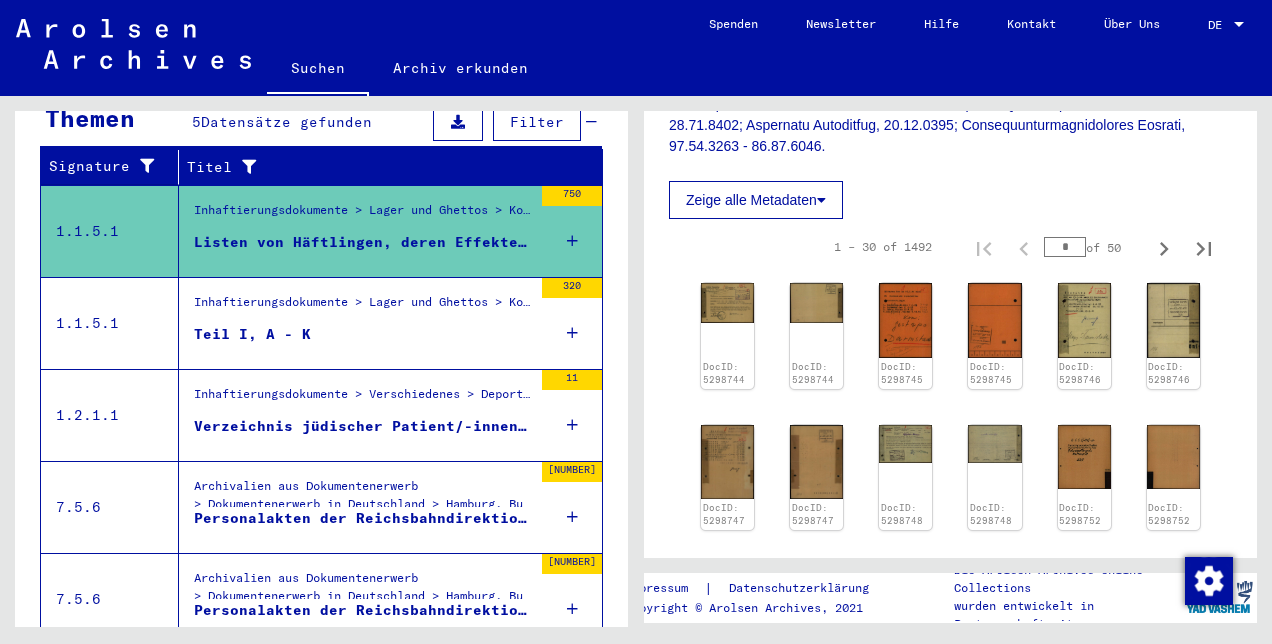scroll, scrollTop: 1669, scrollLeft: 0, axis: vertical 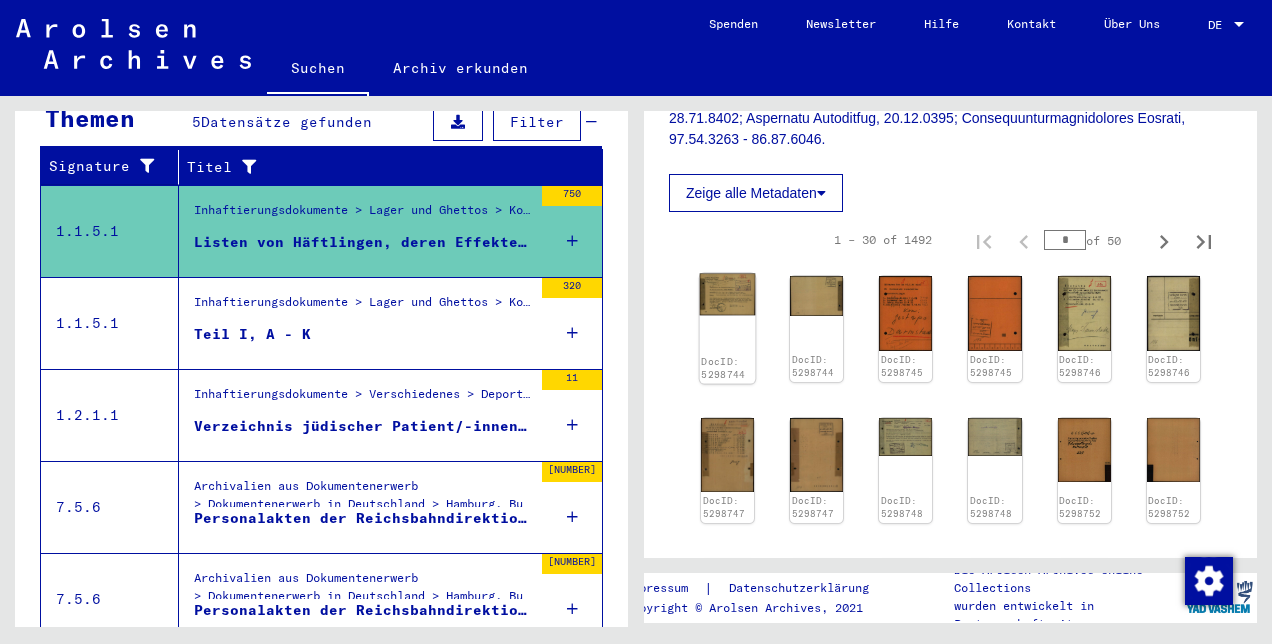 click 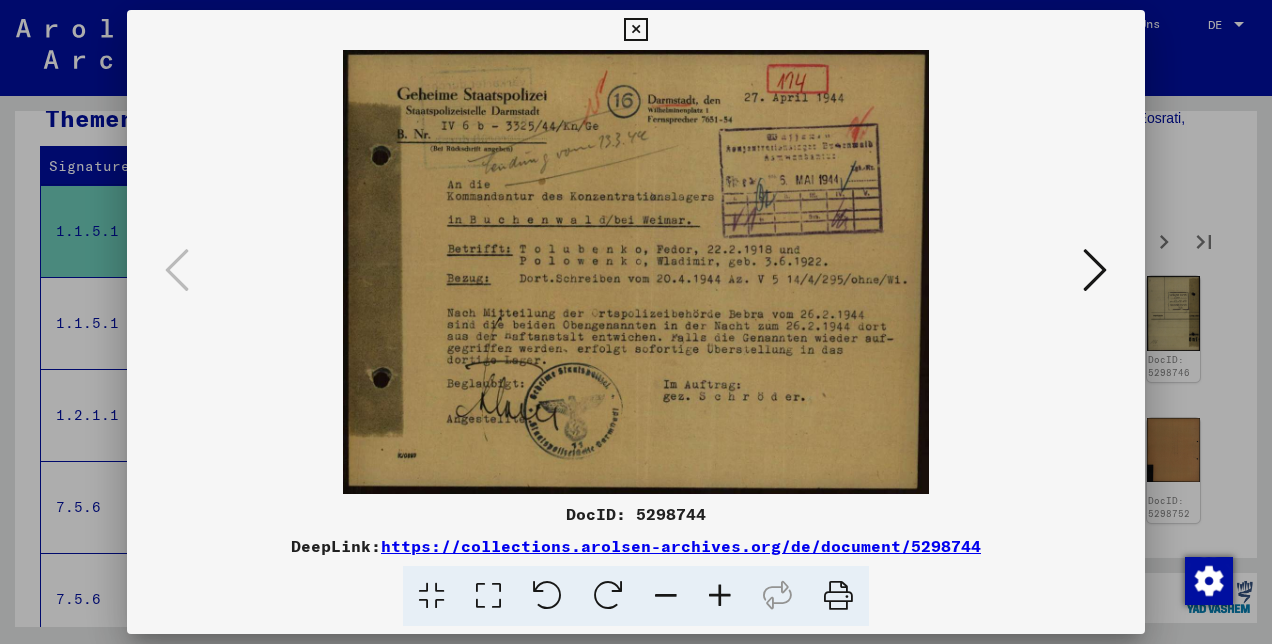click at bounding box center (1095, 270) 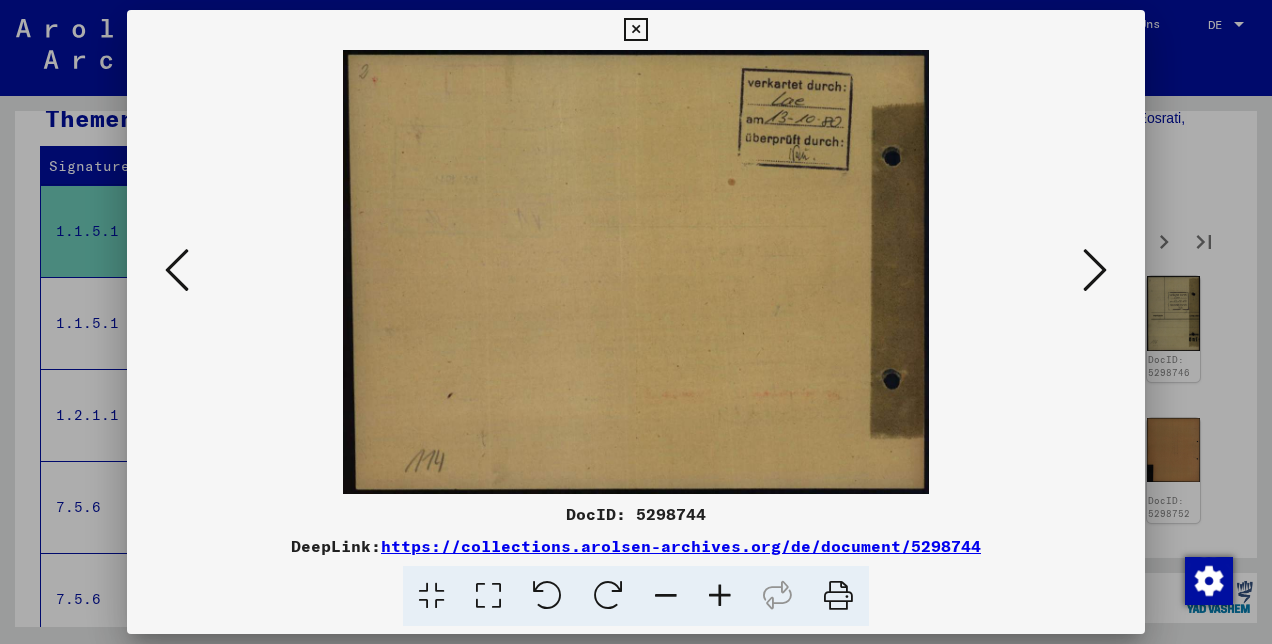 click at bounding box center [1095, 270] 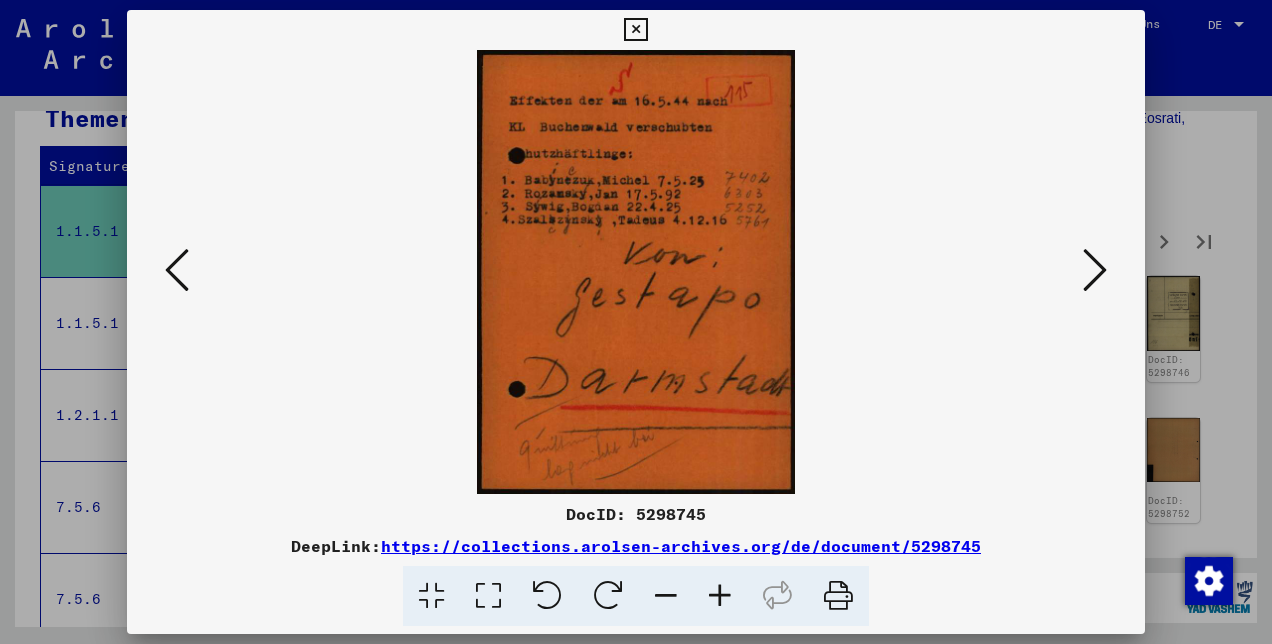 click at bounding box center (1095, 270) 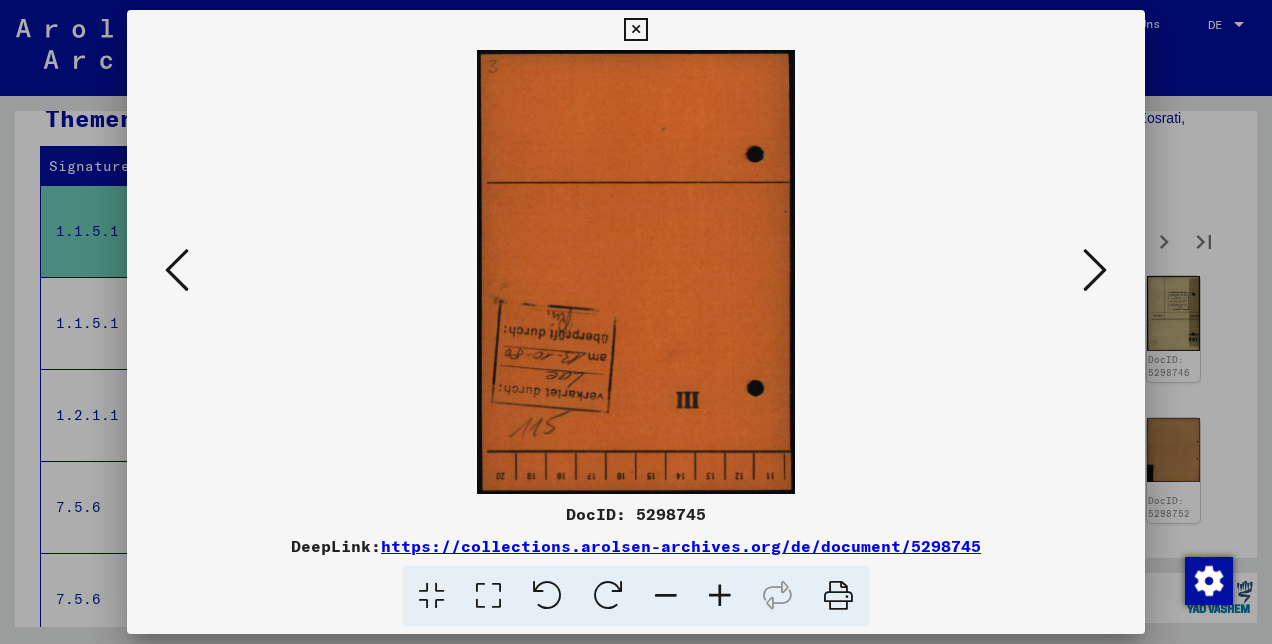 click at bounding box center [1095, 270] 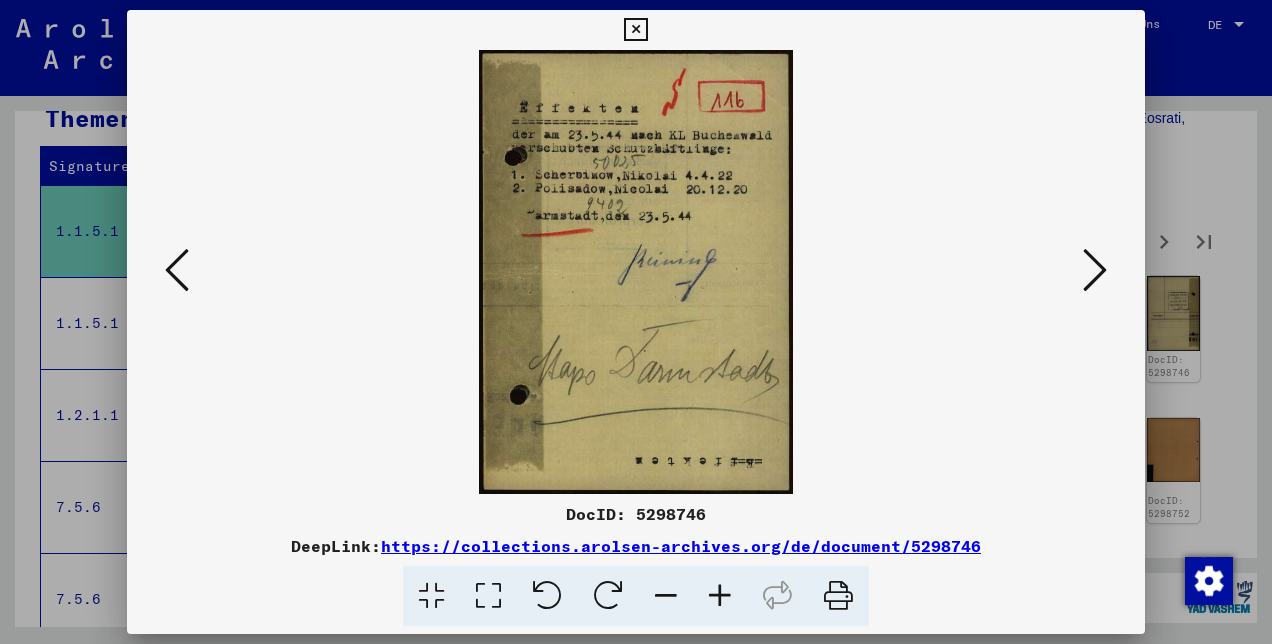 click at bounding box center (1095, 270) 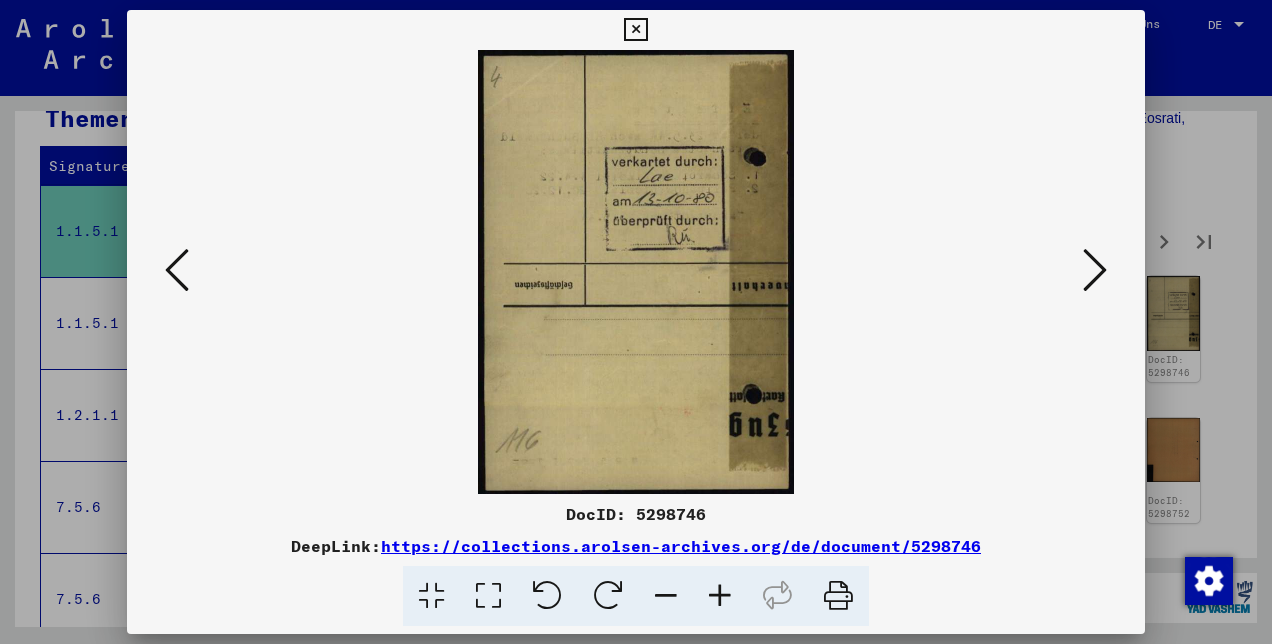 click at bounding box center [1095, 270] 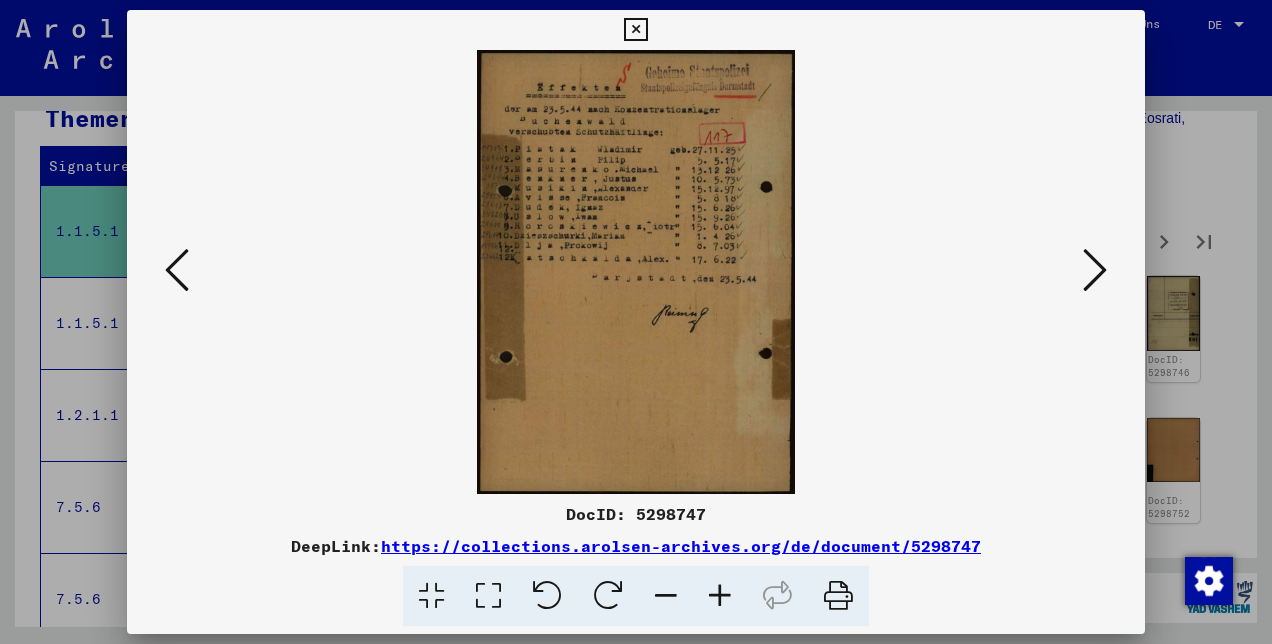 click at bounding box center (1095, 270) 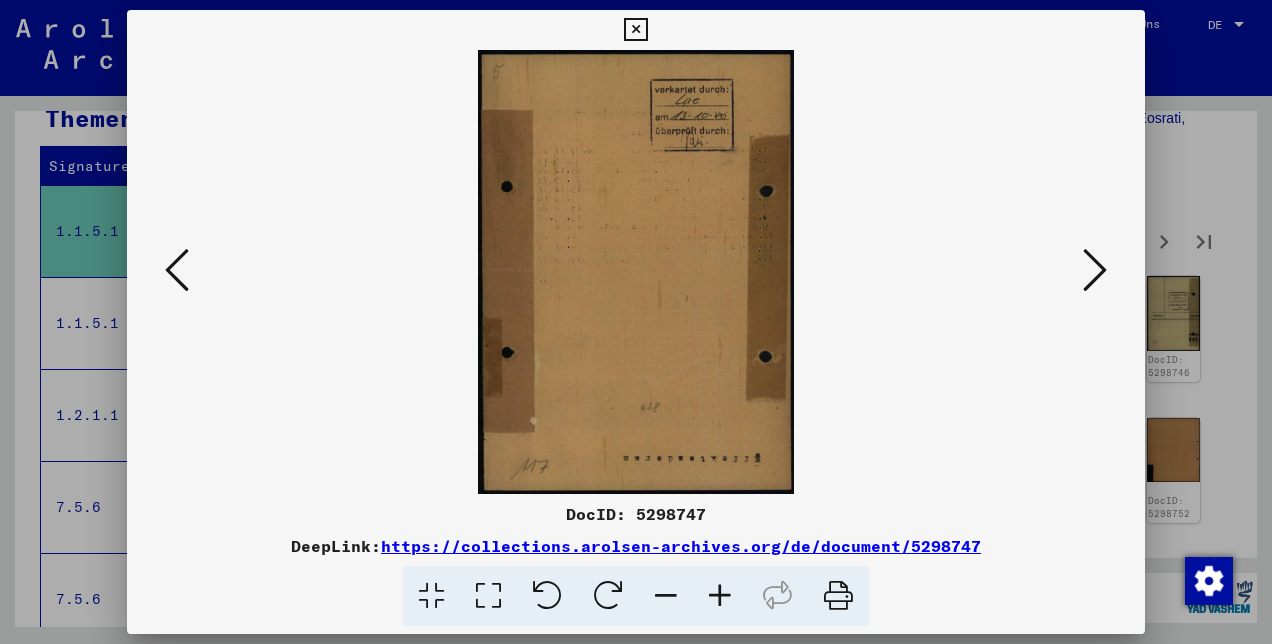 click at bounding box center [1095, 270] 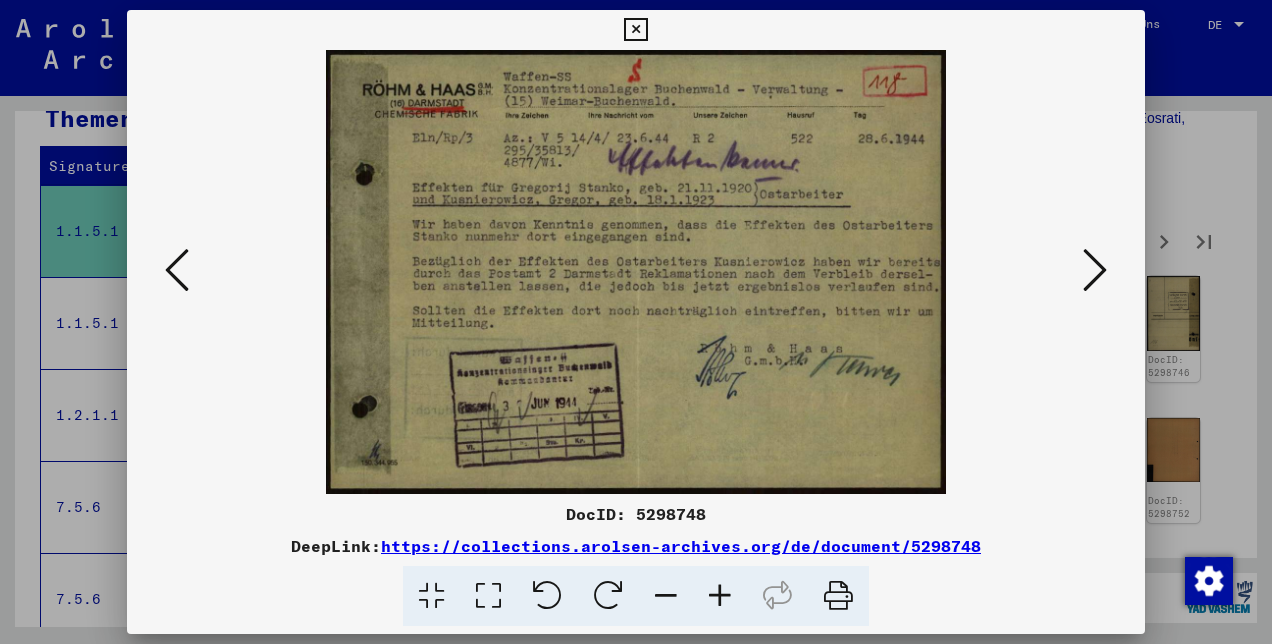 click at bounding box center (1095, 270) 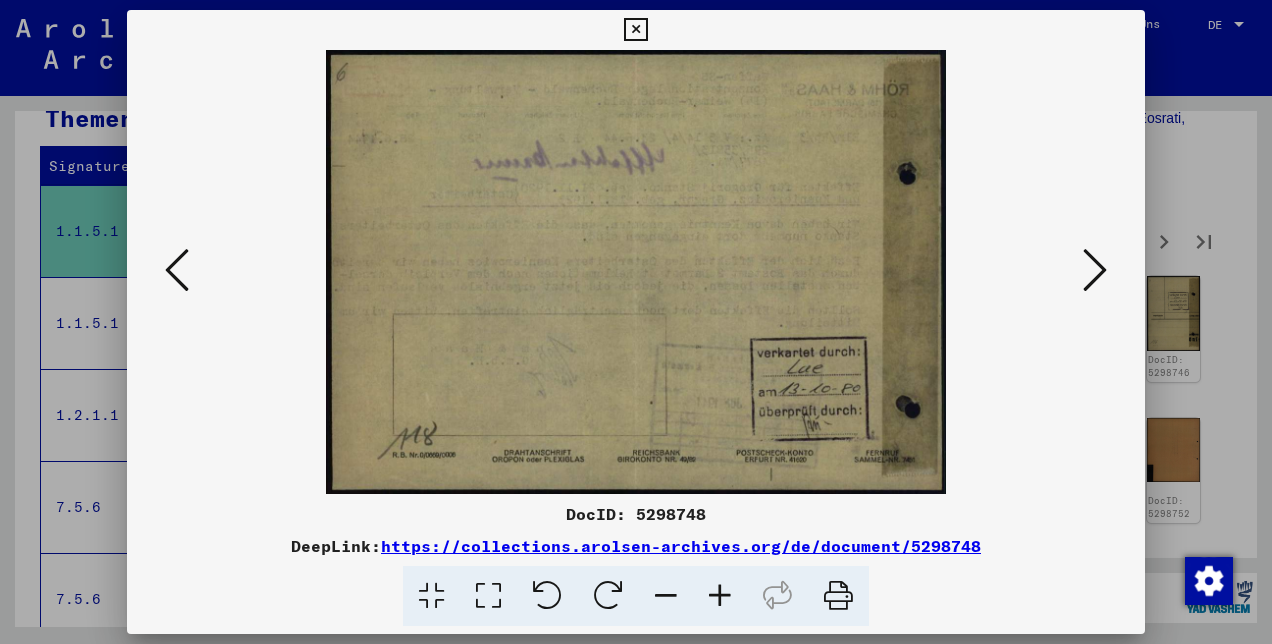 click at bounding box center [1095, 270] 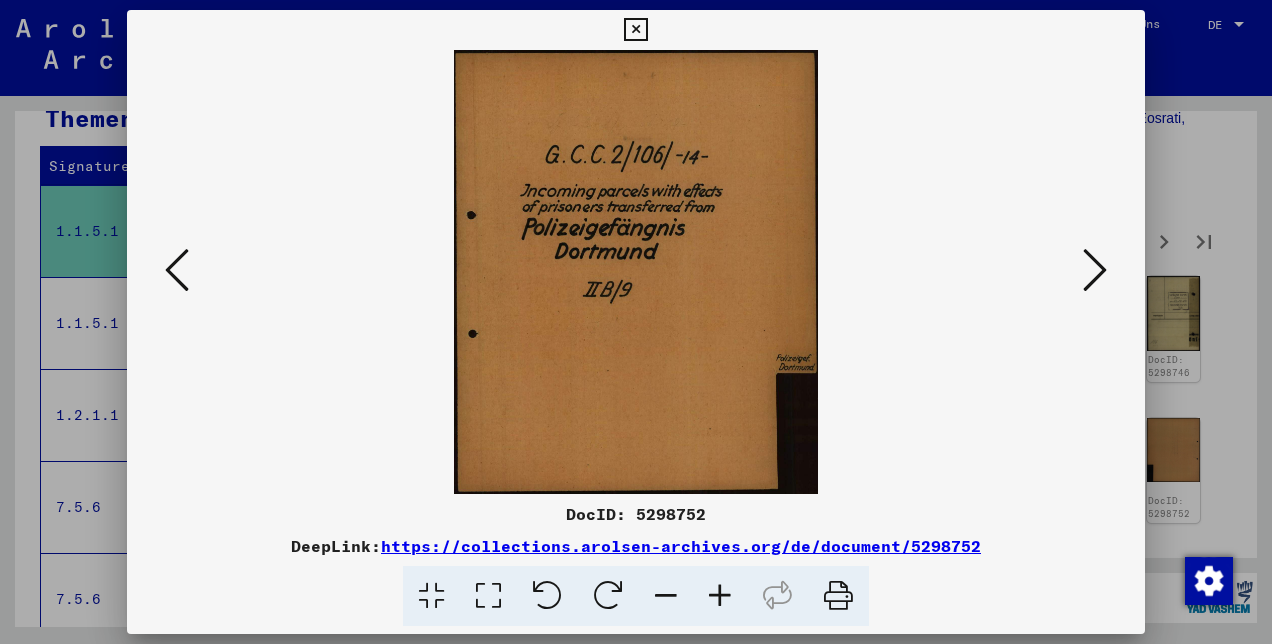 click at bounding box center (1095, 270) 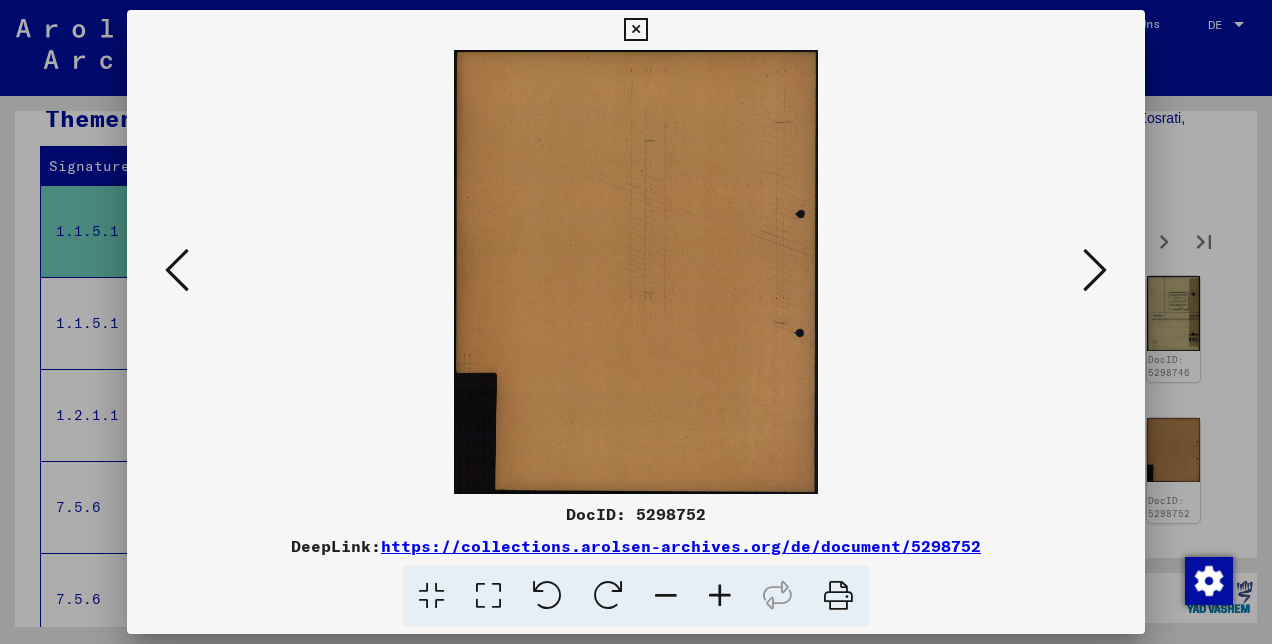 click at bounding box center [1095, 270] 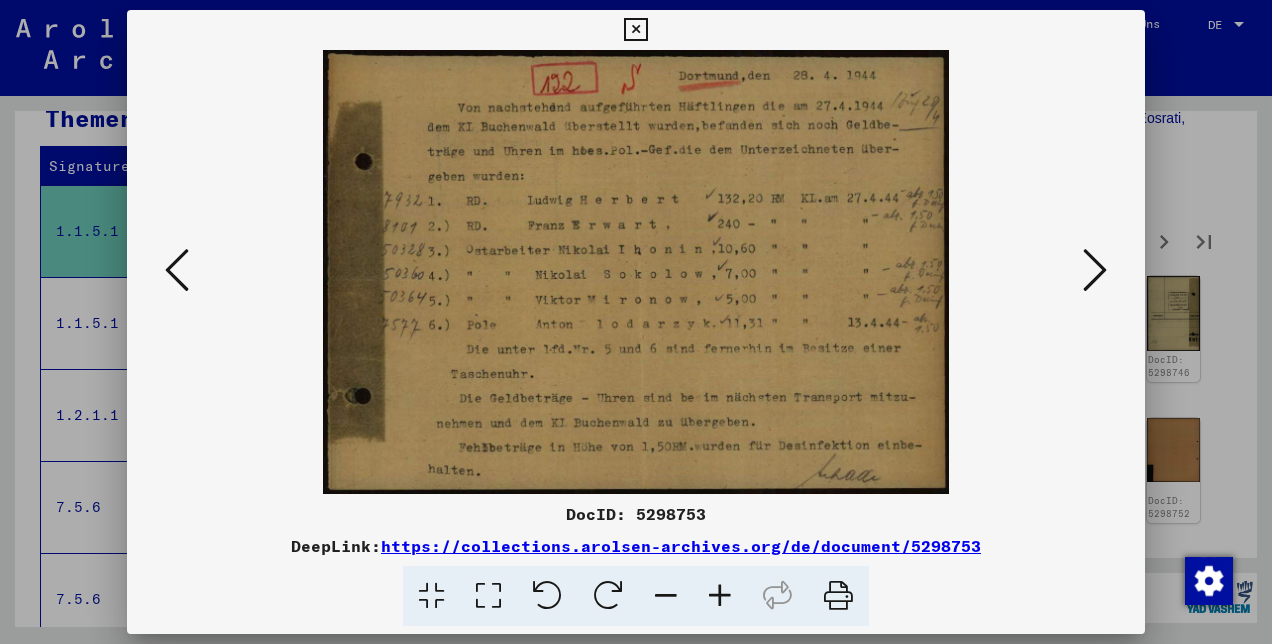 click at bounding box center [1095, 270] 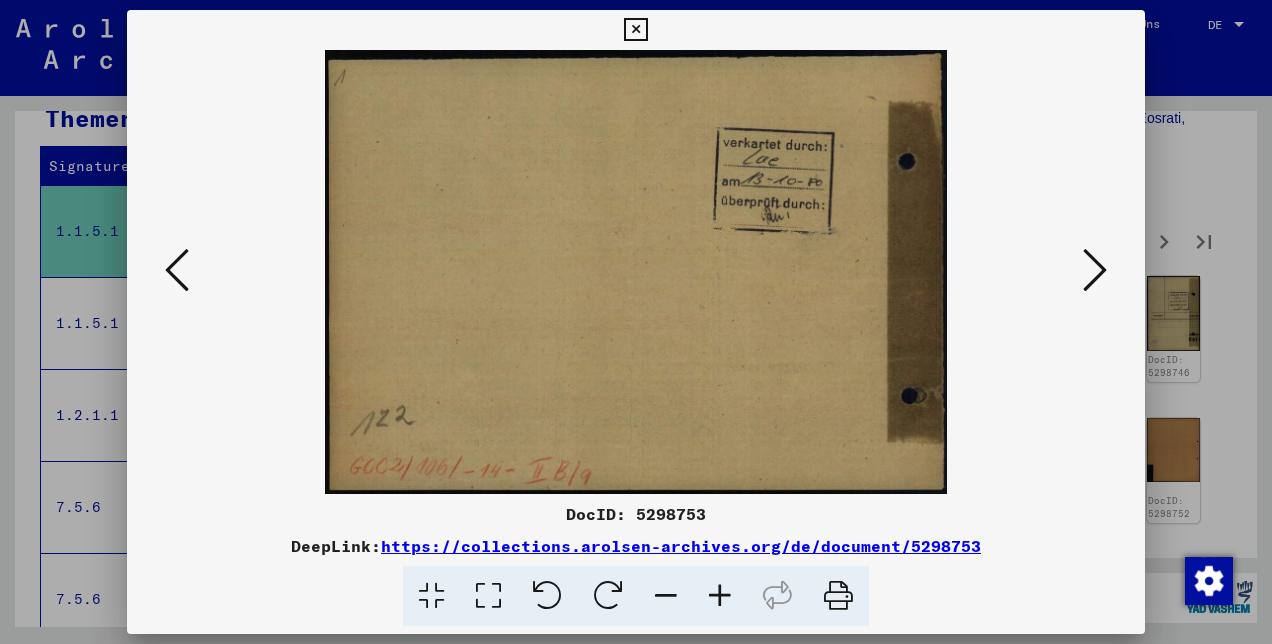 click at bounding box center [1095, 270] 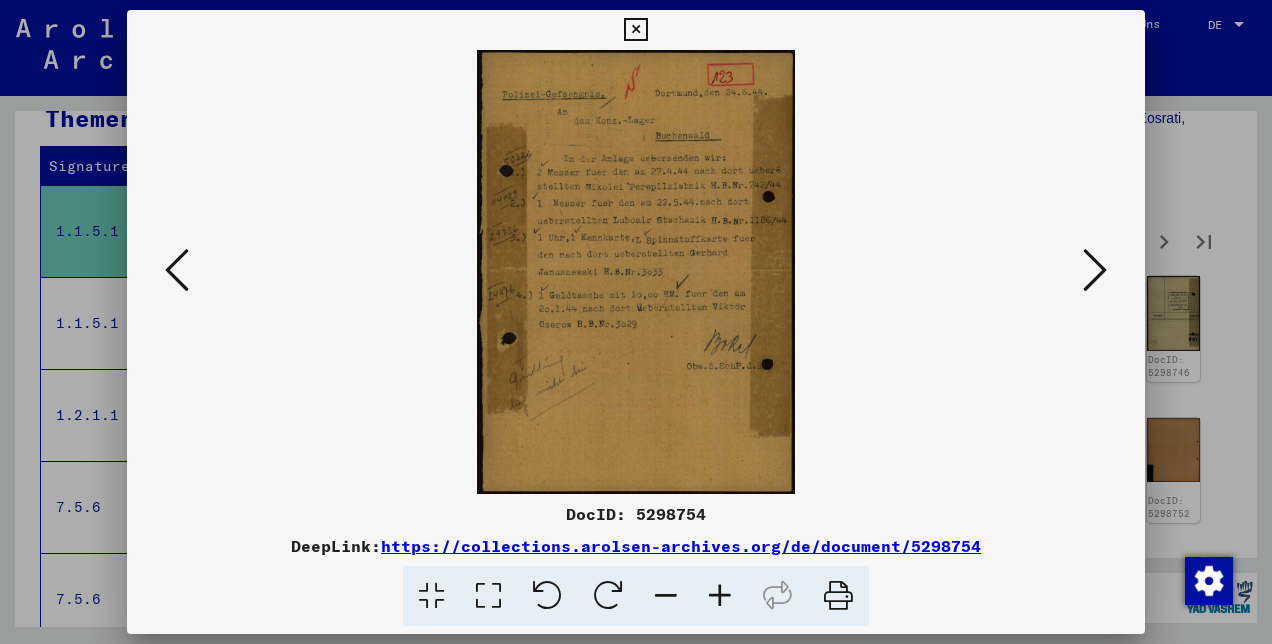 click at bounding box center (1095, 270) 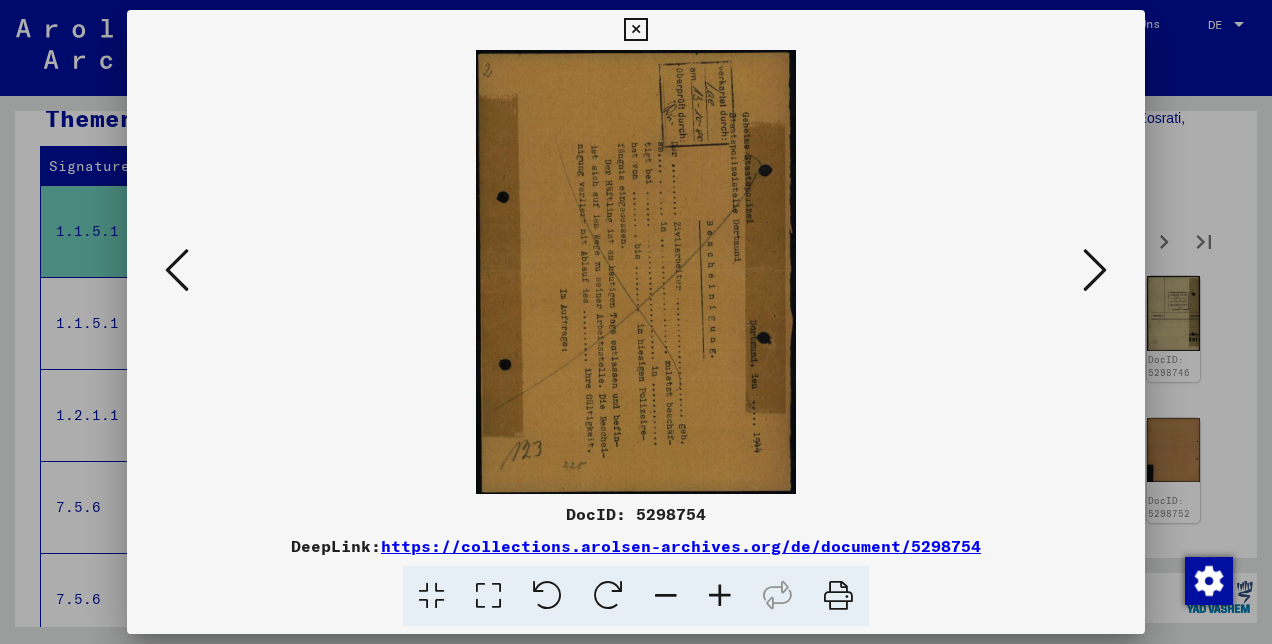 click at bounding box center (1095, 270) 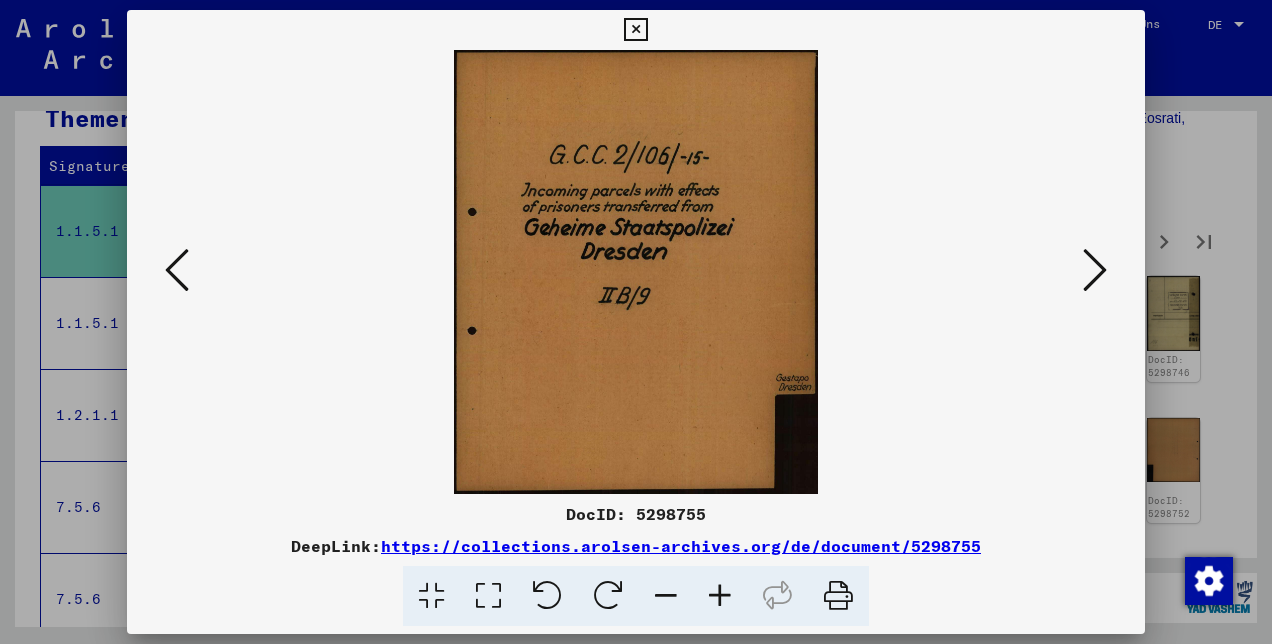 click at bounding box center [1095, 270] 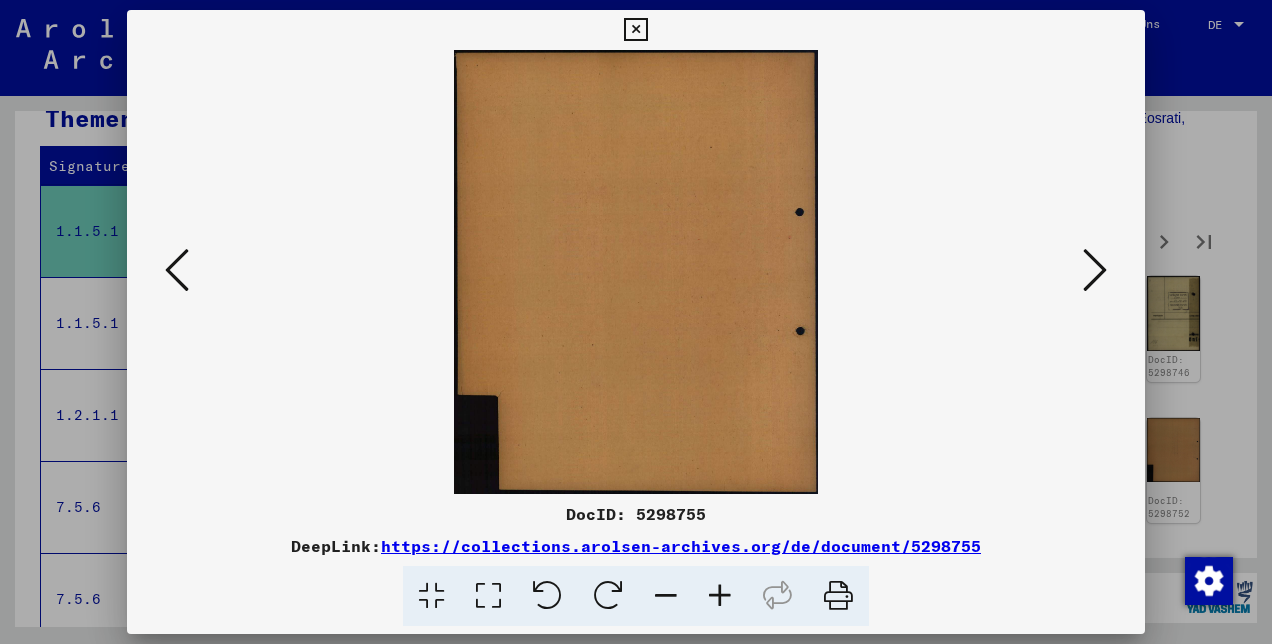 click at bounding box center [1095, 270] 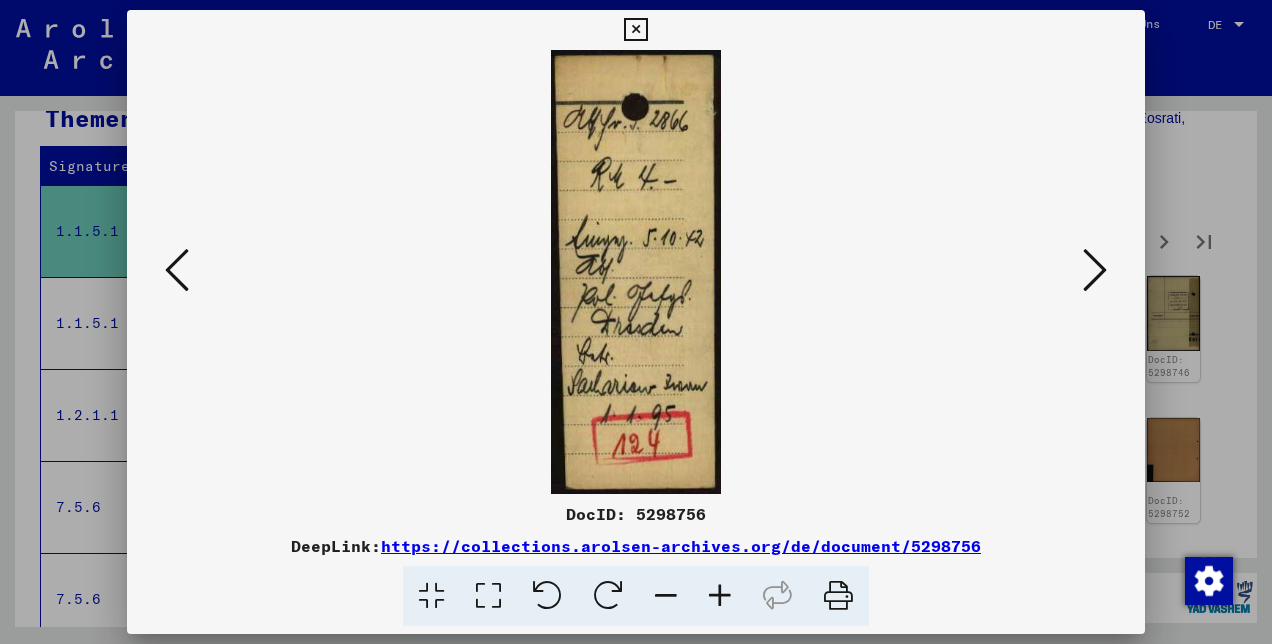 click at bounding box center [1095, 270] 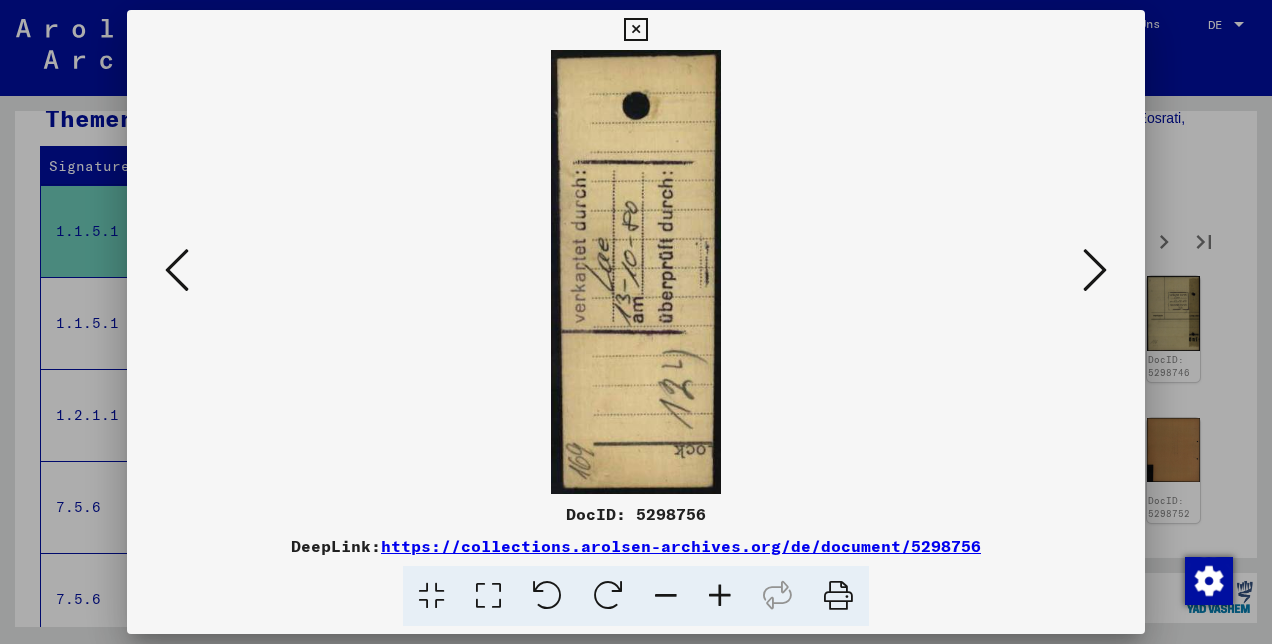click at bounding box center (1095, 270) 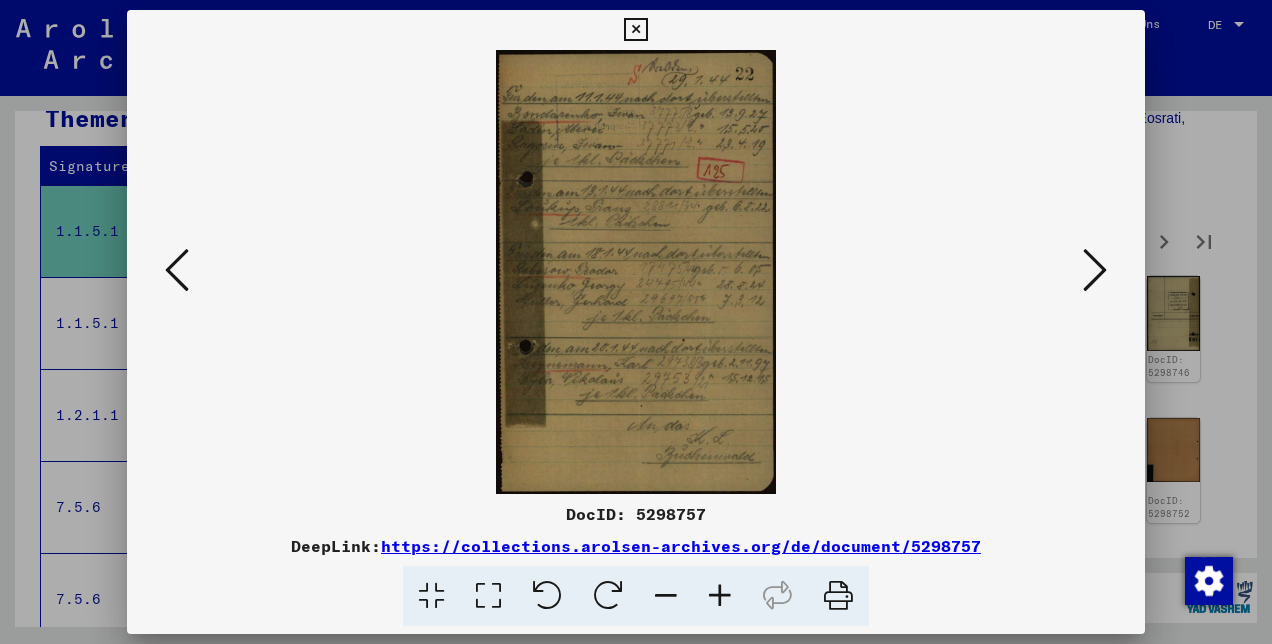 click at bounding box center (1095, 270) 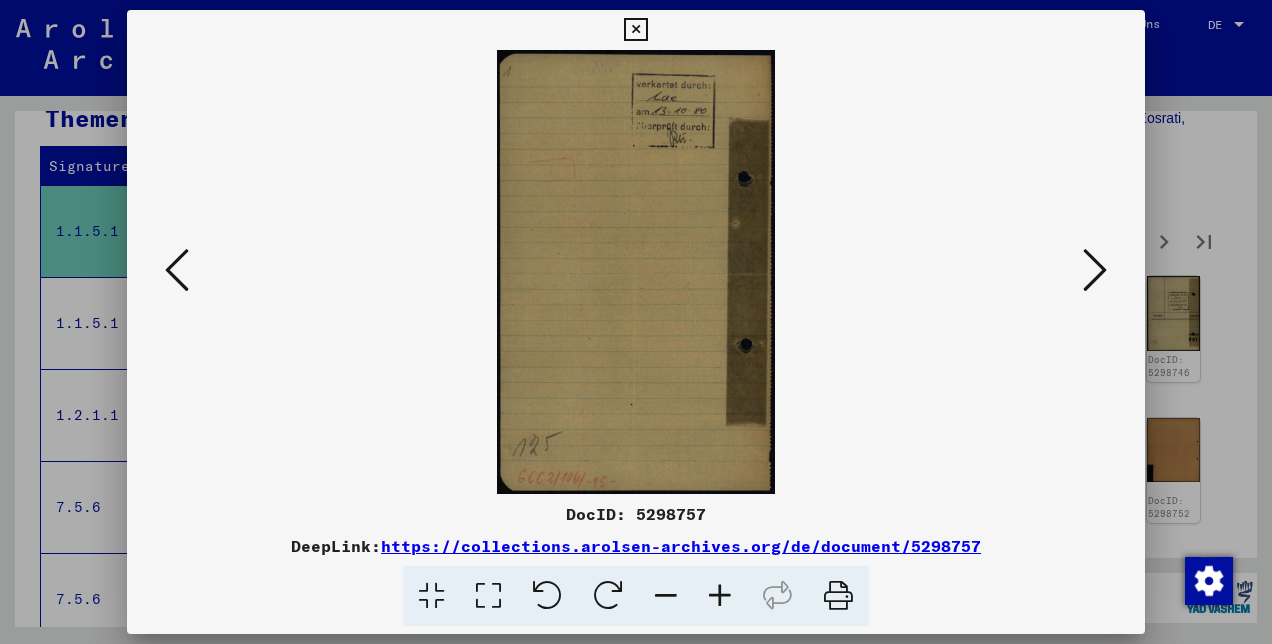 click at bounding box center (1095, 270) 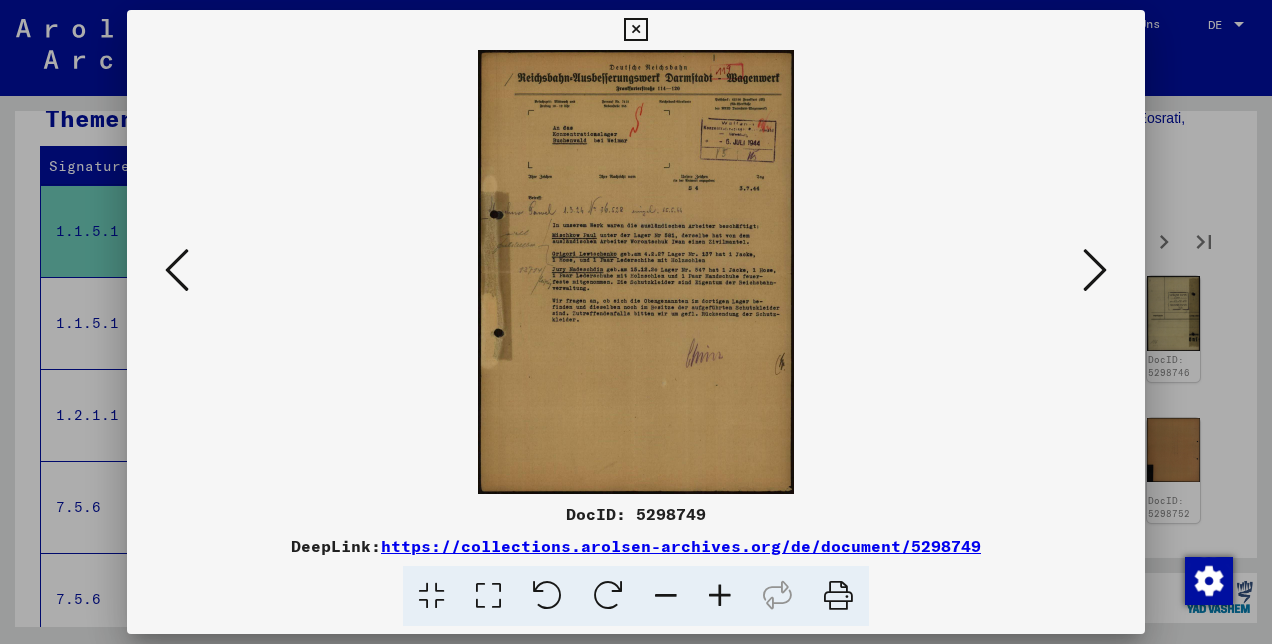 click at bounding box center [1095, 270] 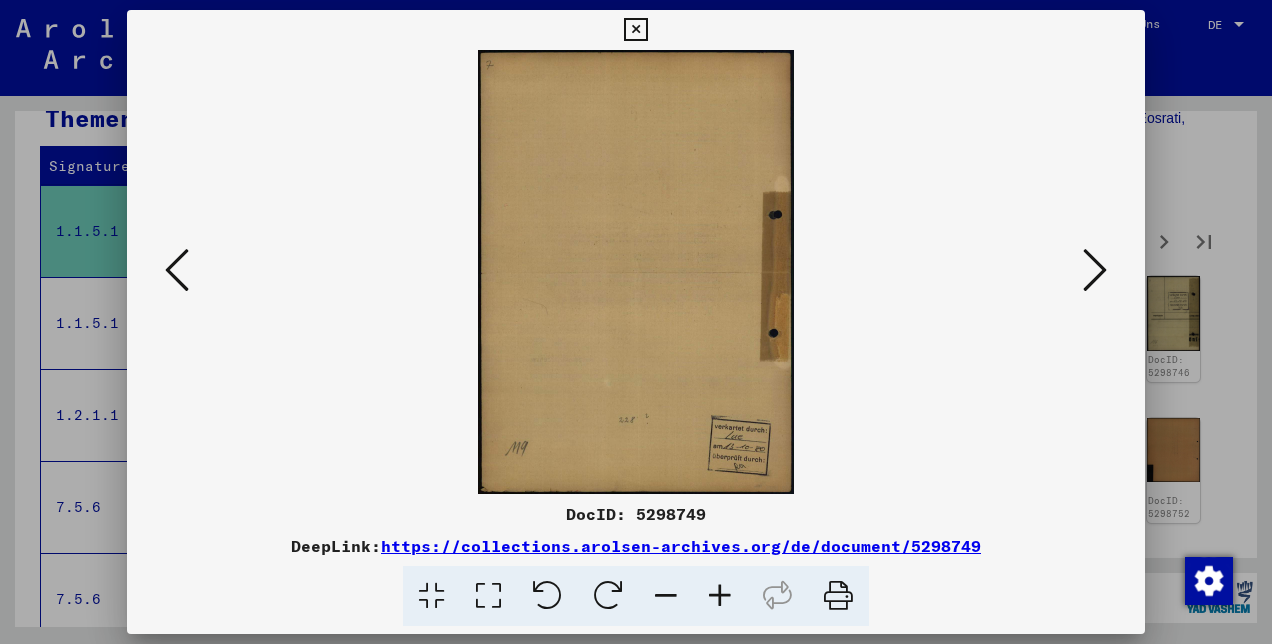 click at bounding box center [1095, 270] 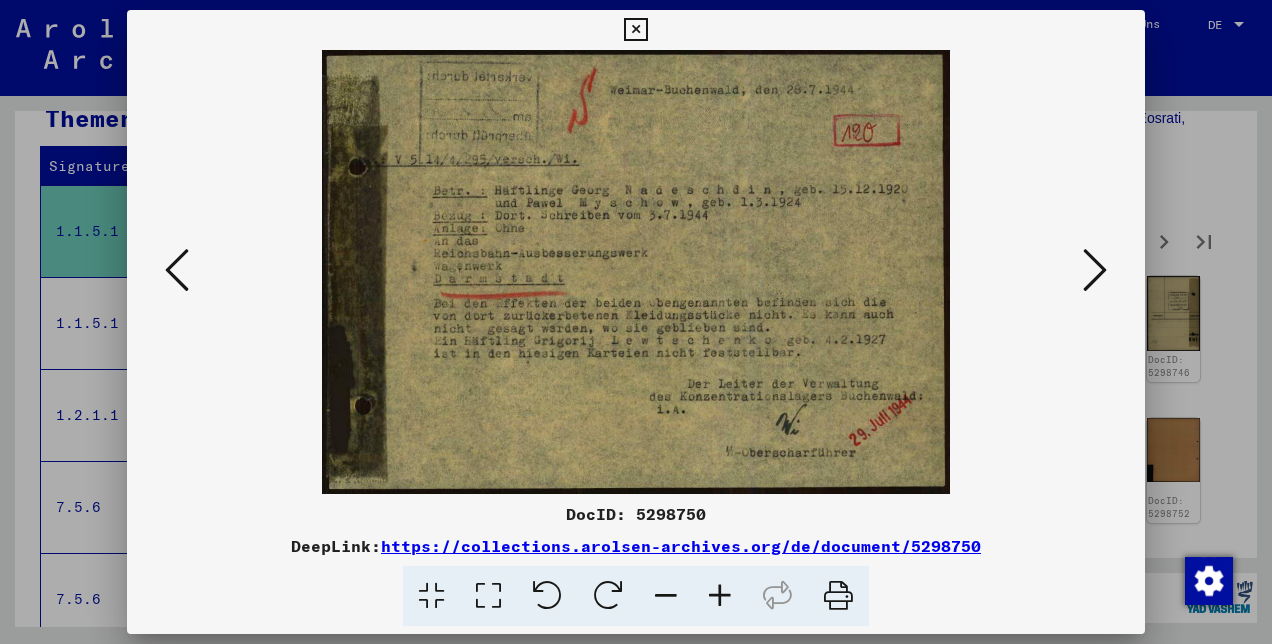click at bounding box center (1095, 270) 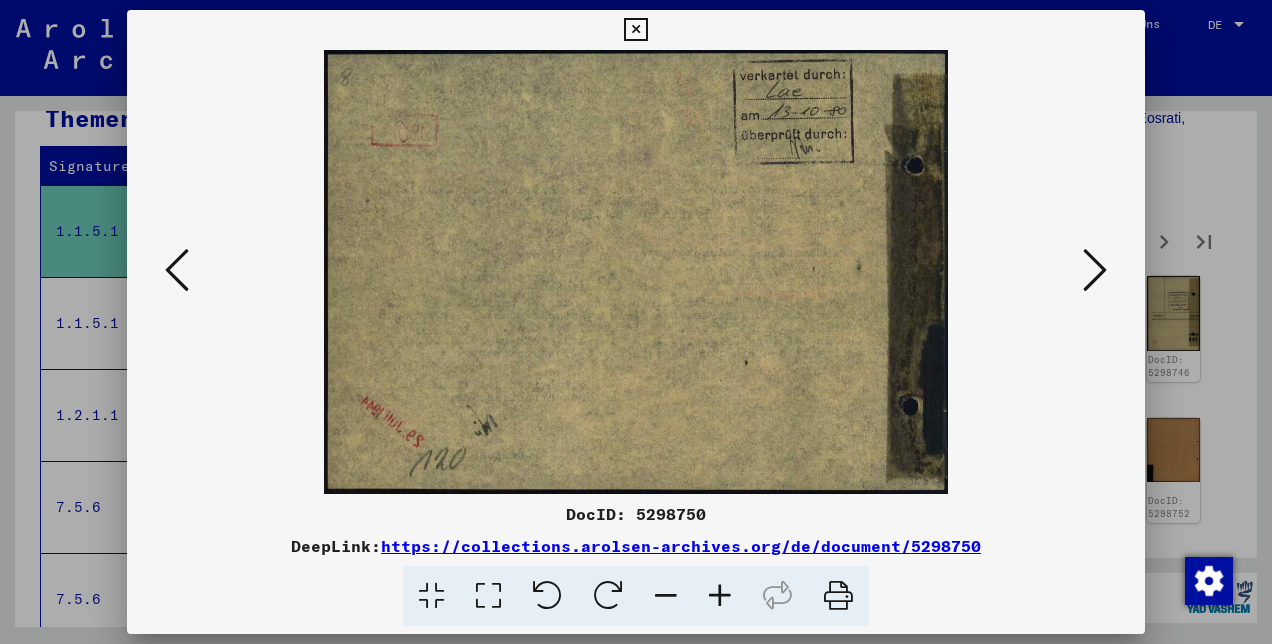 click at bounding box center [1095, 270] 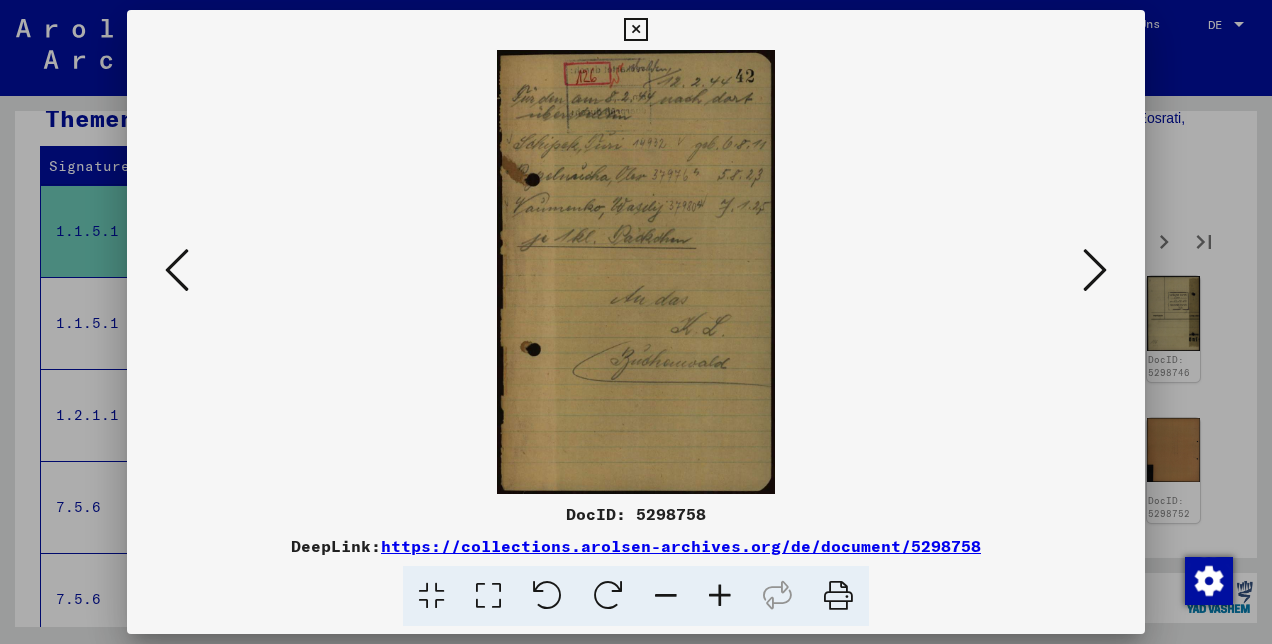 click at bounding box center (1095, 270) 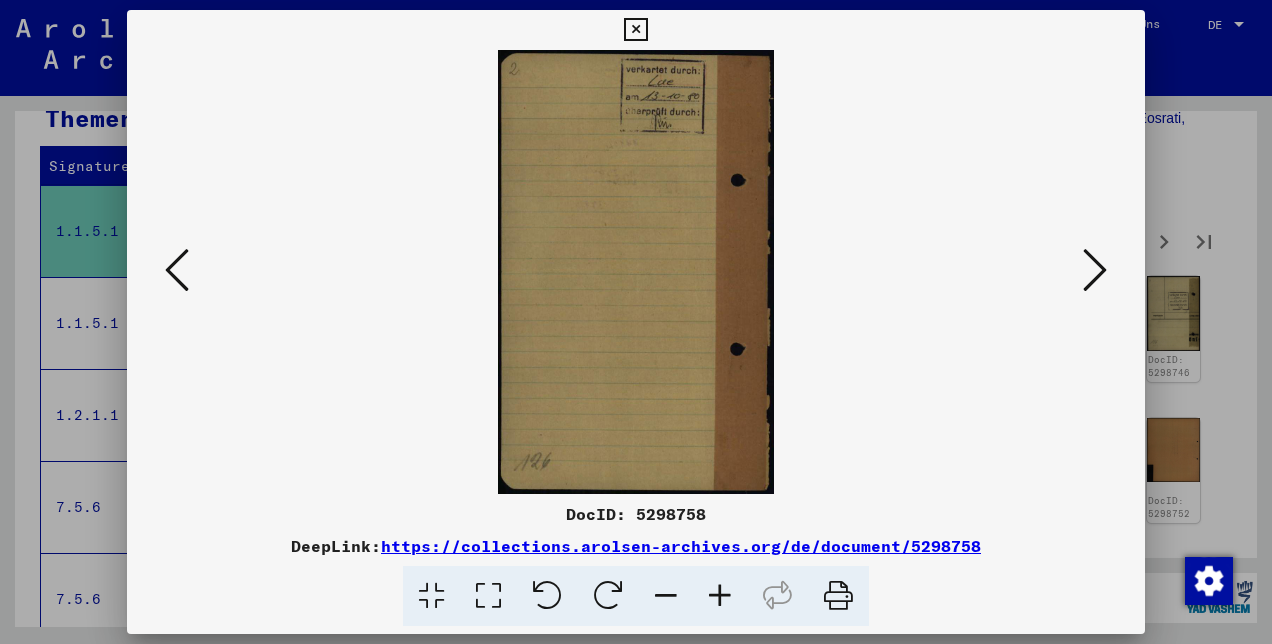 click at bounding box center [1095, 270] 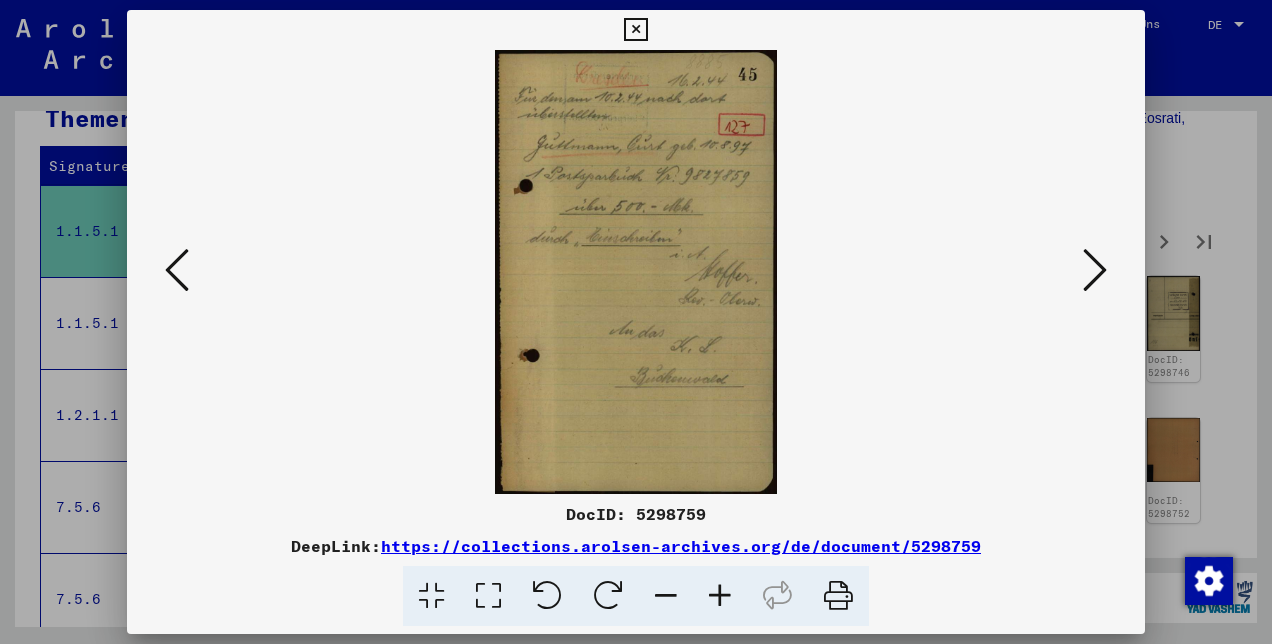 click at bounding box center (1095, 270) 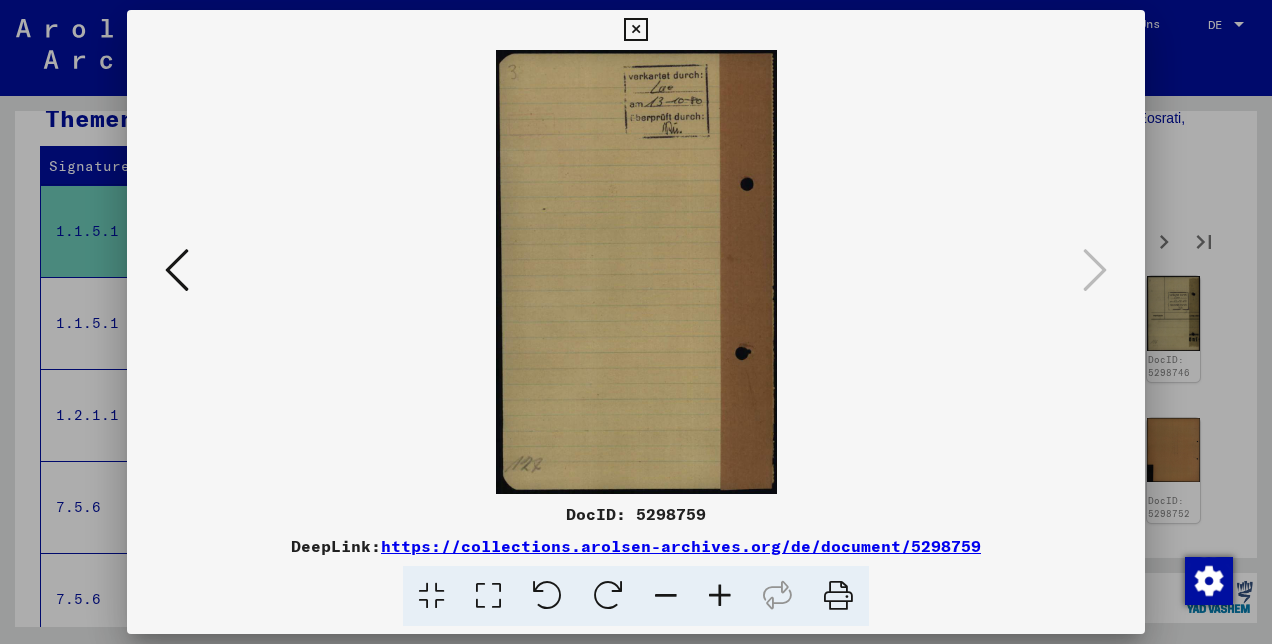 click at bounding box center (635, 30) 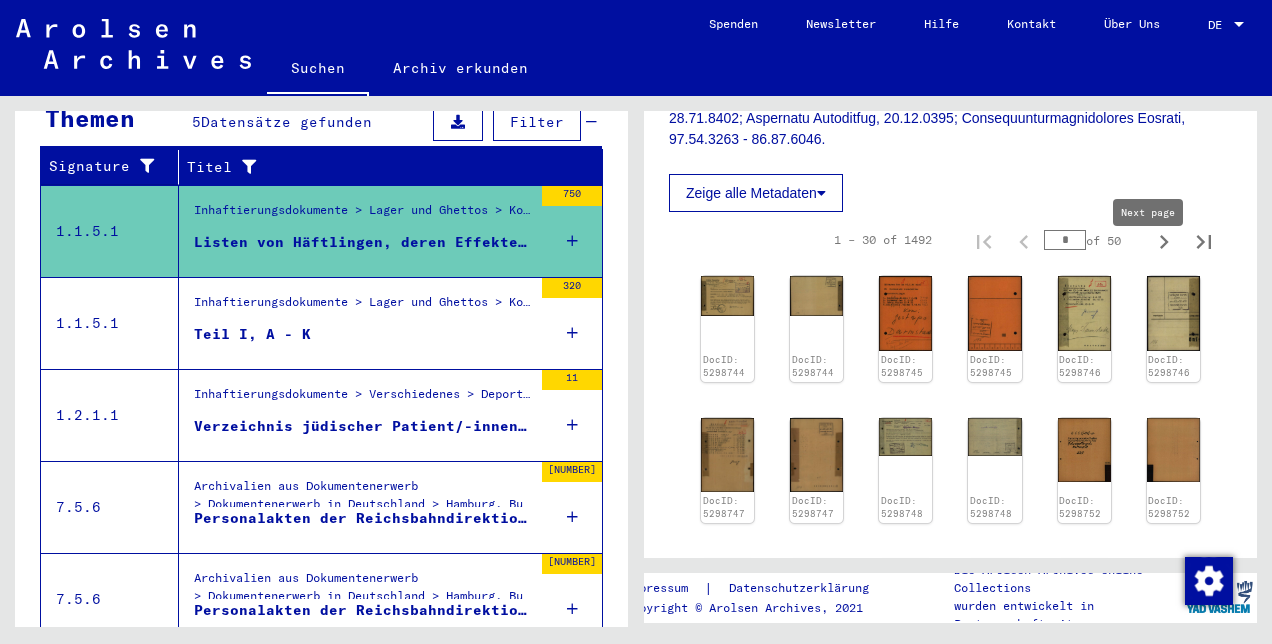 click 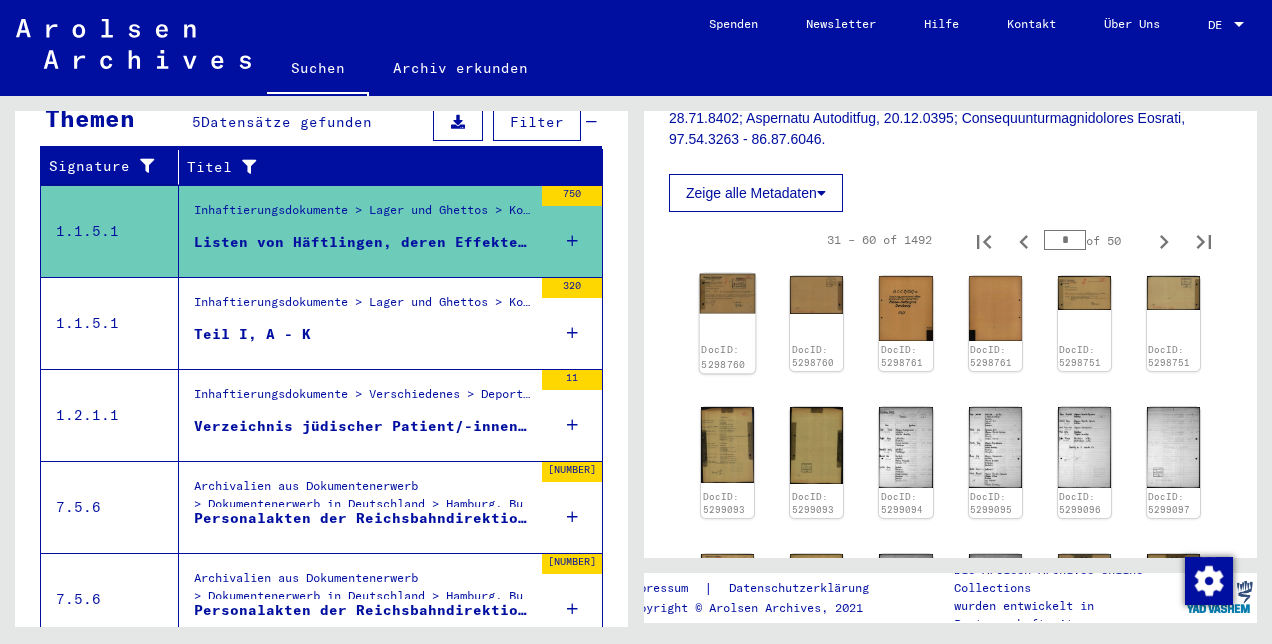 click 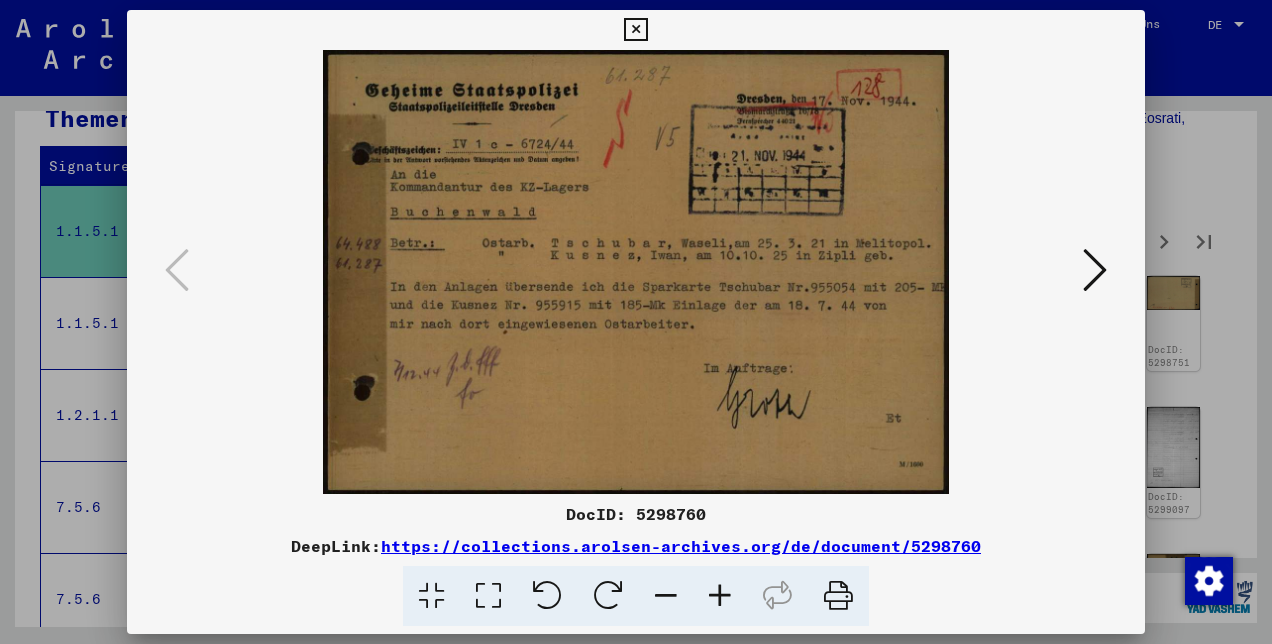 click at bounding box center (1095, 270) 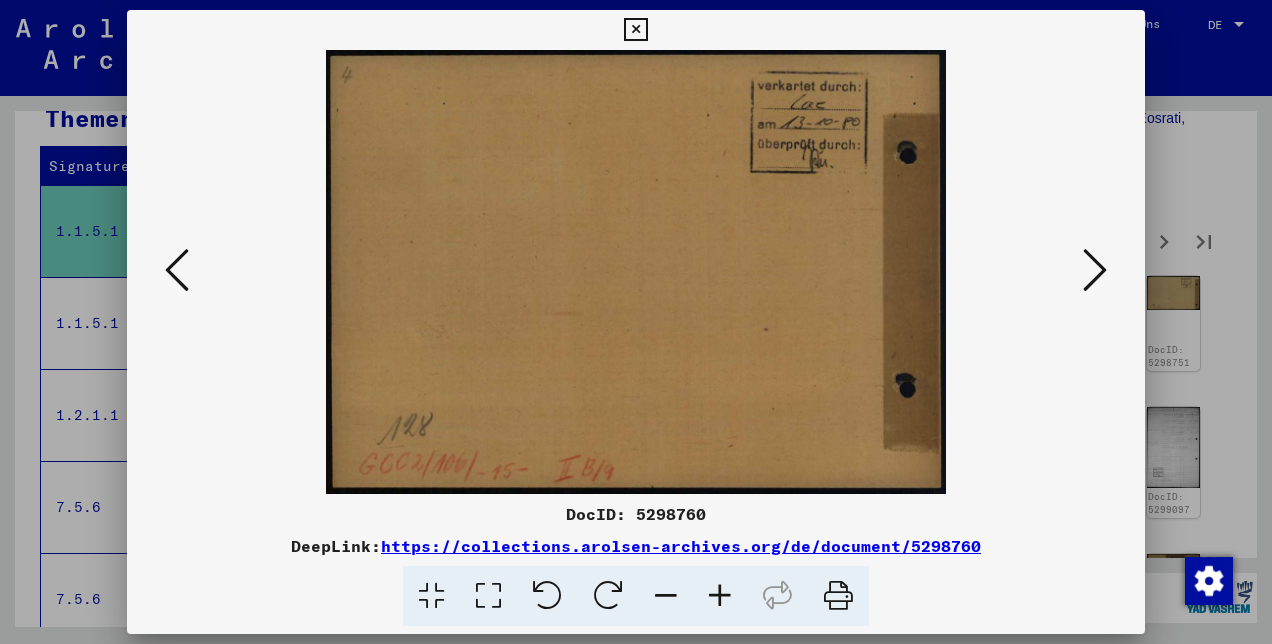 click at bounding box center (1095, 270) 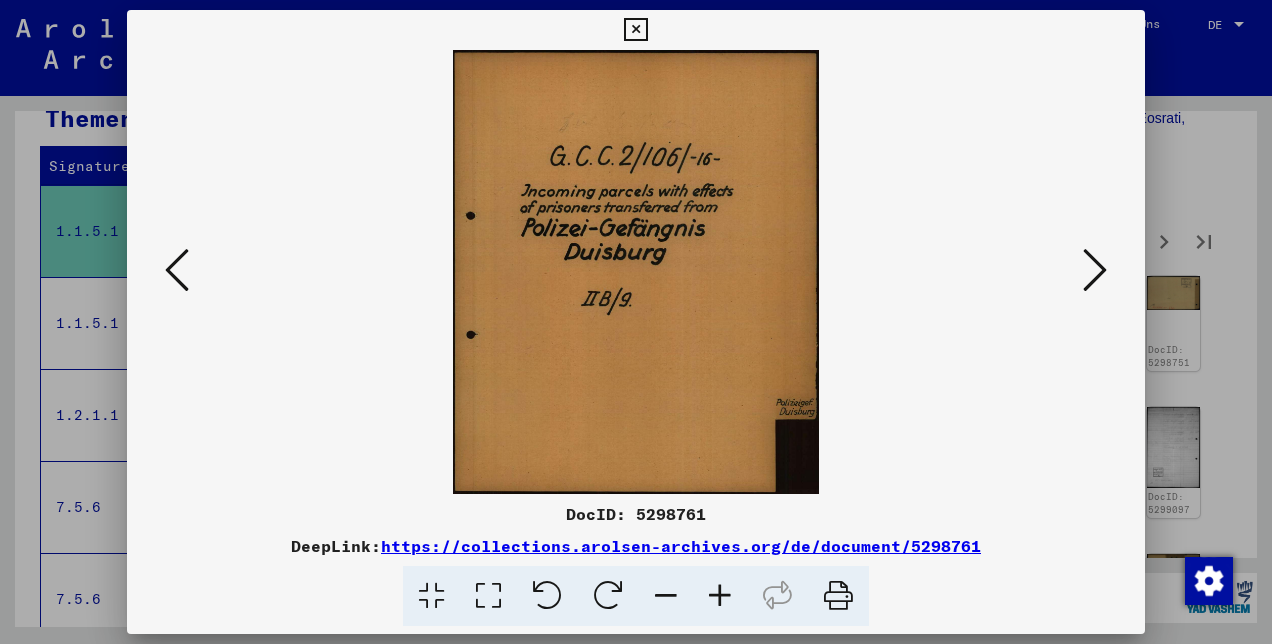 click at bounding box center (1095, 270) 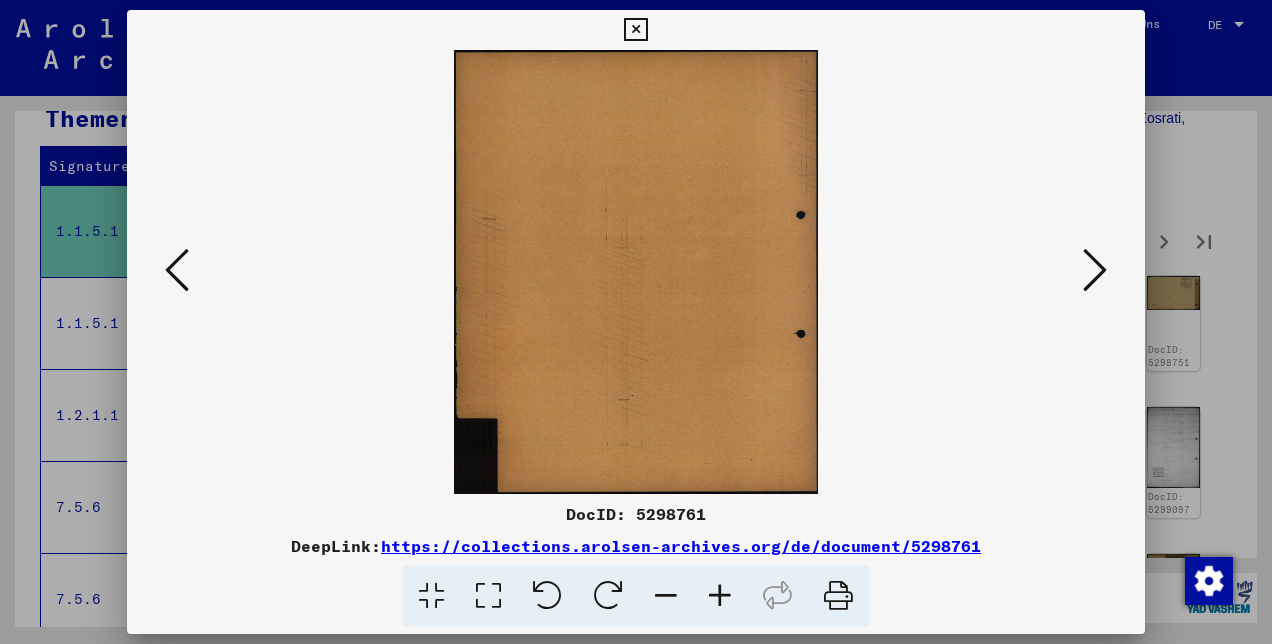 click at bounding box center (1095, 270) 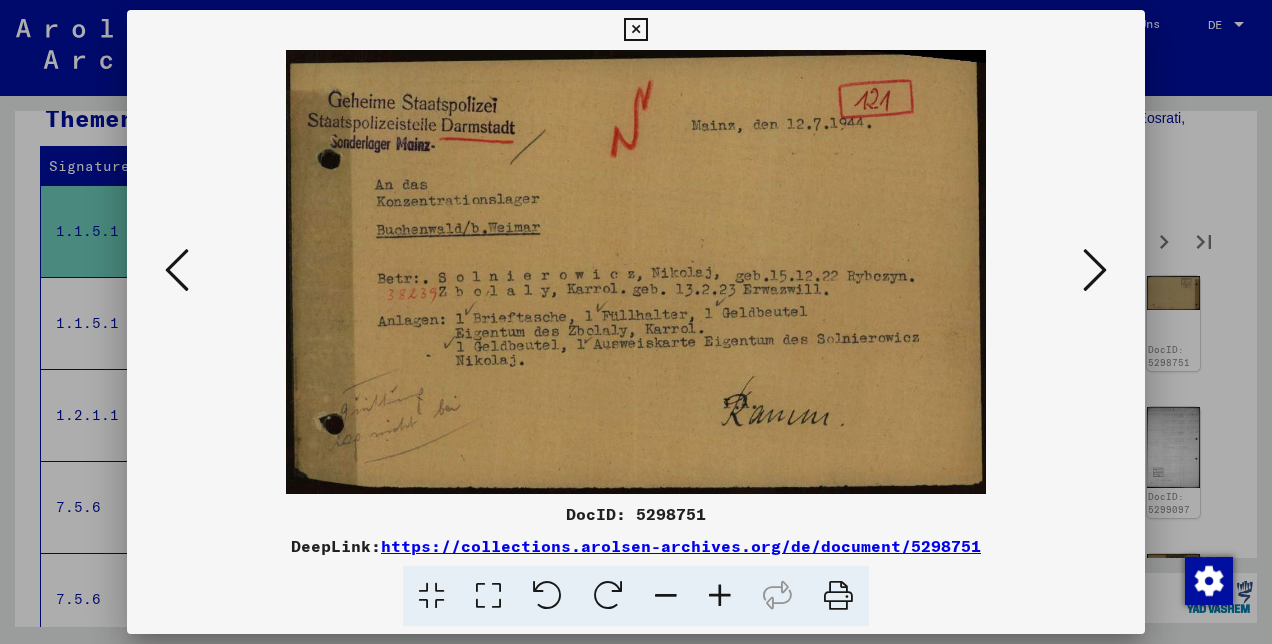 click at bounding box center (1095, 270) 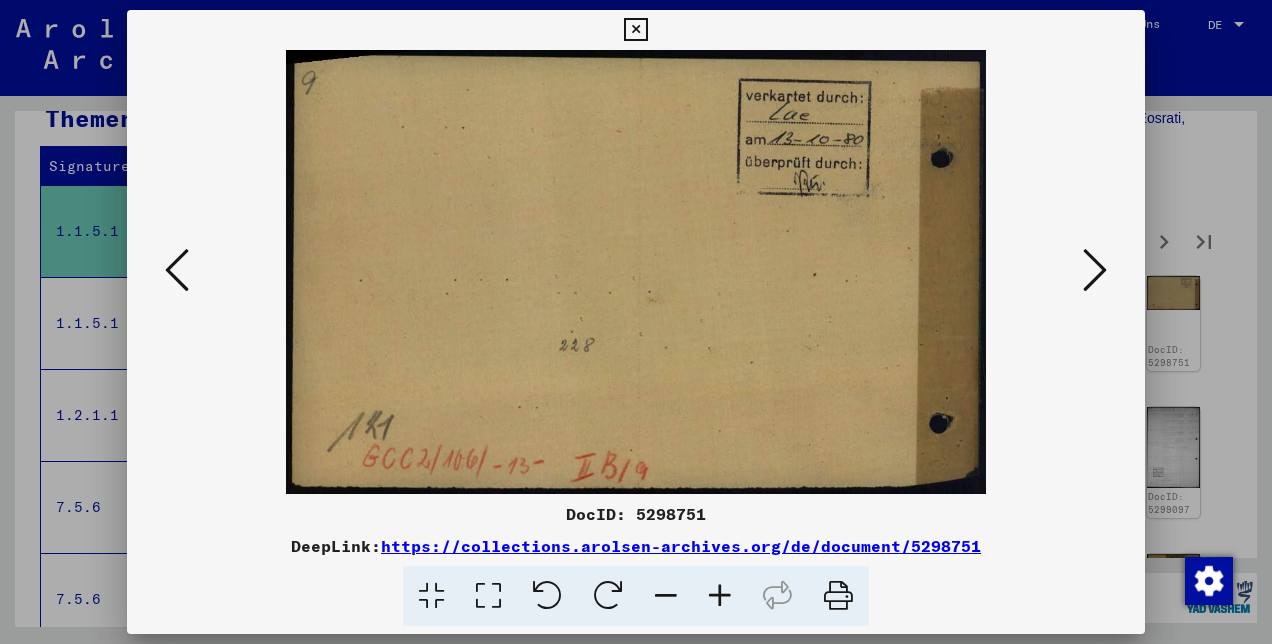 click at bounding box center (1095, 270) 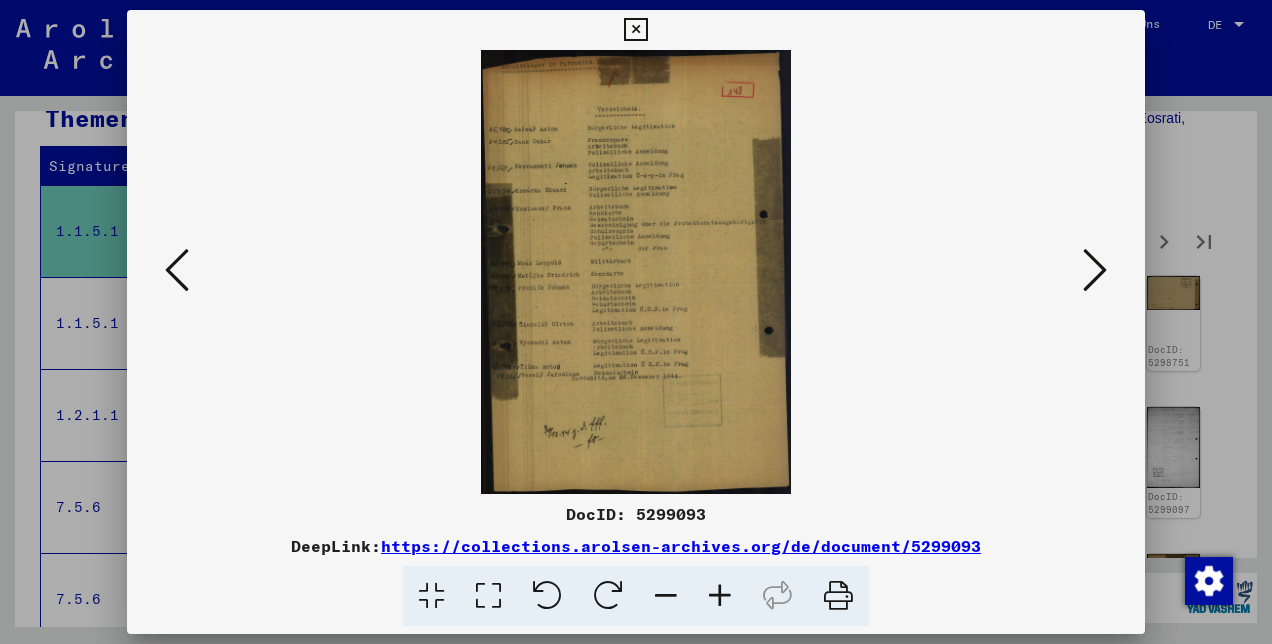 click at bounding box center [720, 596] 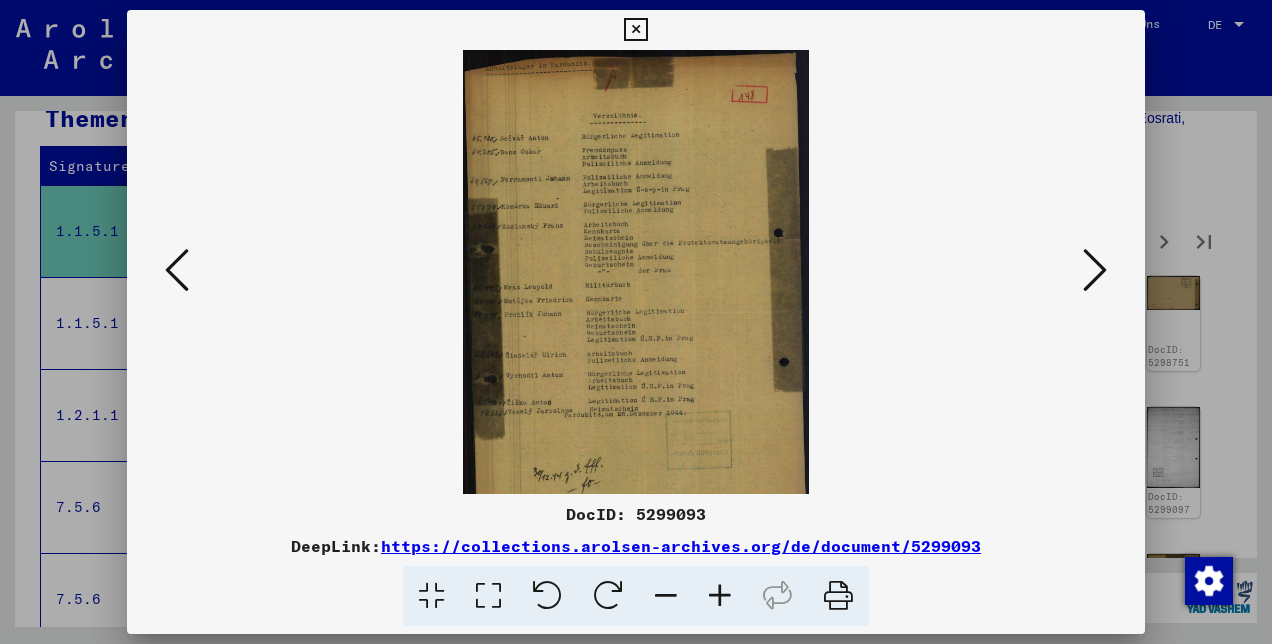 click at bounding box center [720, 596] 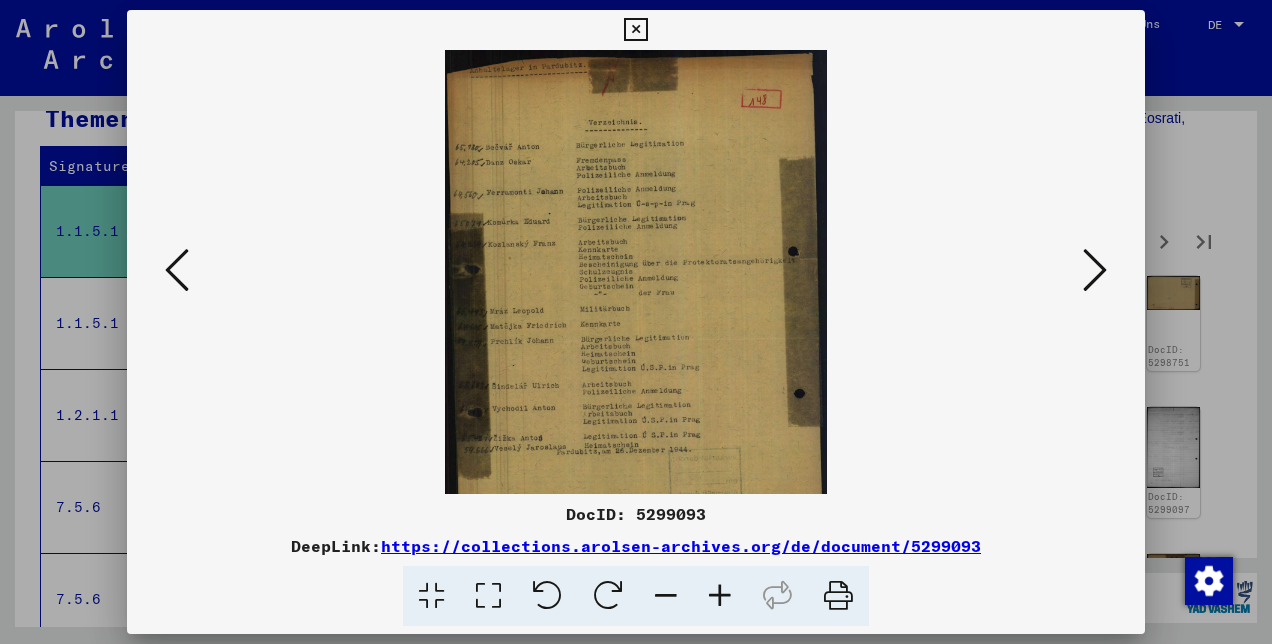 click at bounding box center [720, 596] 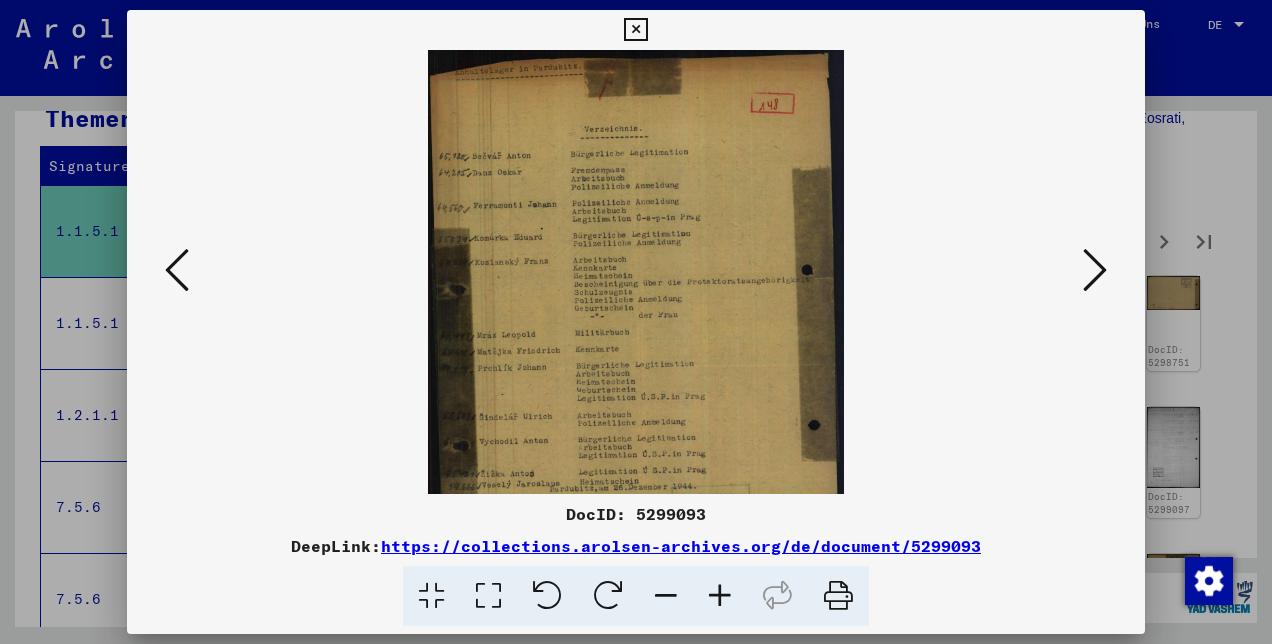 click at bounding box center [720, 596] 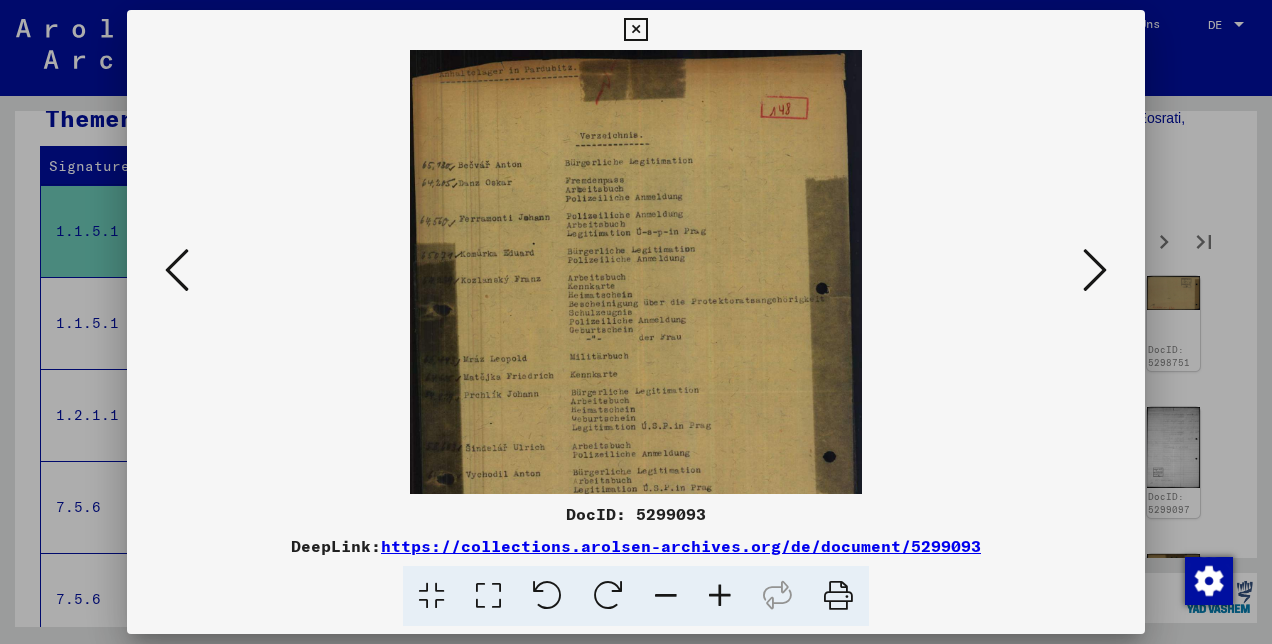 click at bounding box center [720, 596] 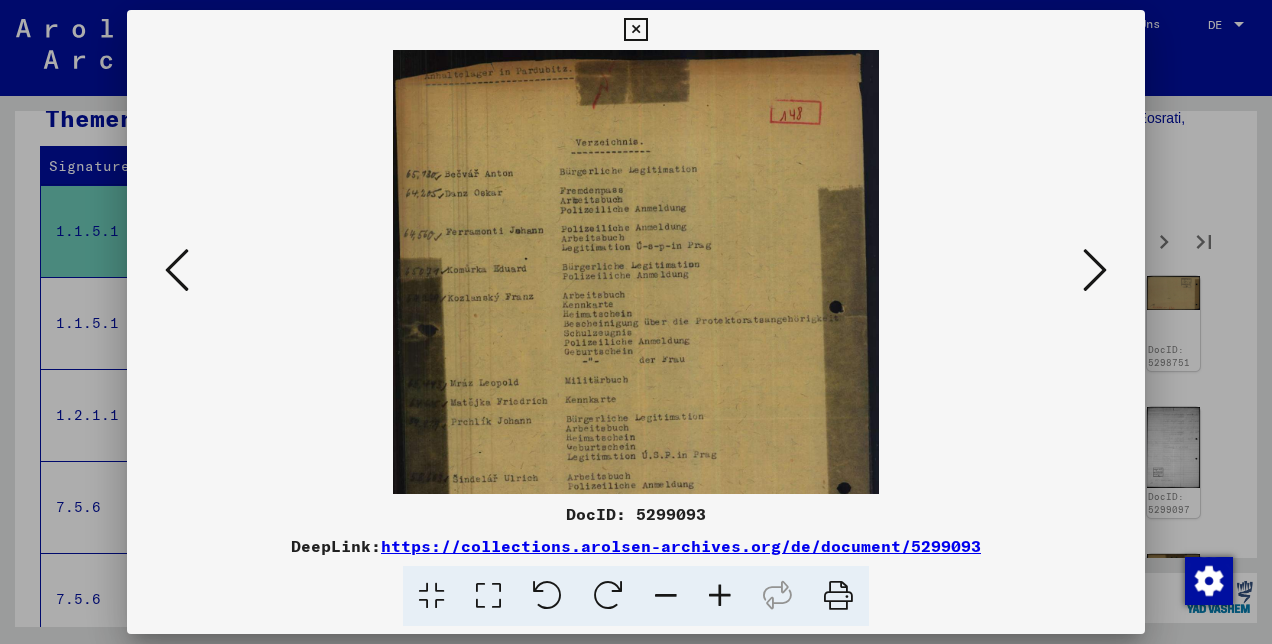 click at bounding box center [720, 596] 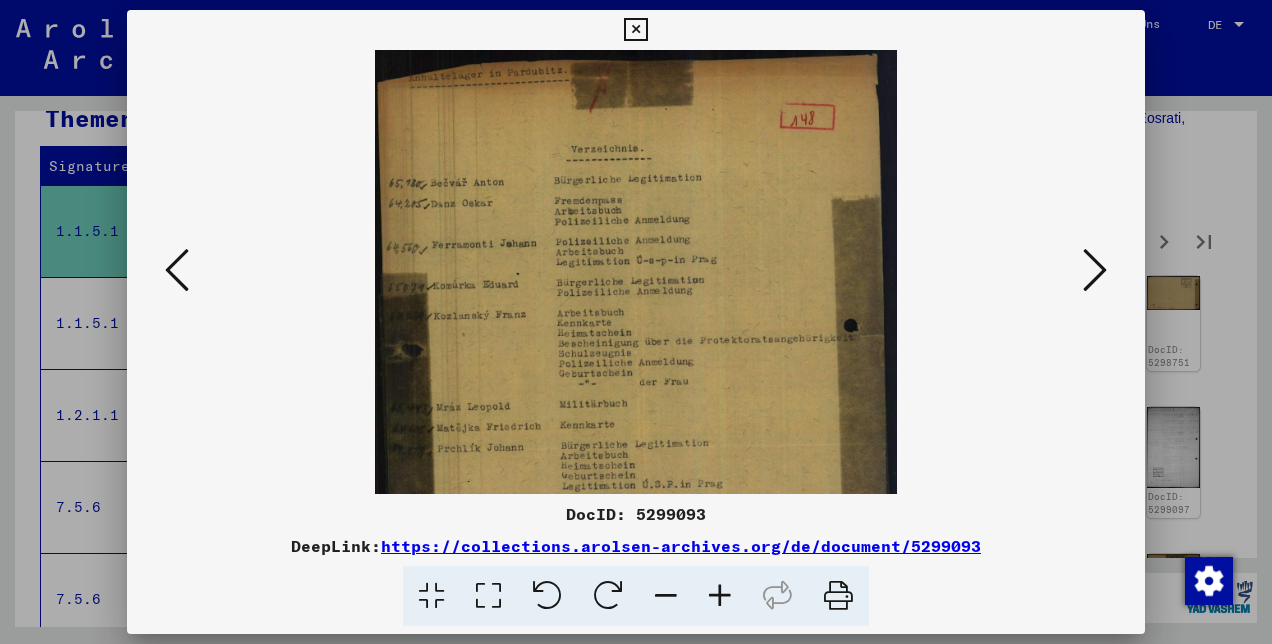 click at bounding box center [720, 596] 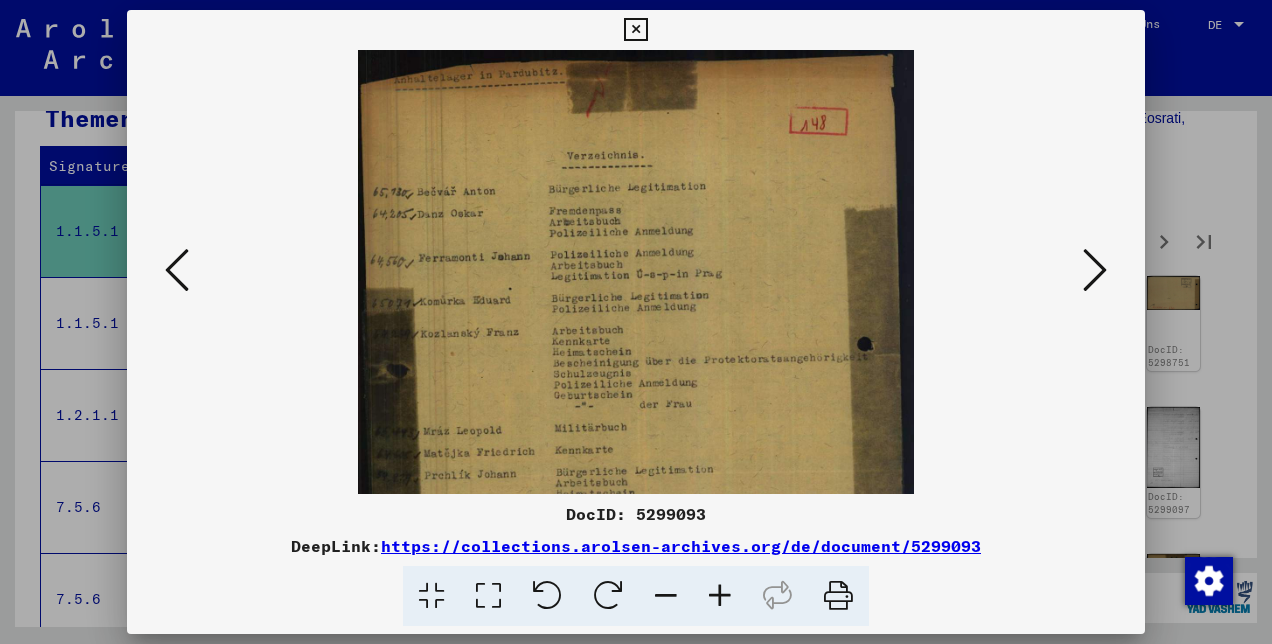 click at bounding box center (720, 596) 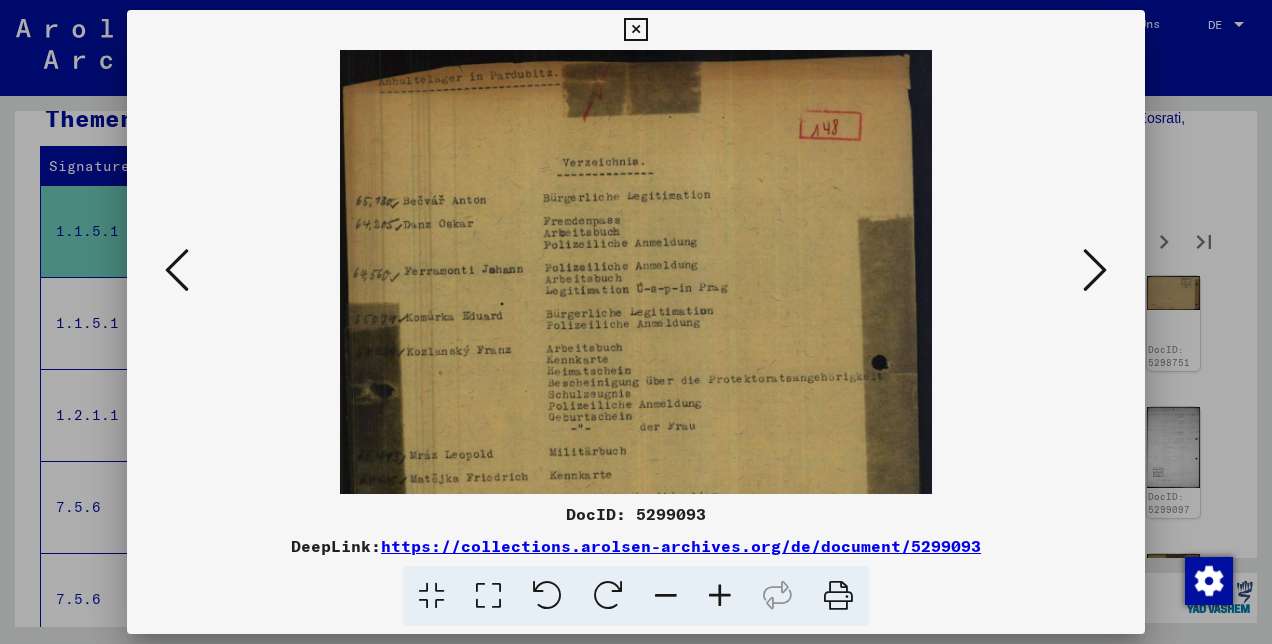 click at bounding box center (720, 596) 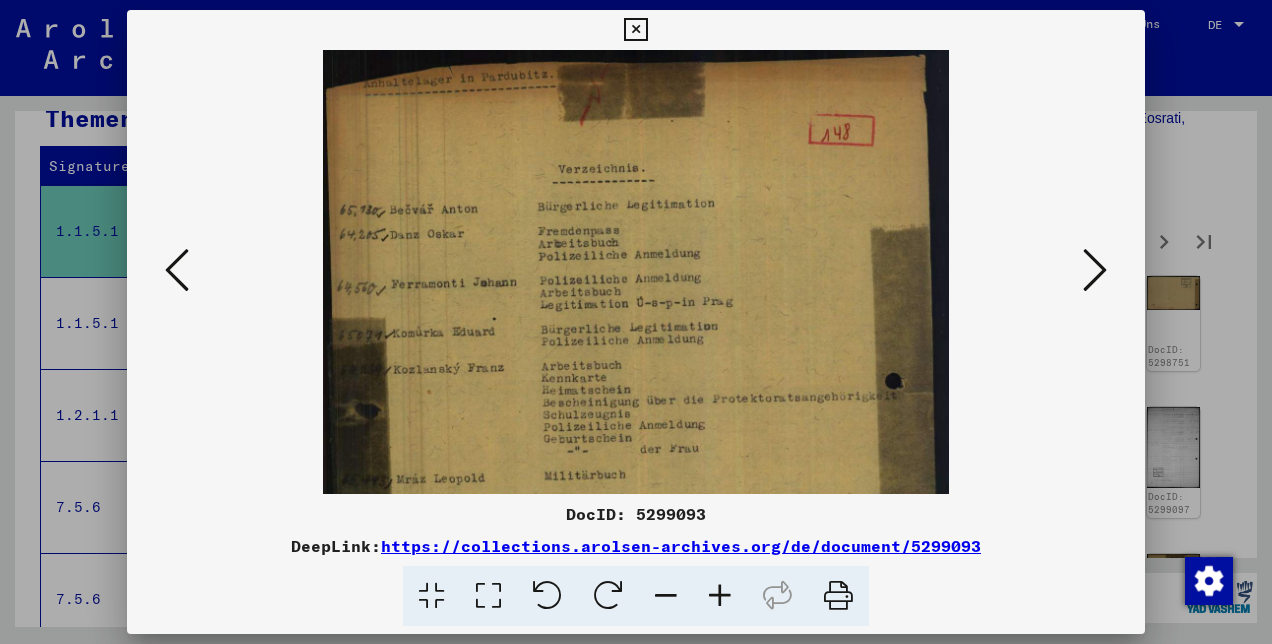 click at bounding box center (720, 596) 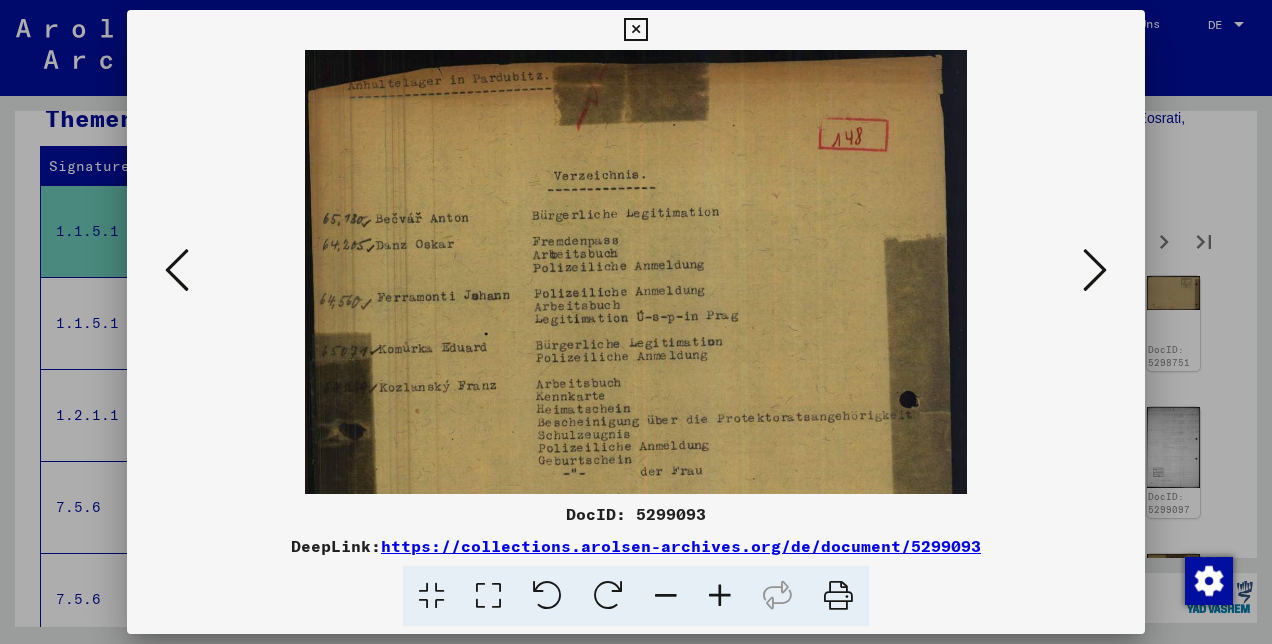 click at bounding box center (720, 596) 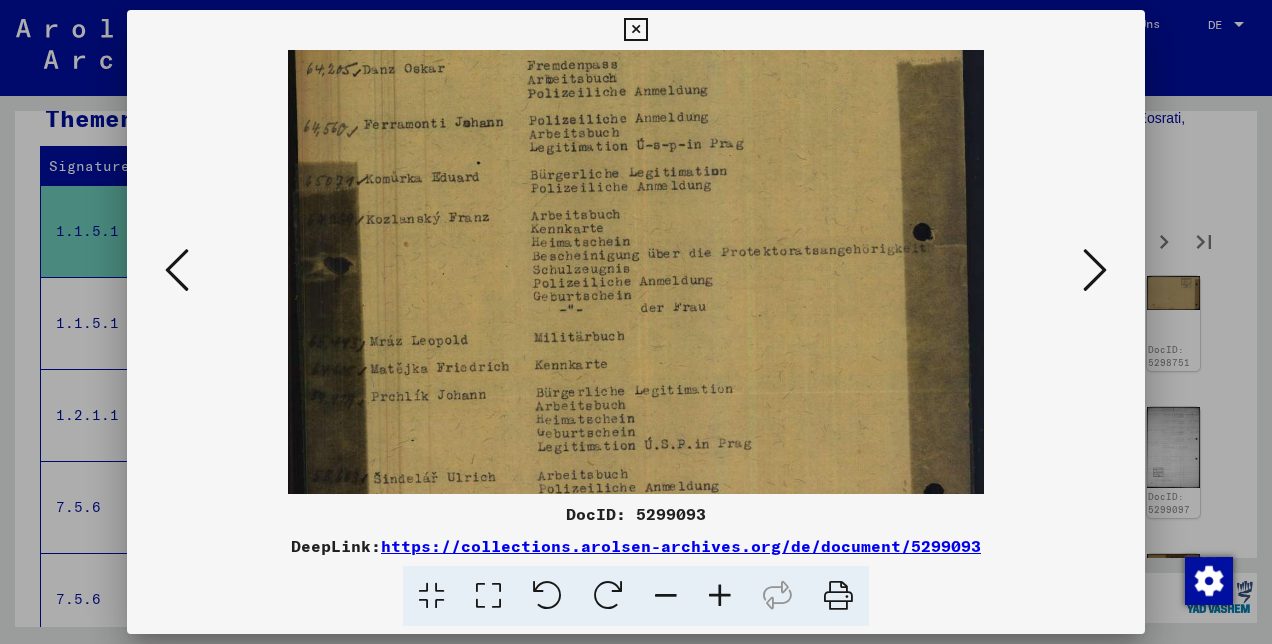 drag, startPoint x: 658, startPoint y: 405, endPoint x: 660, endPoint y: 224, distance: 181.01105 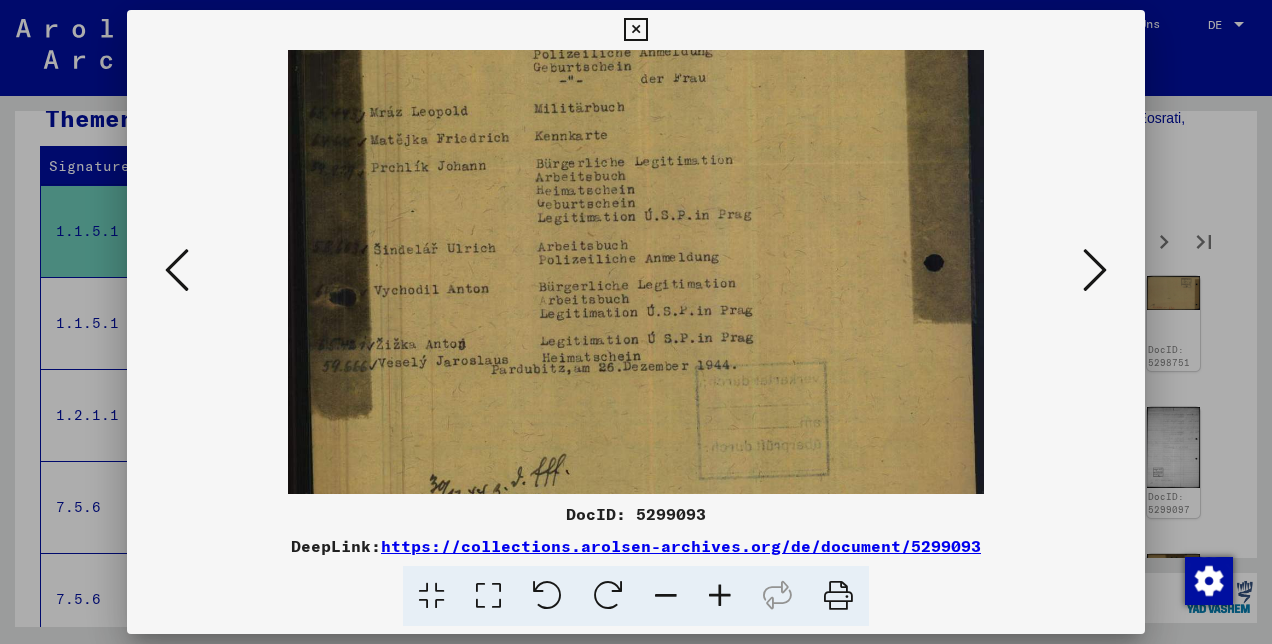 scroll, scrollTop: 422, scrollLeft: 0, axis: vertical 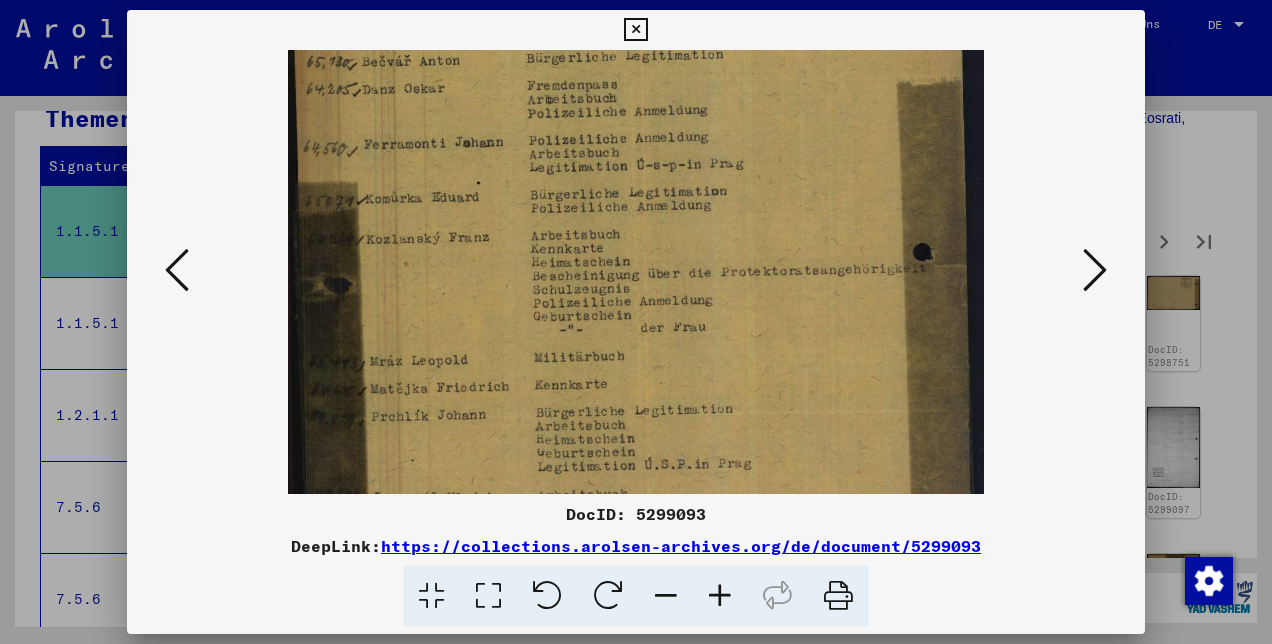 drag, startPoint x: 643, startPoint y: 394, endPoint x: 605, endPoint y: 434, distance: 55.17246 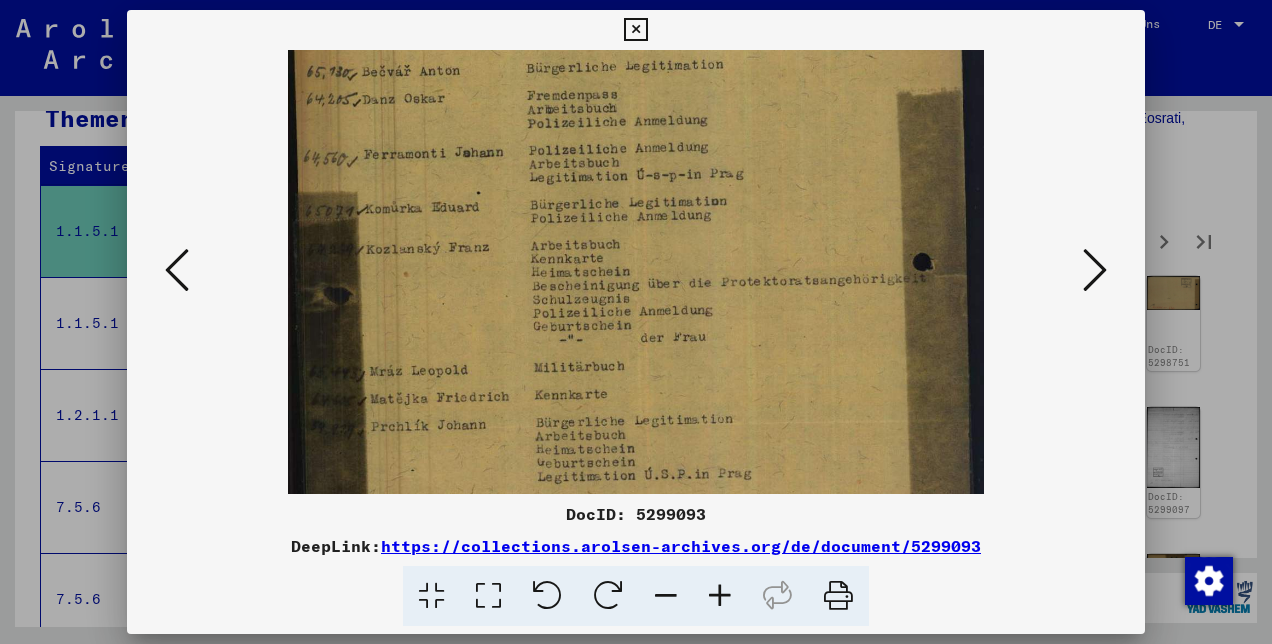 click at bounding box center (635, 30) 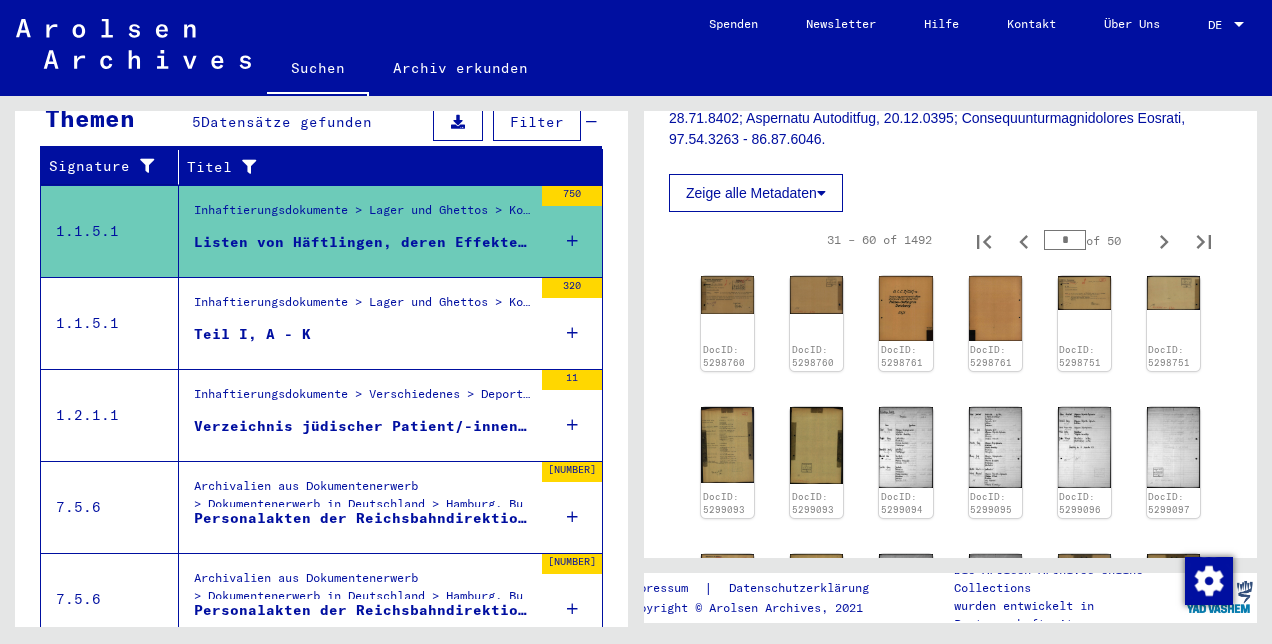 click on "Inhaftierungsdokumente > Lager und Ghettos > Konzentrationslager Buchenwald > Listenmaterial Buchenwald > Listen von Häftlingen, deren Effekten dem KL Buchenwald von verschiedenen      Gefängnissen, Polizeidienststellen und anderen Inhaftierungsanstalten      innerhalb und außerhalb des Deutschen Reichs übergeben wurden, A - Z" at bounding box center (363, 307) 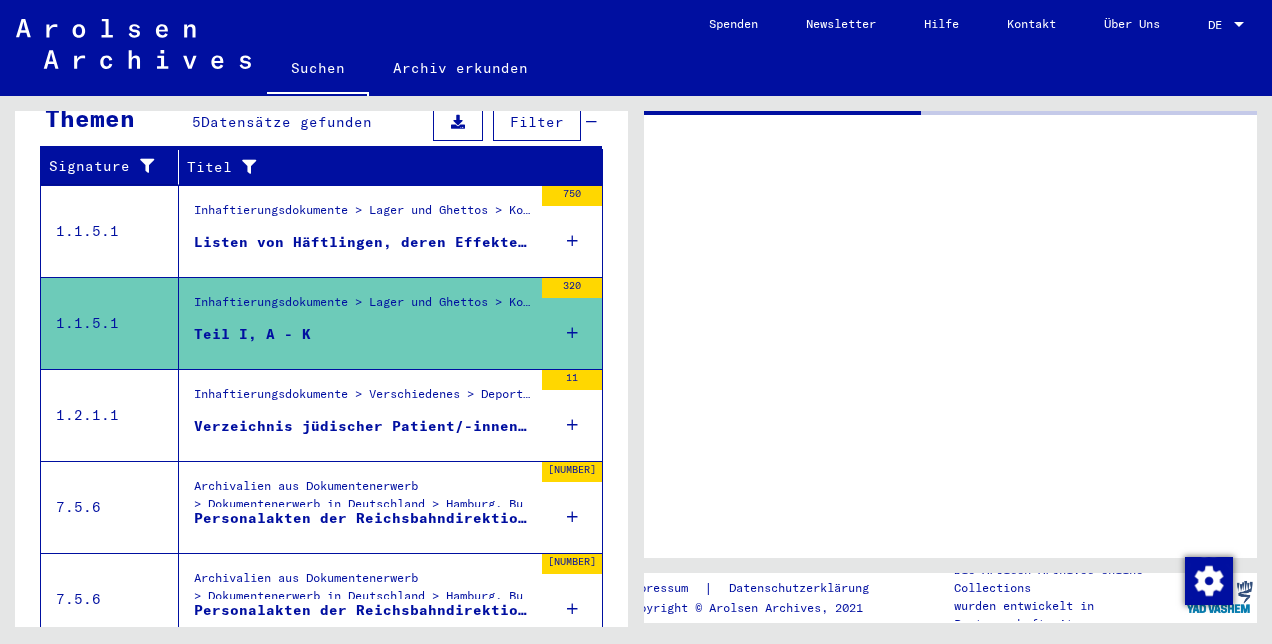 scroll, scrollTop: 0, scrollLeft: 0, axis: both 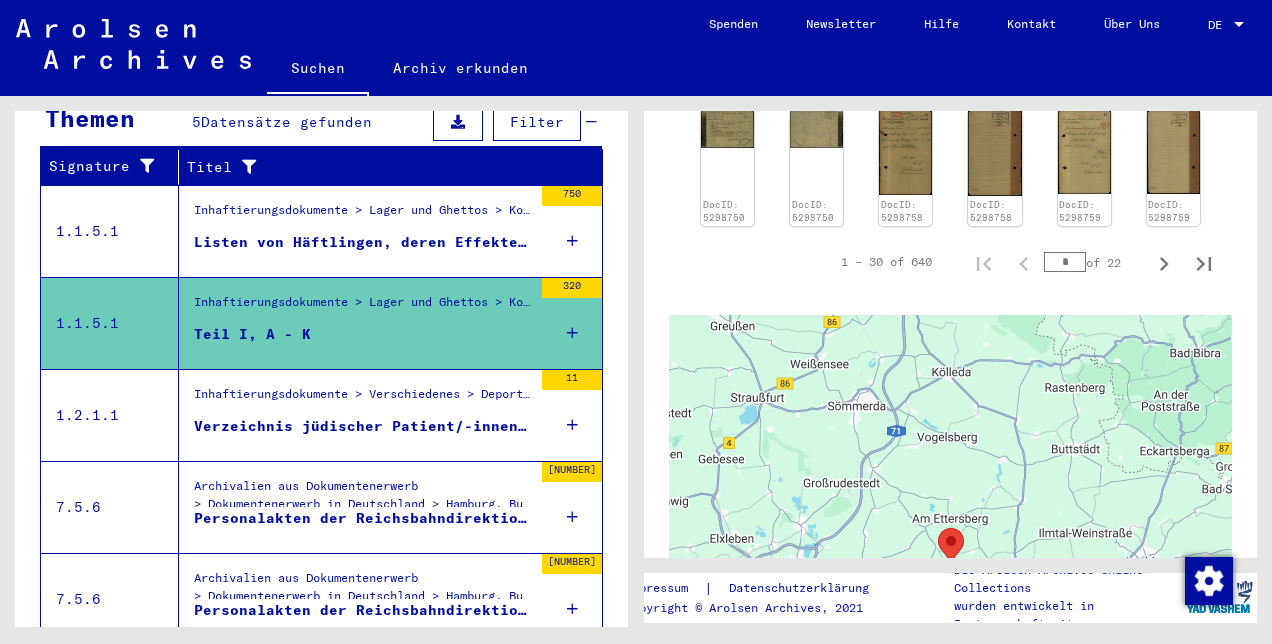 click on "Verzeichnis jüdischer Patient/-innen, die aus verschiedenen      Pflegeanstalten in der Heil- und Pflegeanstalt Wunstorf gesammelt und von      dort am 27.09.1940 deportiert wurden (Euthanasie), mit Begleitschreiben      (1959)" at bounding box center [363, 426] 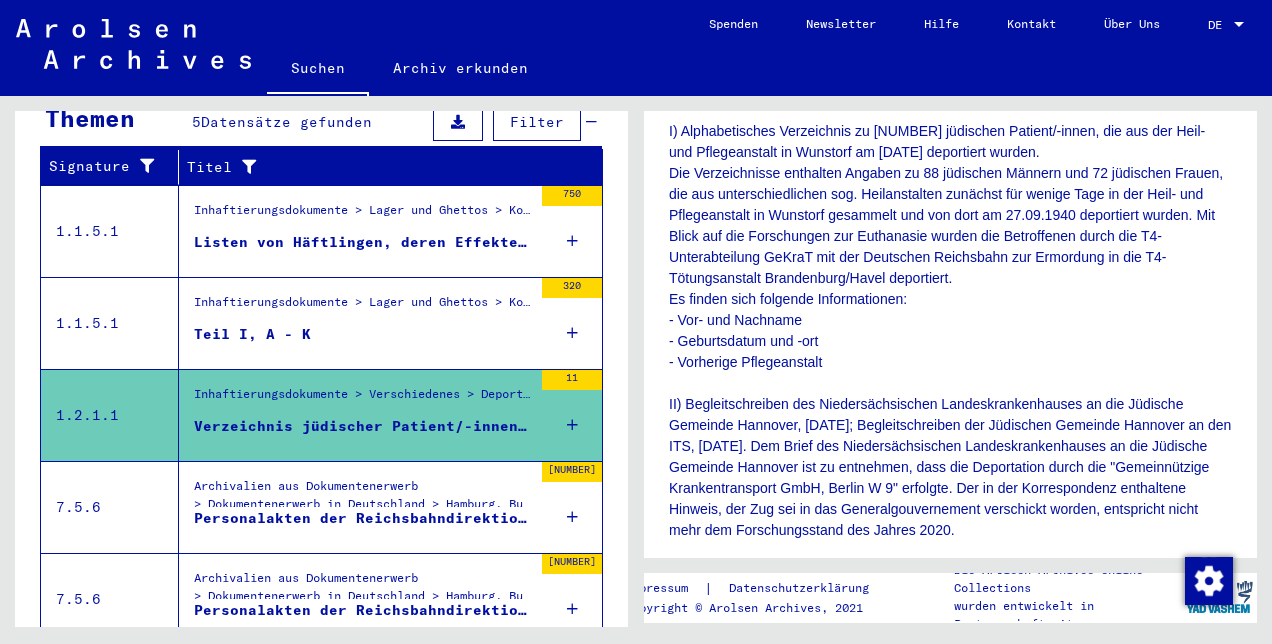 scroll, scrollTop: 560, scrollLeft: 0, axis: vertical 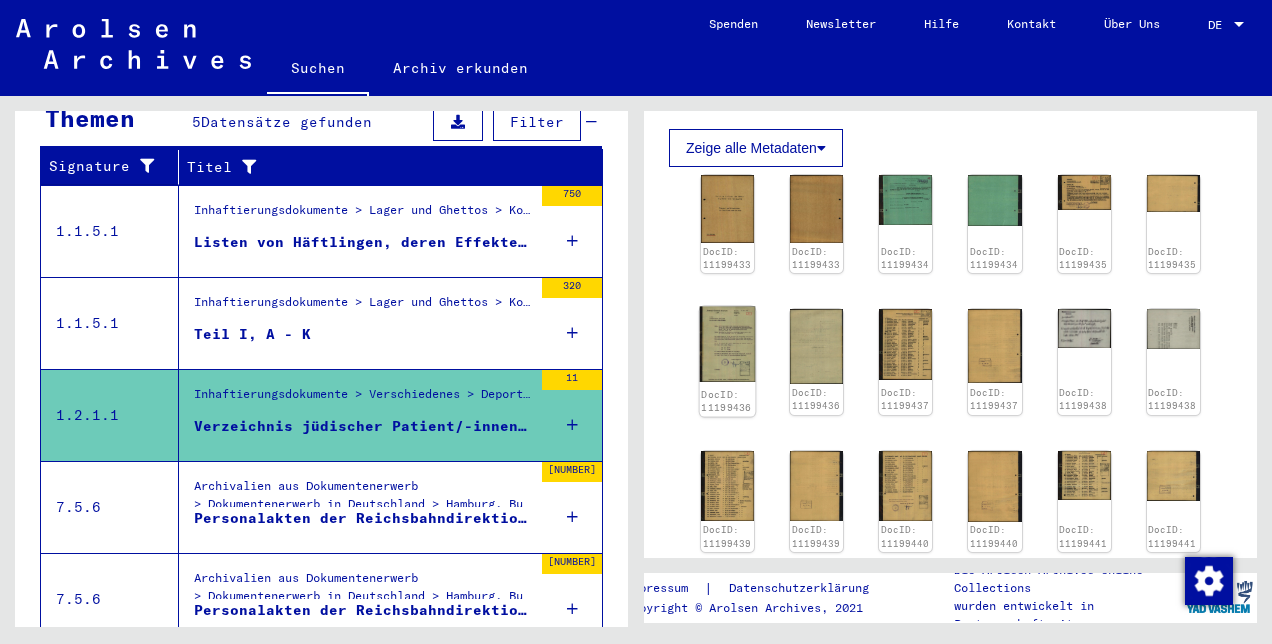 click 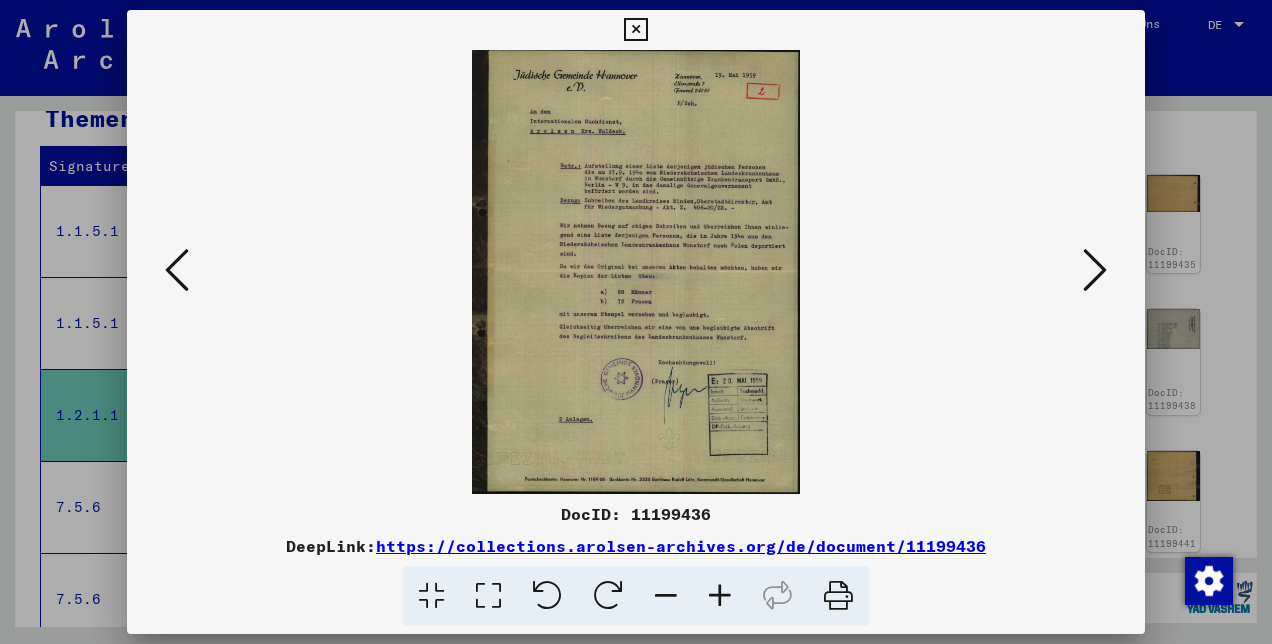 click at bounding box center [720, 596] 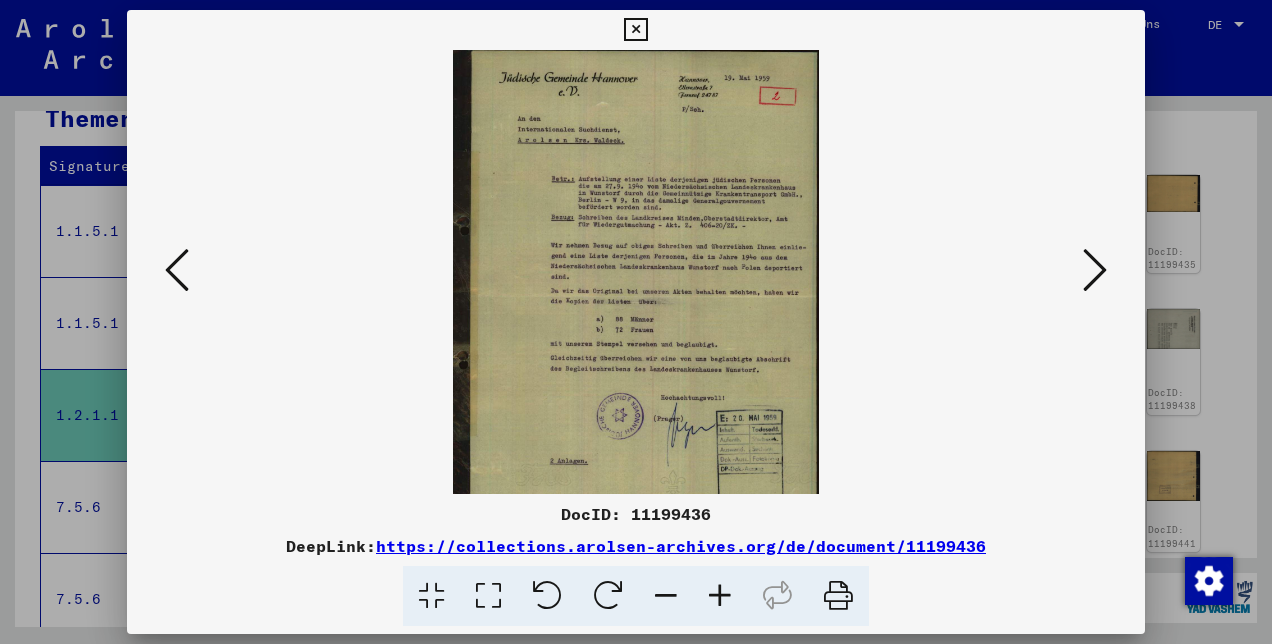 click at bounding box center [720, 596] 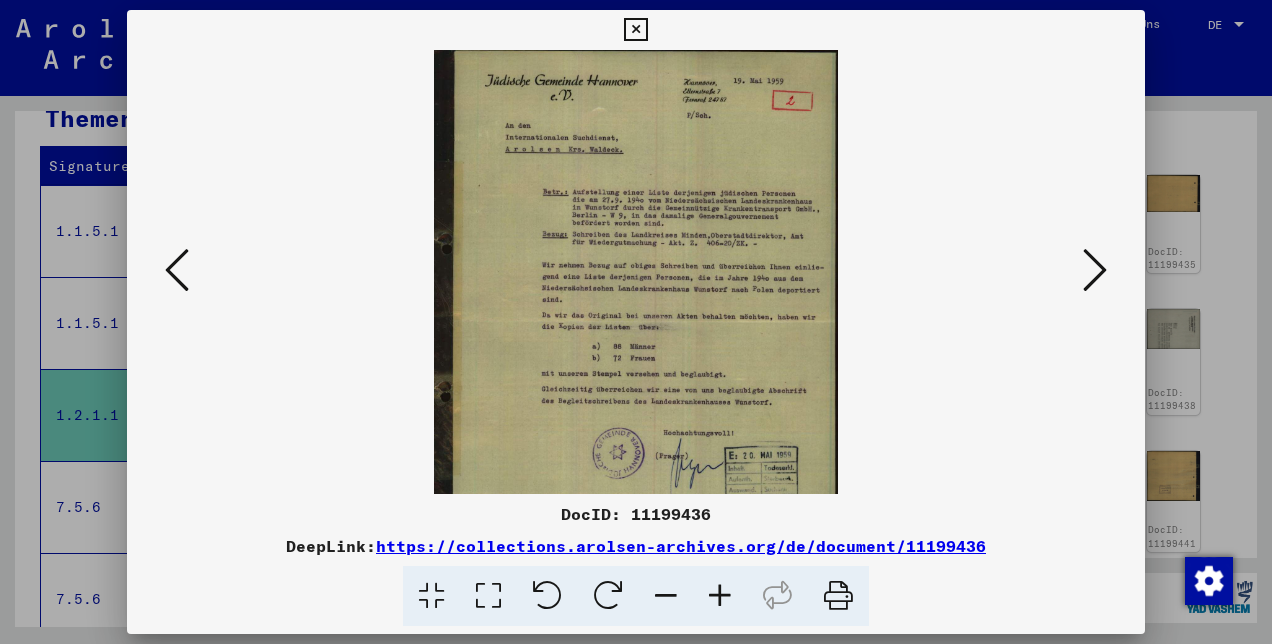 click at bounding box center (720, 596) 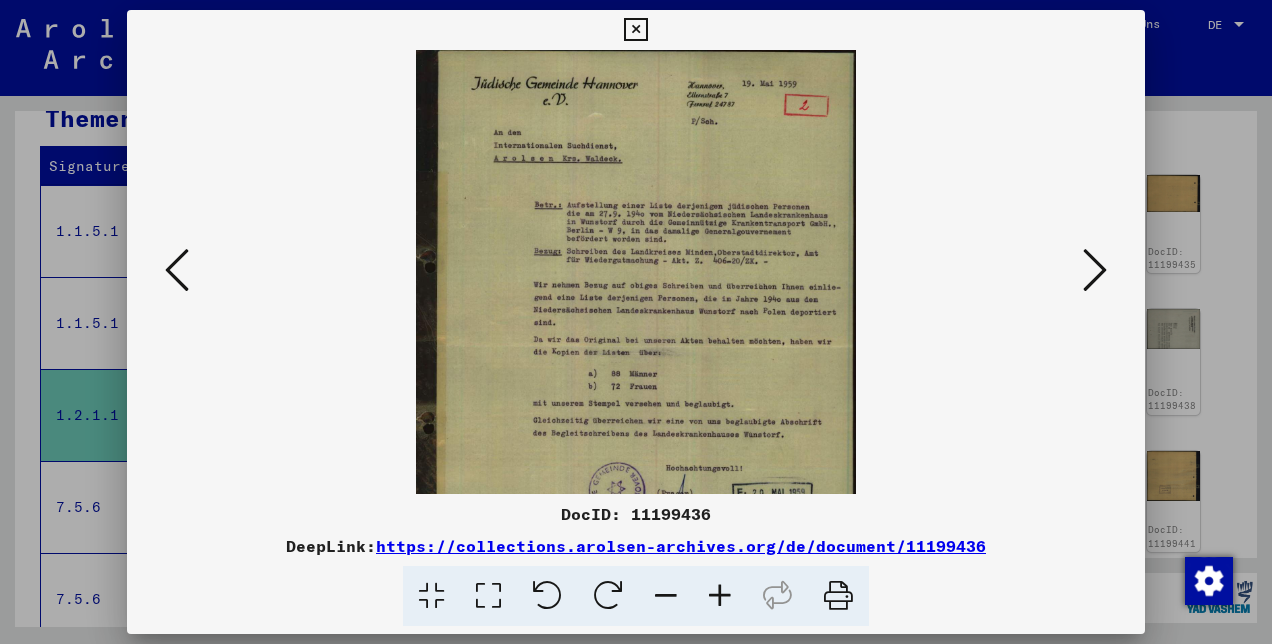 click at bounding box center [720, 596] 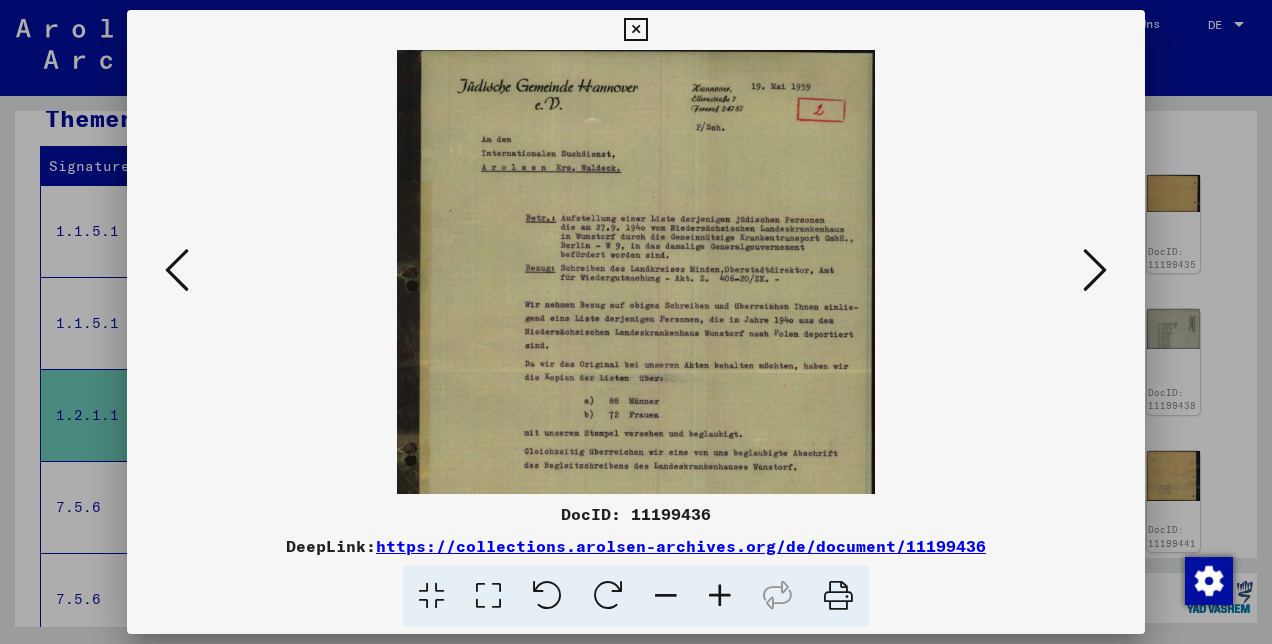 click at bounding box center [720, 596] 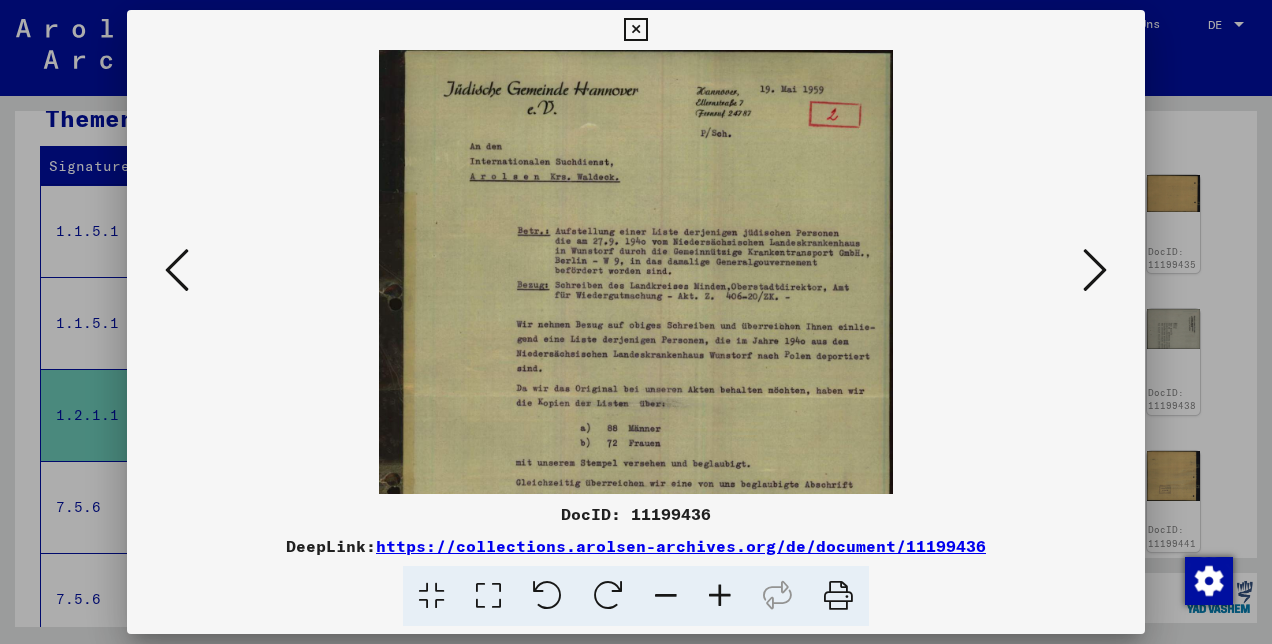 click at bounding box center [720, 596] 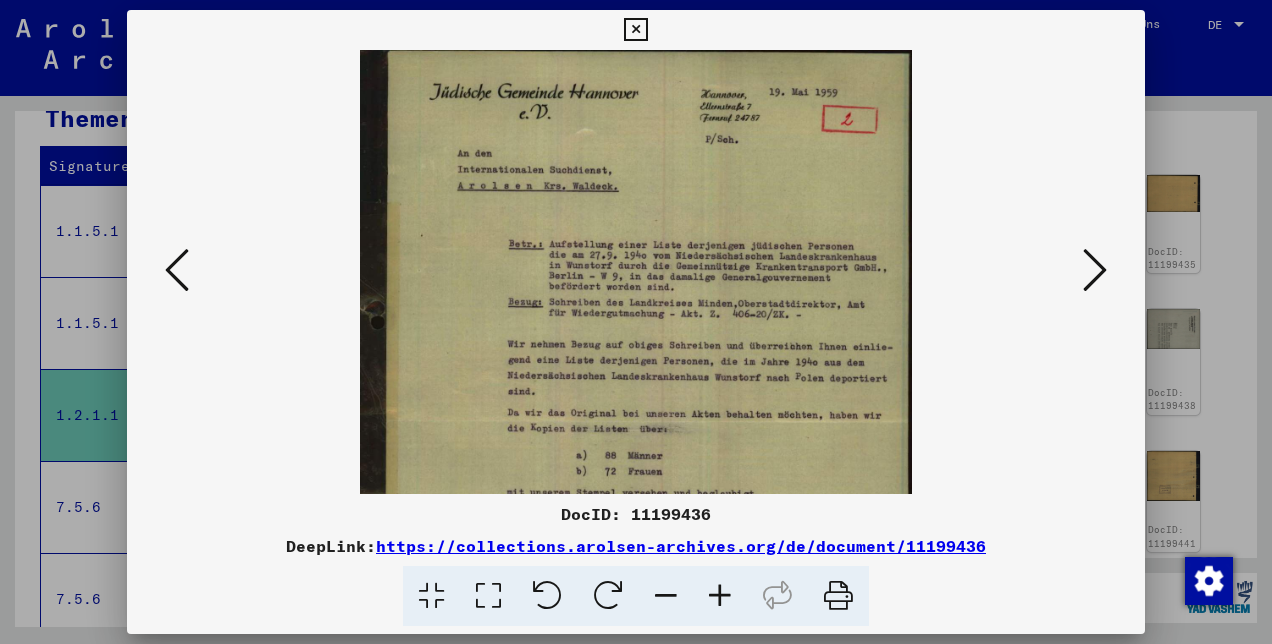 click at bounding box center [720, 596] 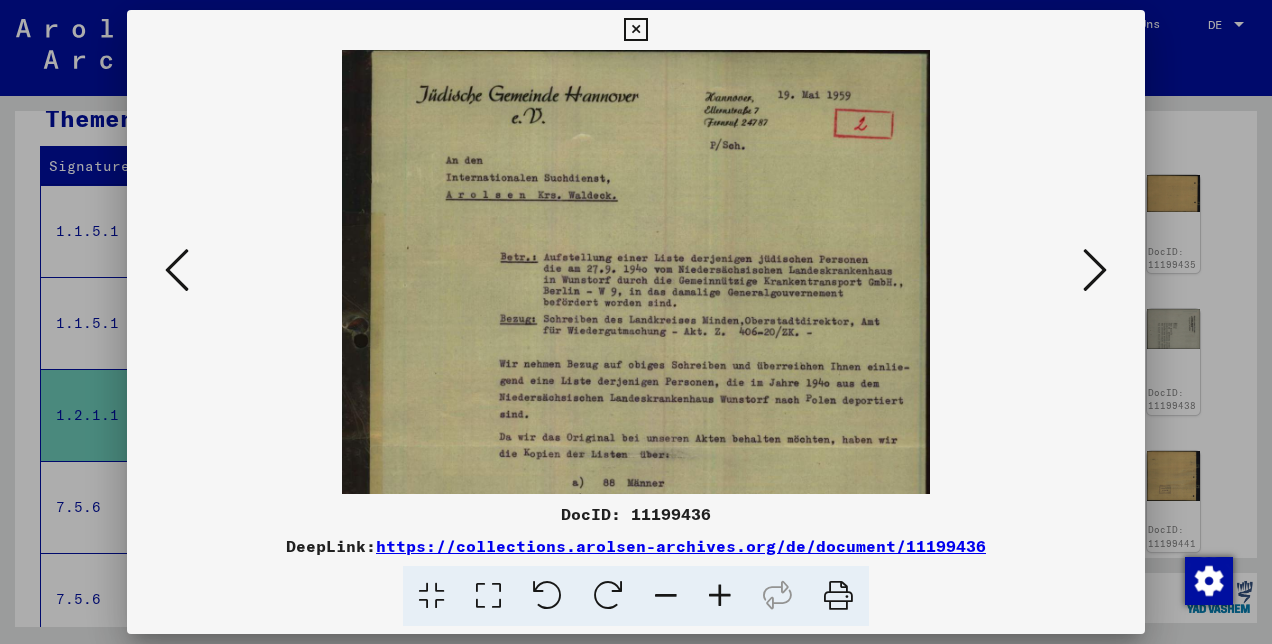 click at bounding box center [720, 596] 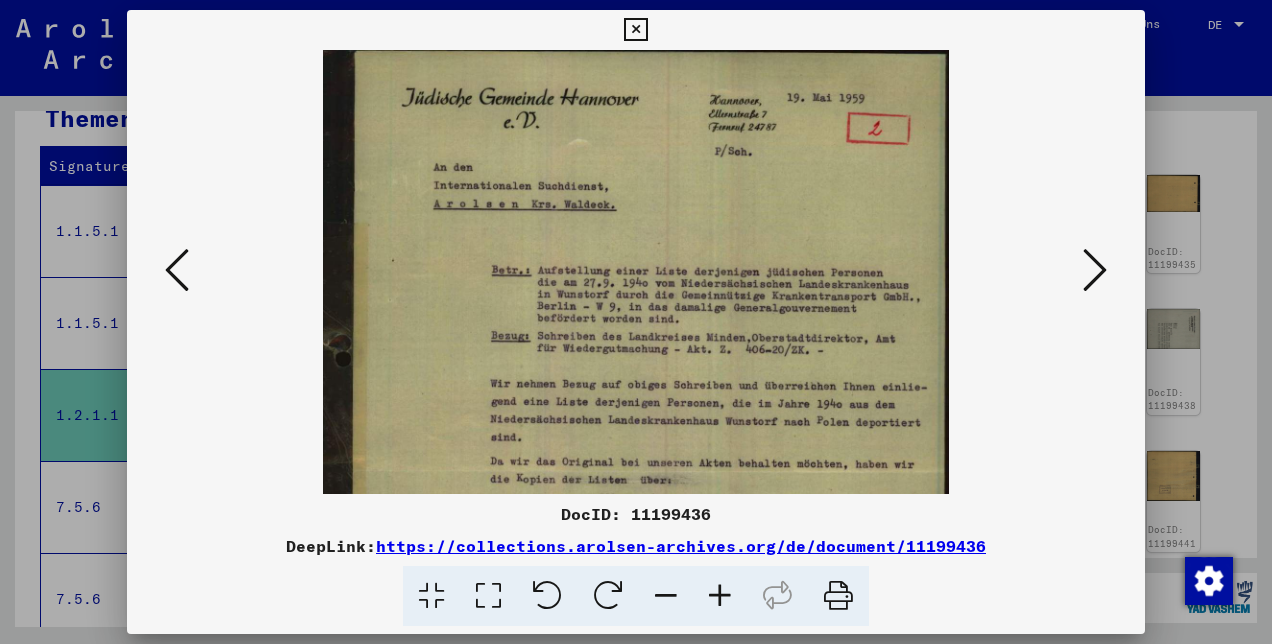 click at bounding box center (720, 596) 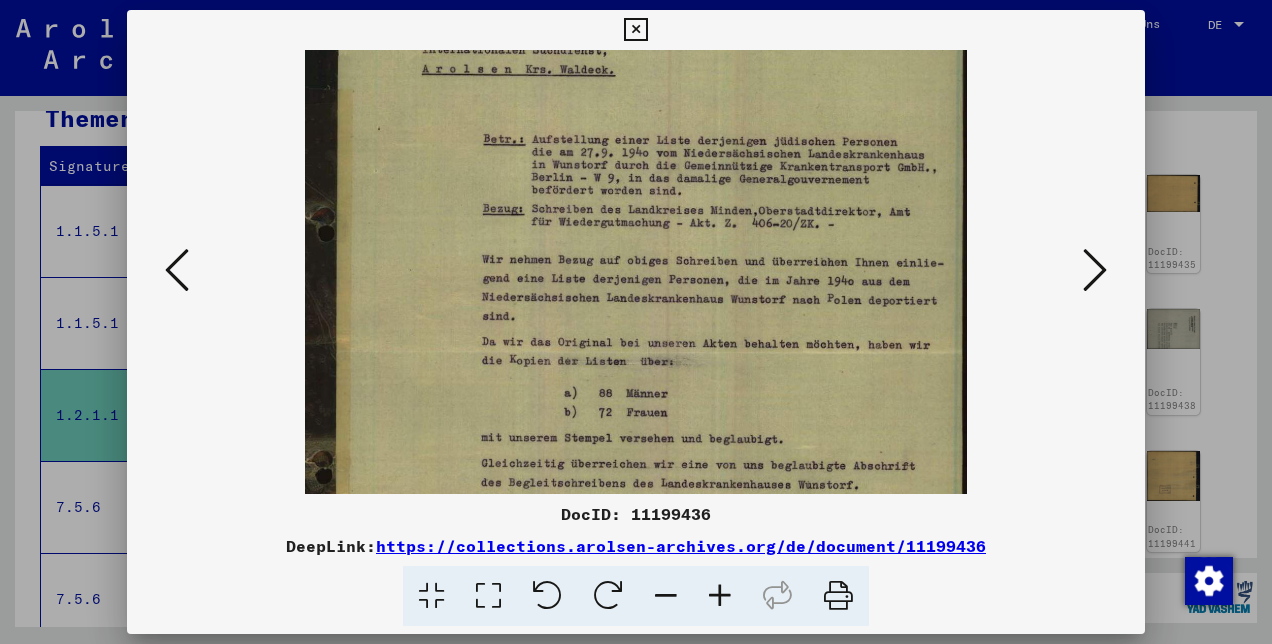 drag, startPoint x: 678, startPoint y: 439, endPoint x: 638, endPoint y: 282, distance: 162.01543 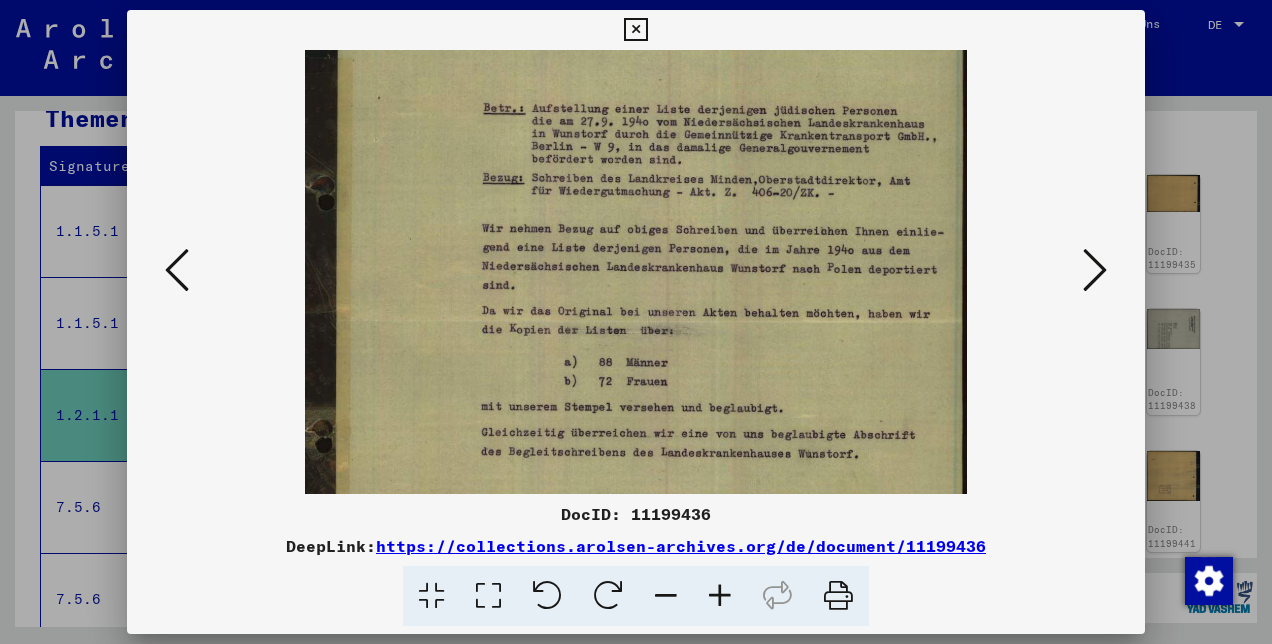 scroll, scrollTop: 174, scrollLeft: 0, axis: vertical 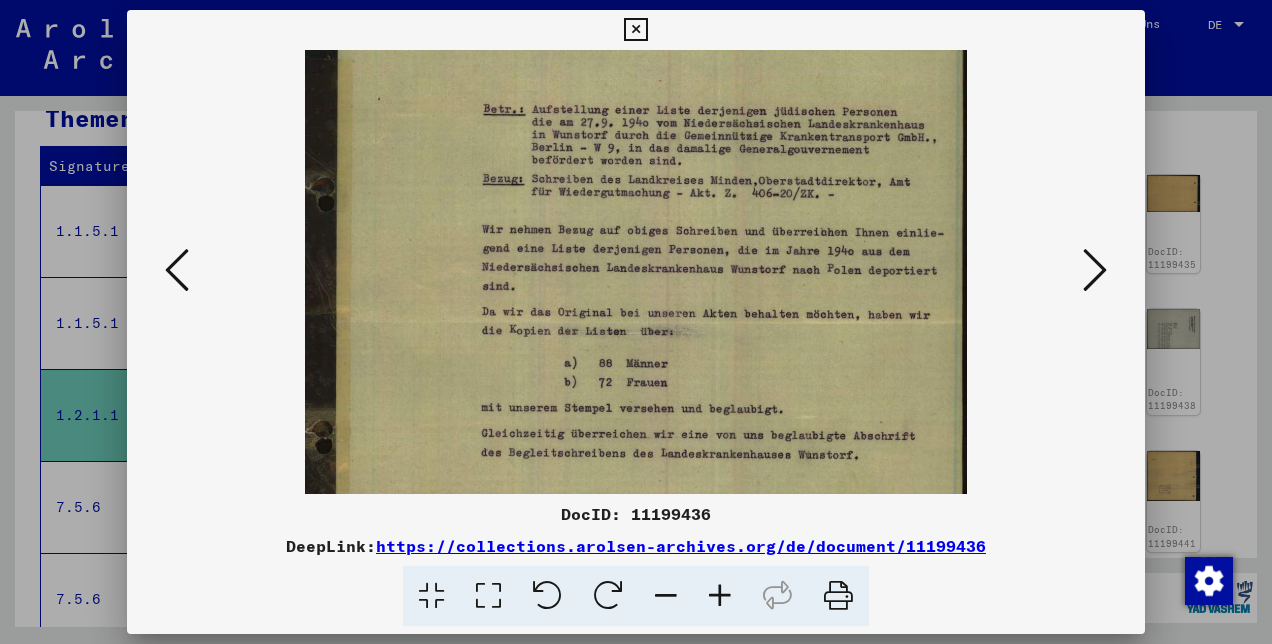 drag, startPoint x: 659, startPoint y: 394, endPoint x: 645, endPoint y: 401, distance: 15.652476 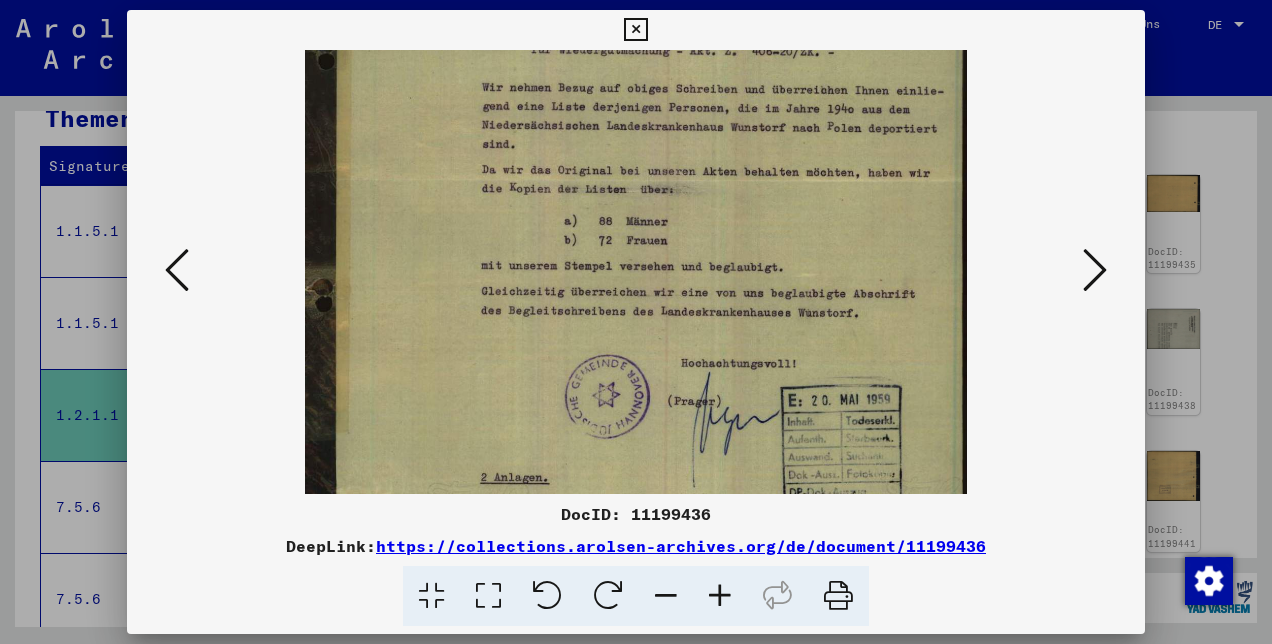 scroll, scrollTop: 326, scrollLeft: 0, axis: vertical 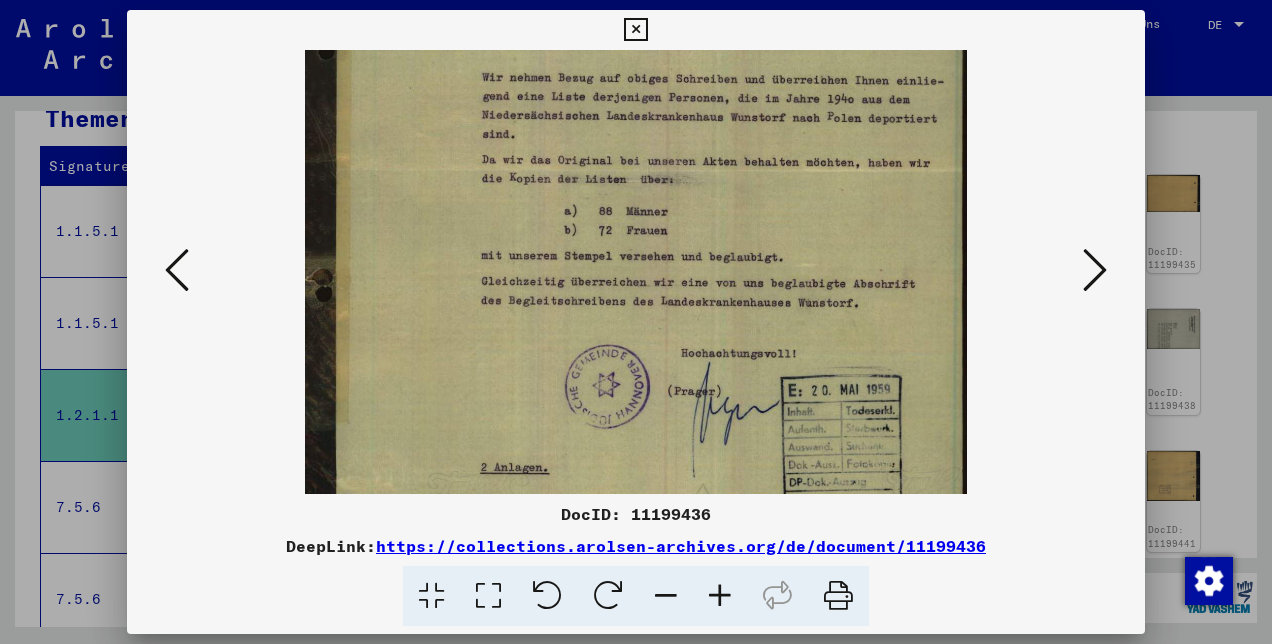 drag, startPoint x: 645, startPoint y: 401, endPoint x: 646, endPoint y: 255, distance: 146.00342 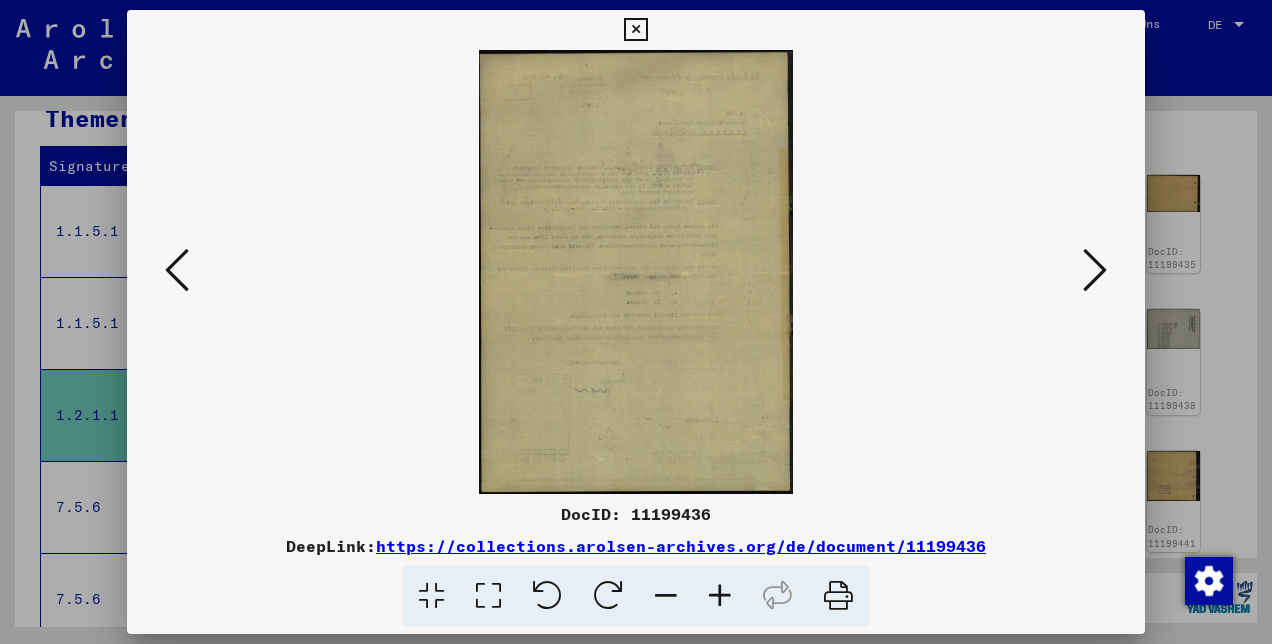 click at bounding box center (1095, 270) 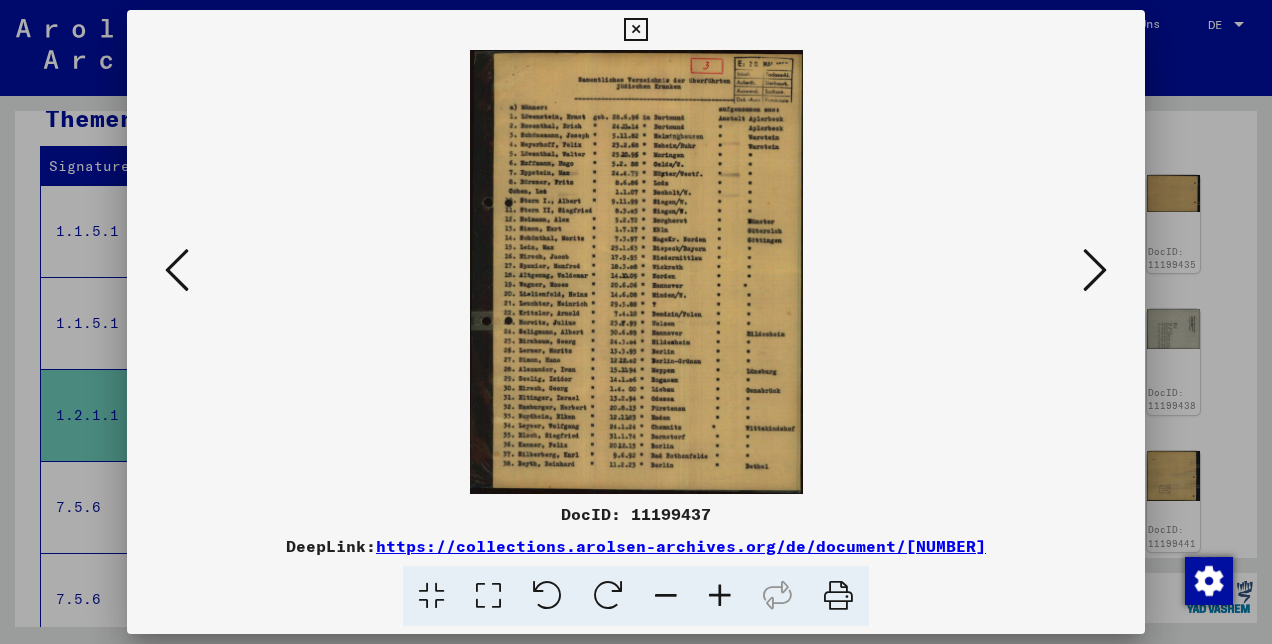 click at bounding box center (720, 596) 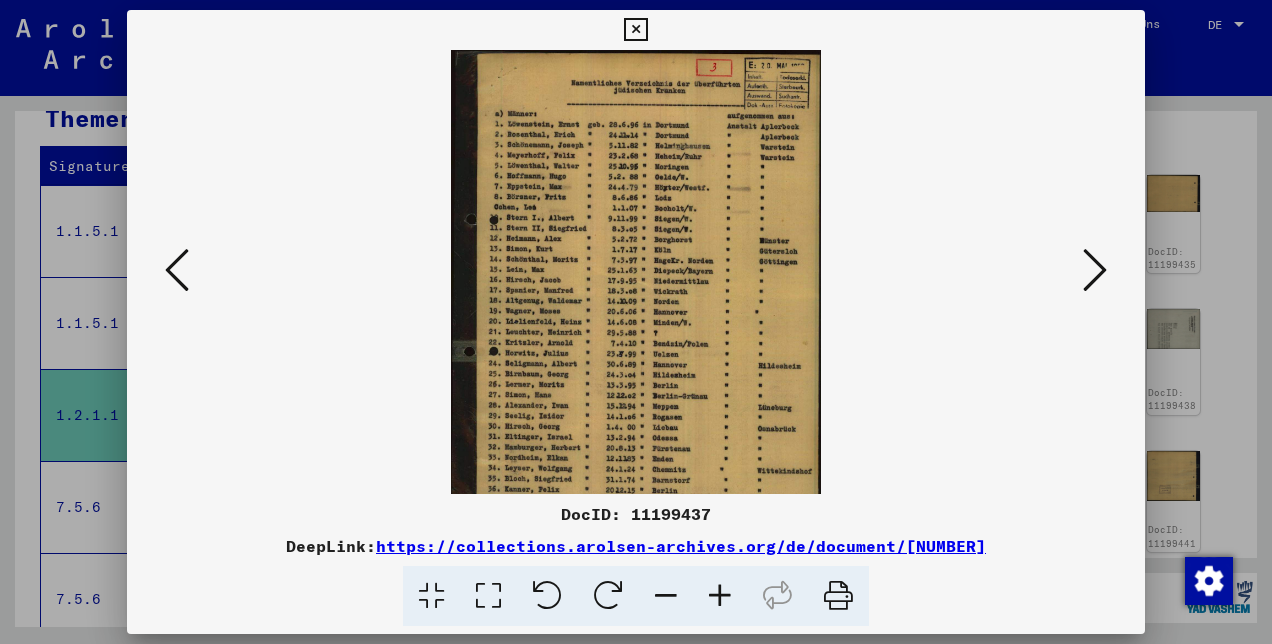 click at bounding box center [720, 596] 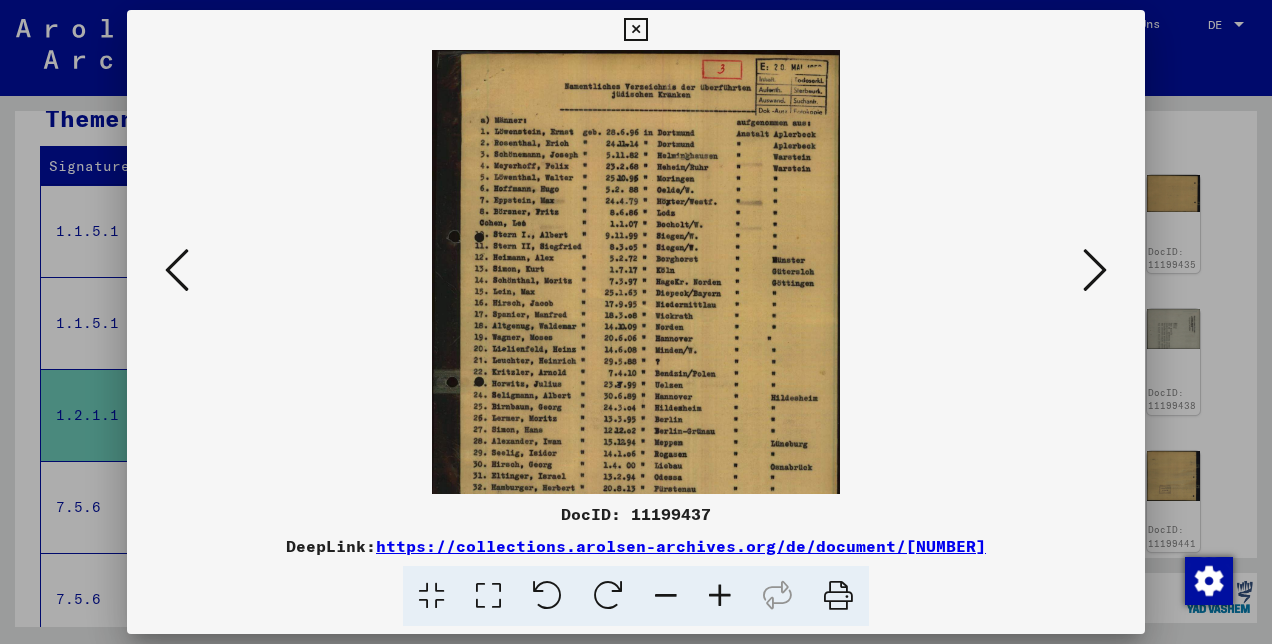 click at bounding box center [720, 596] 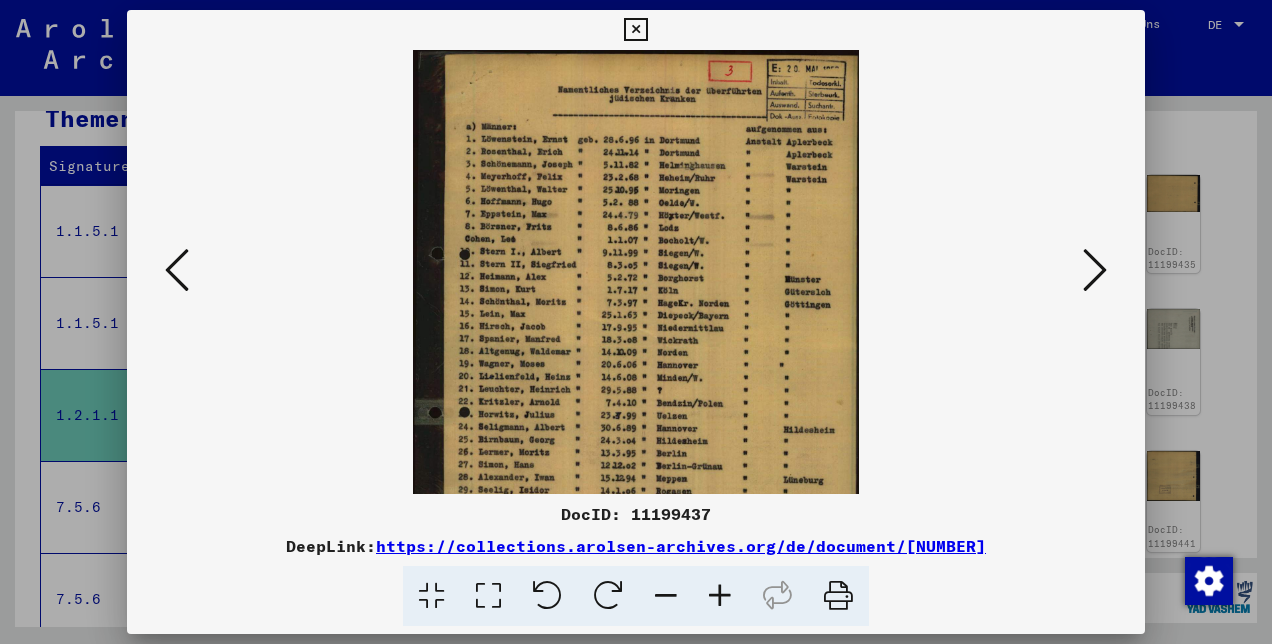 click at bounding box center (720, 596) 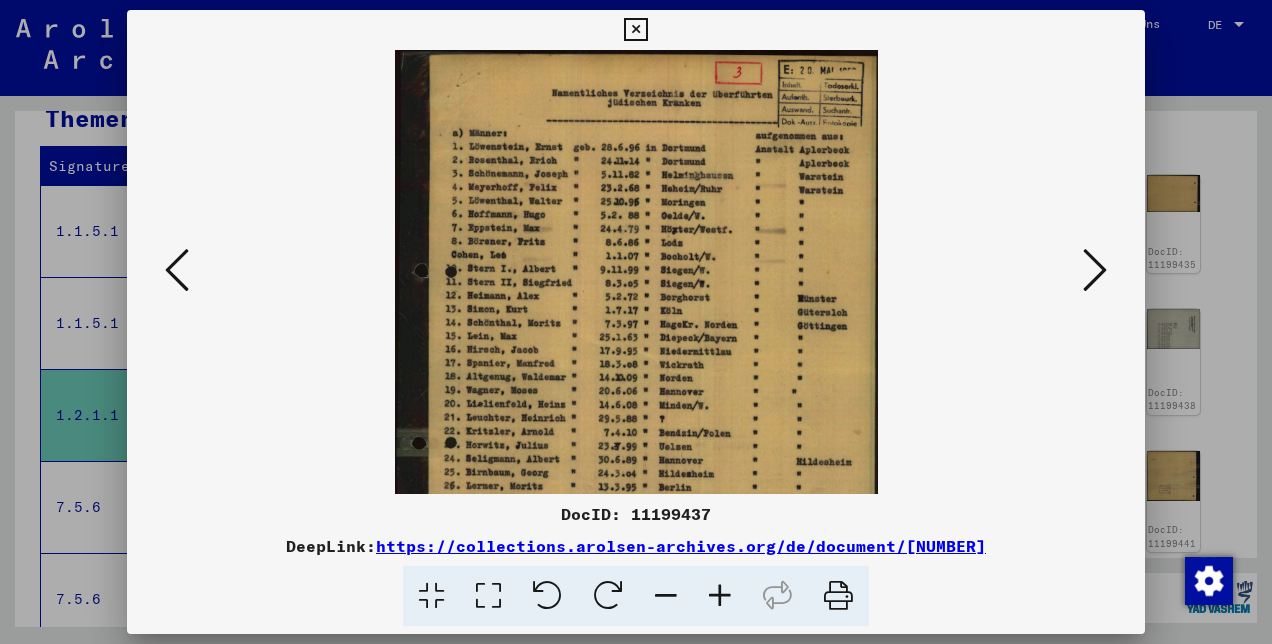 click at bounding box center [720, 596] 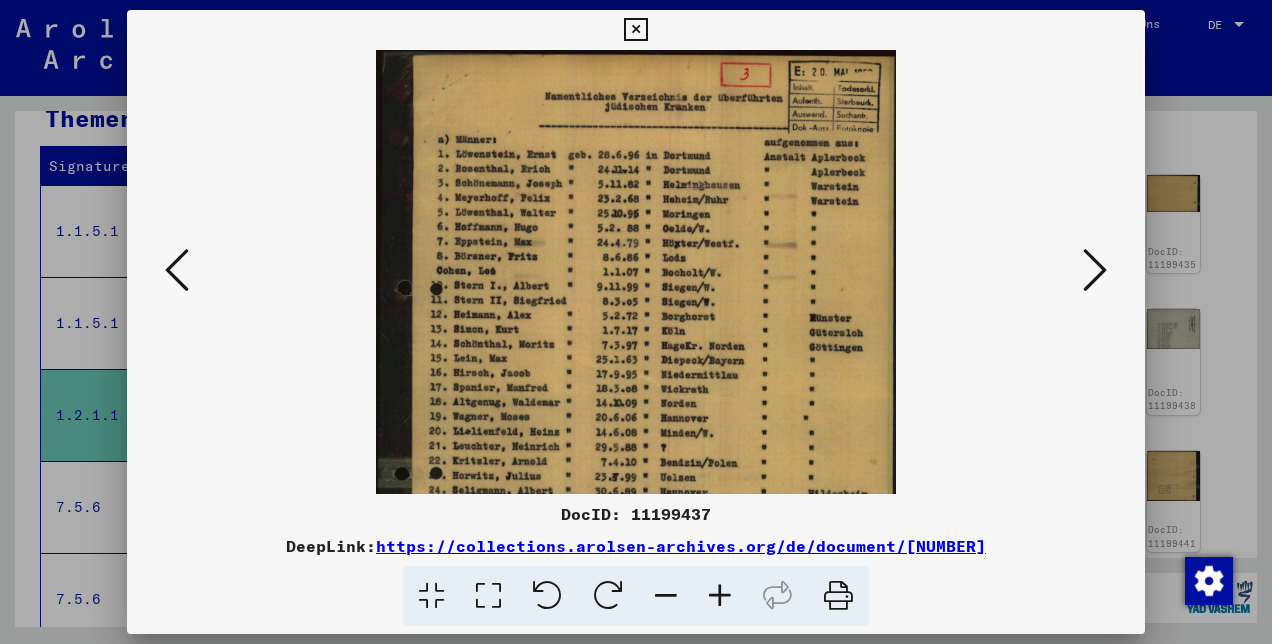 click at bounding box center [720, 596] 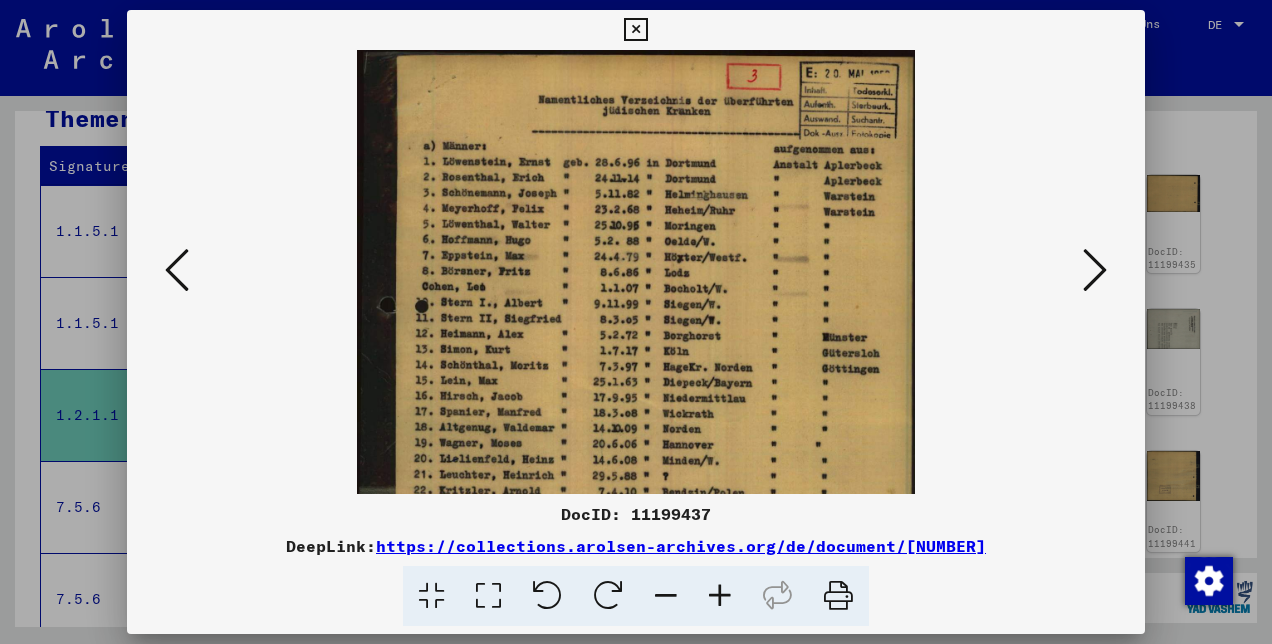 click at bounding box center (720, 596) 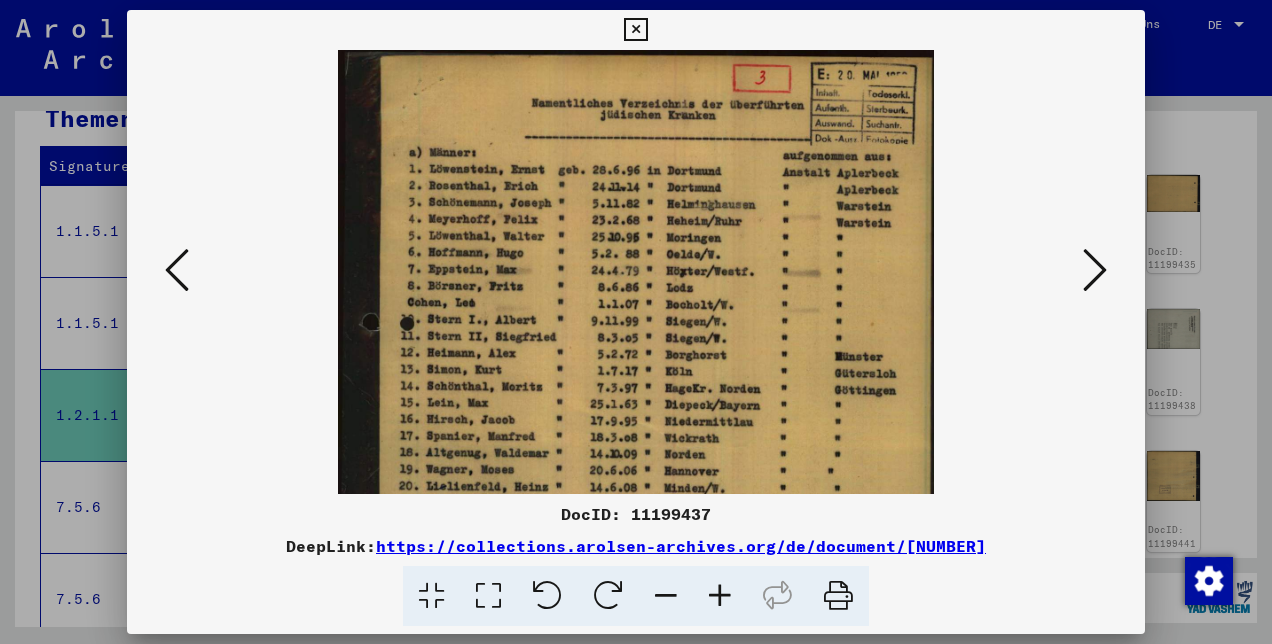 click at bounding box center (720, 596) 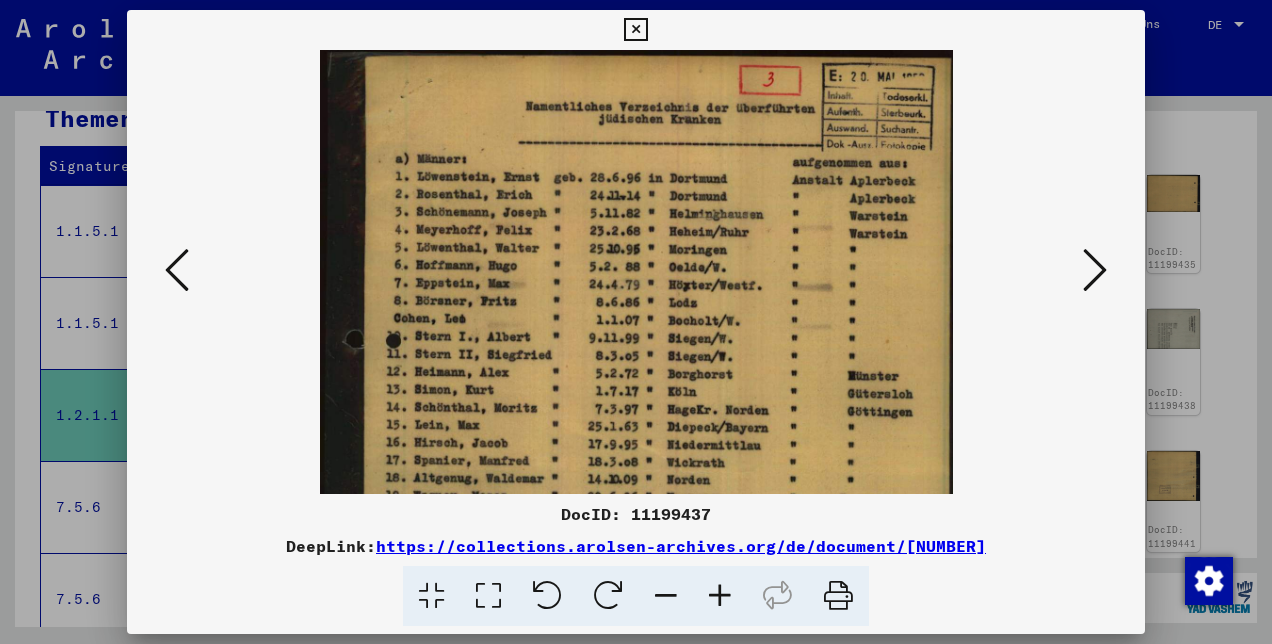 click at bounding box center [720, 596] 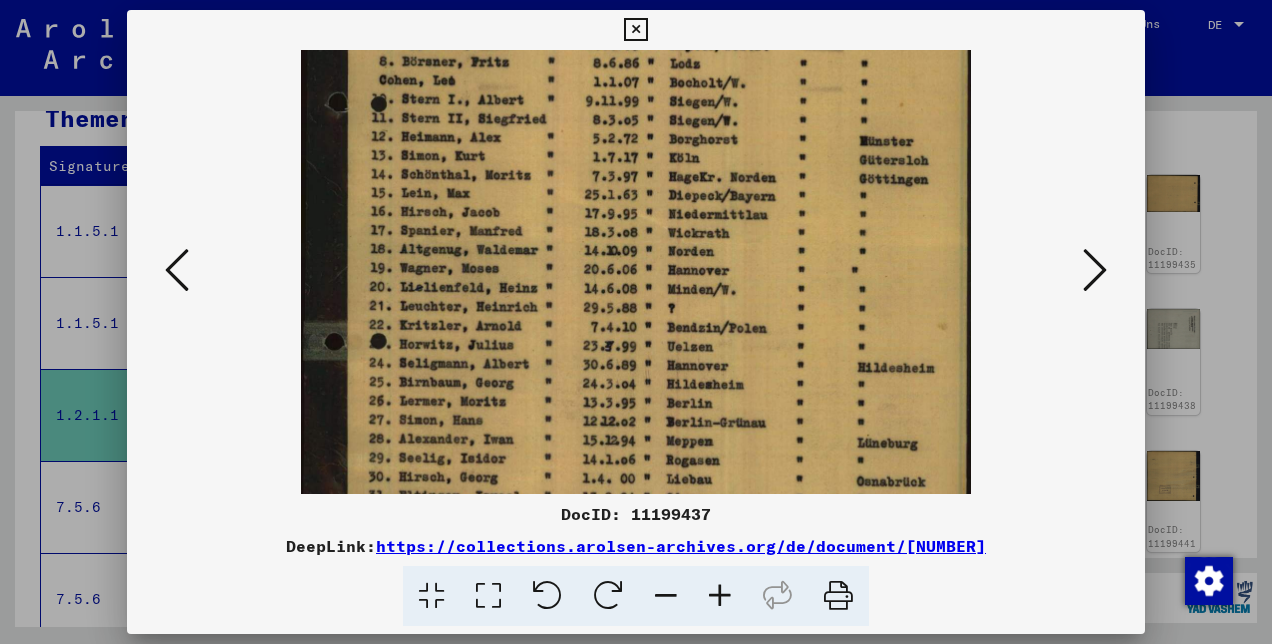 scroll, scrollTop: 270, scrollLeft: 0, axis: vertical 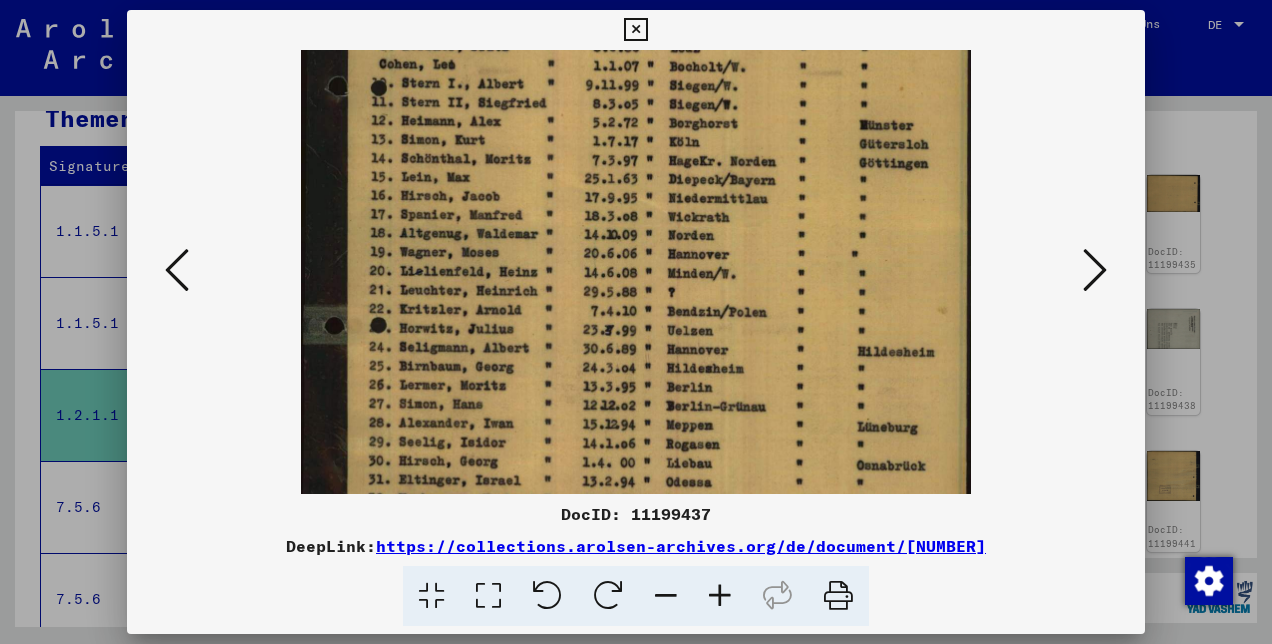 drag, startPoint x: 649, startPoint y: 453, endPoint x: 619, endPoint y: 188, distance: 266.69272 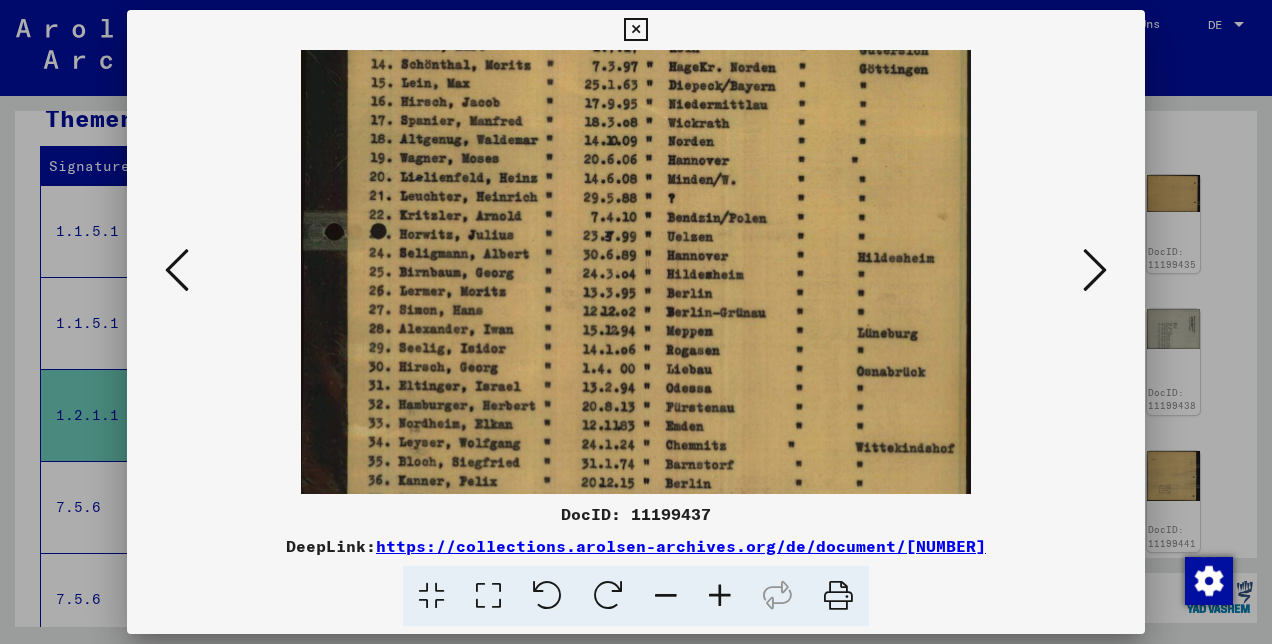 scroll, scrollTop: 363, scrollLeft: 0, axis: vertical 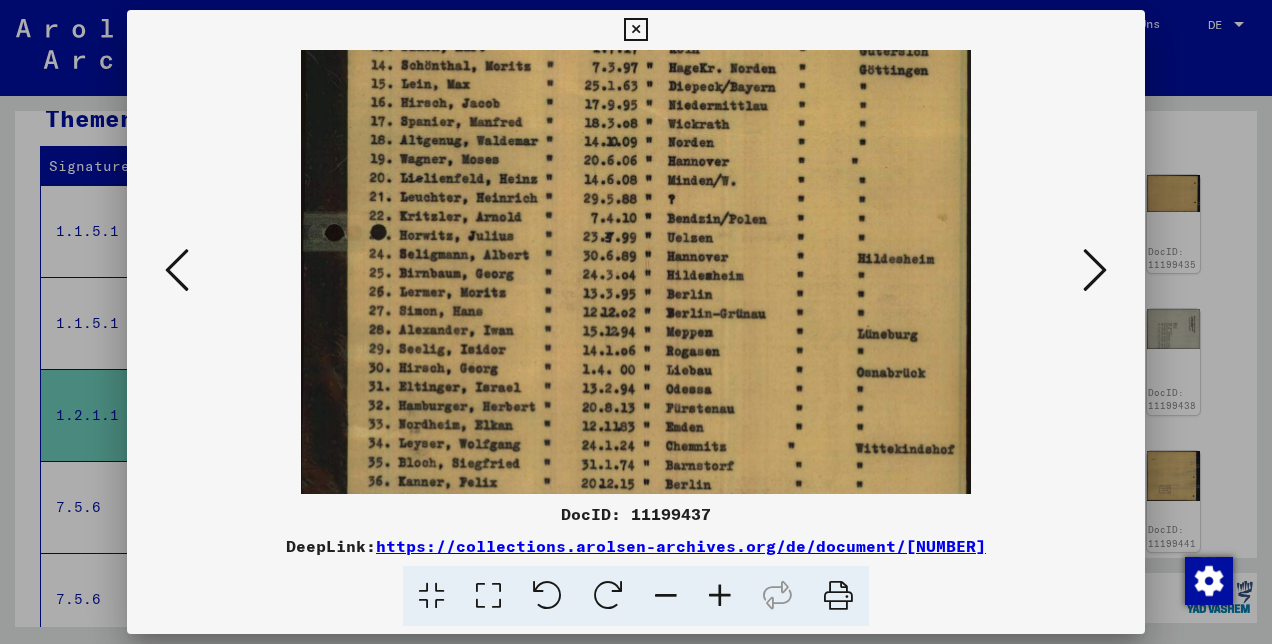 drag, startPoint x: 620, startPoint y: 318, endPoint x: 615, endPoint y: 228, distance: 90.13878 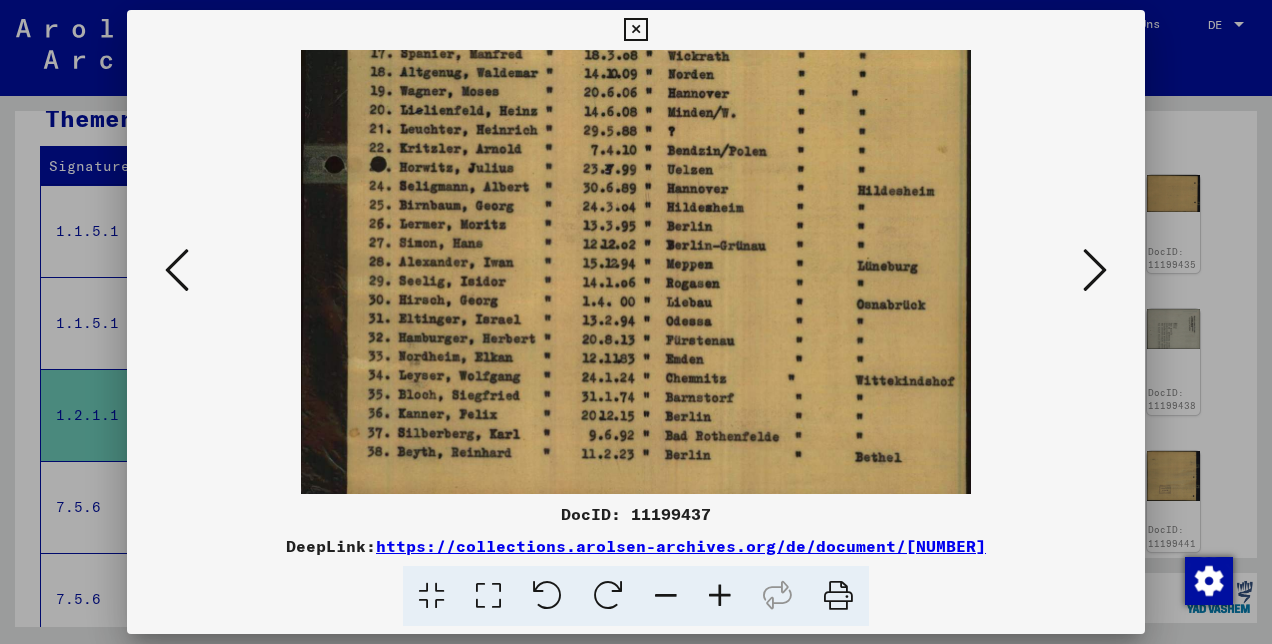 scroll, scrollTop: 443, scrollLeft: 0, axis: vertical 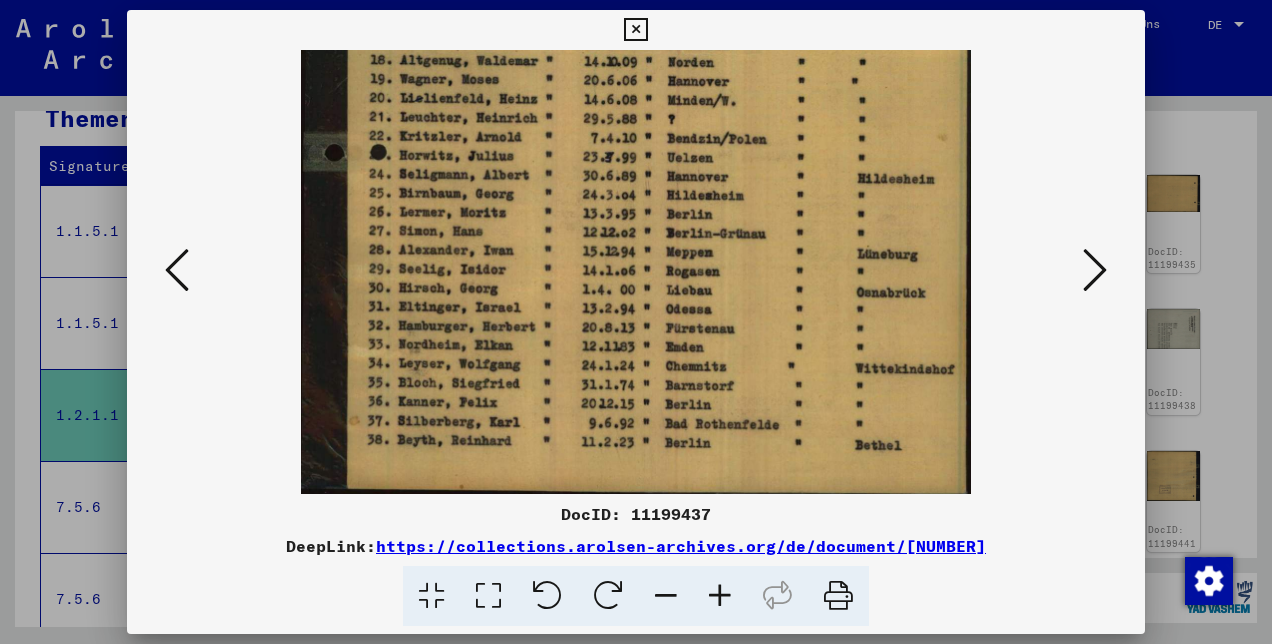 drag, startPoint x: 615, startPoint y: 228, endPoint x: 626, endPoint y: 181, distance: 48.270073 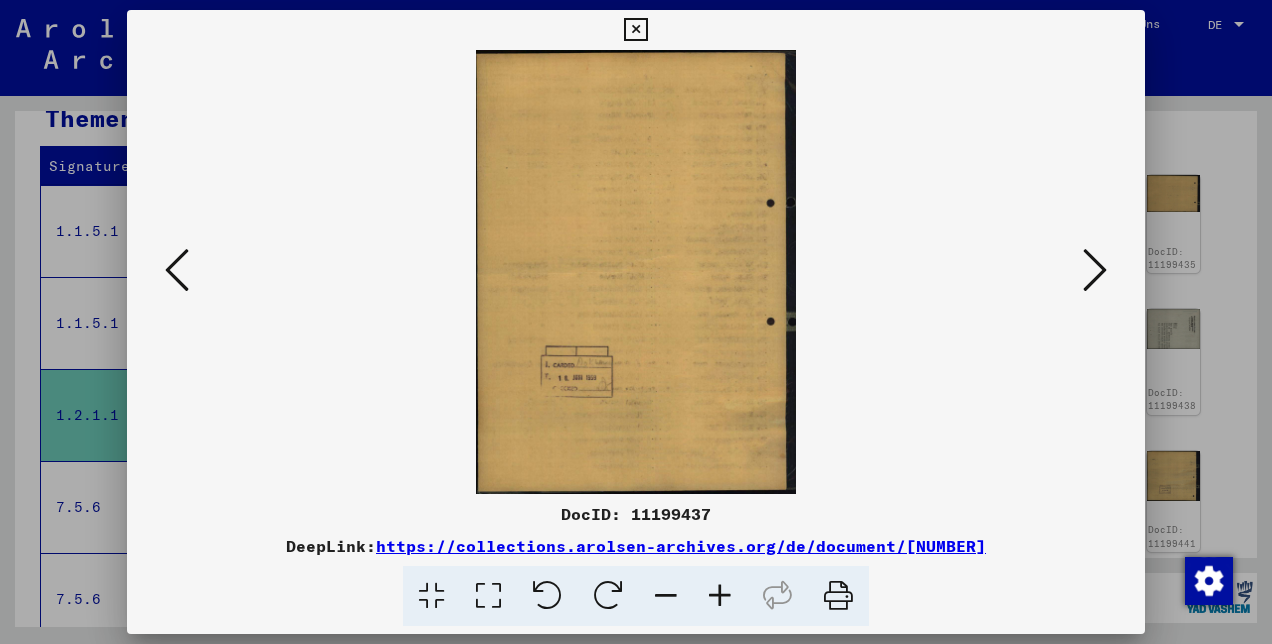 click at bounding box center [1095, 270] 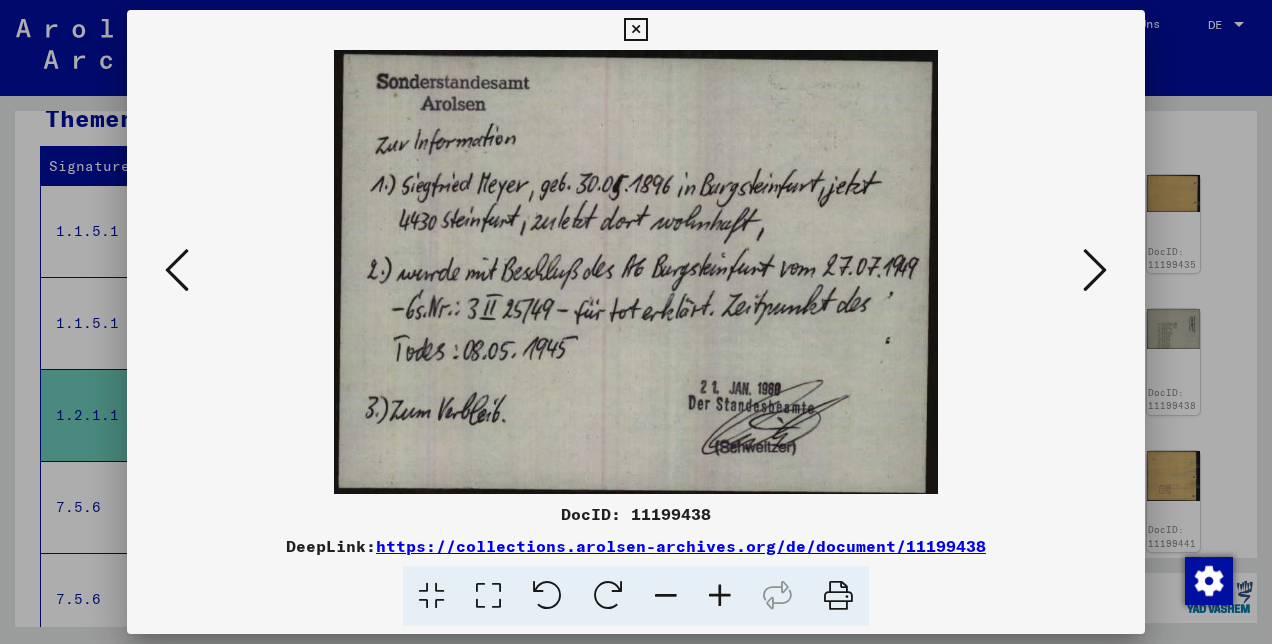 click at bounding box center [1095, 270] 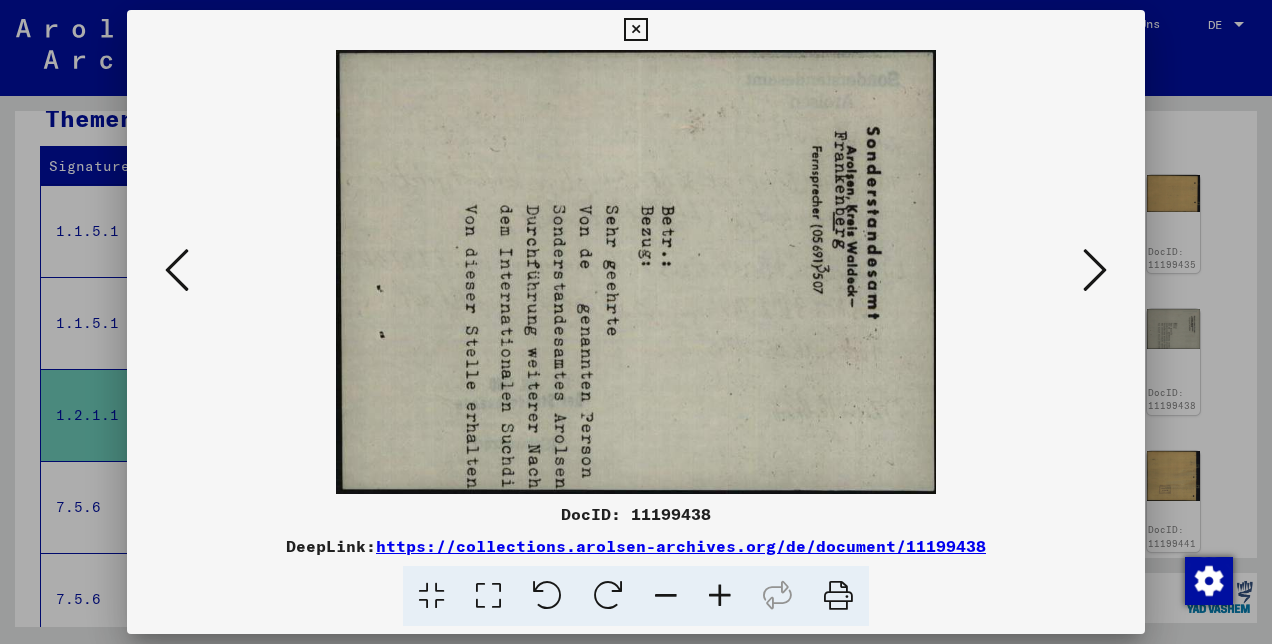 click at bounding box center (1095, 270) 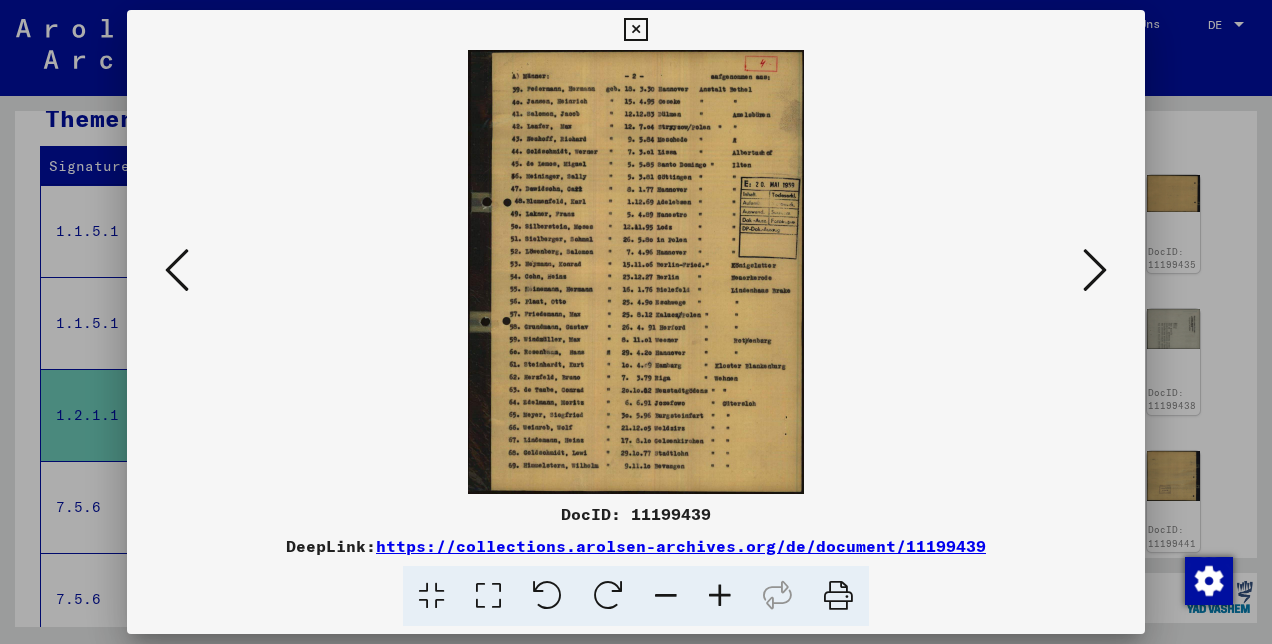 click at bounding box center [1095, 270] 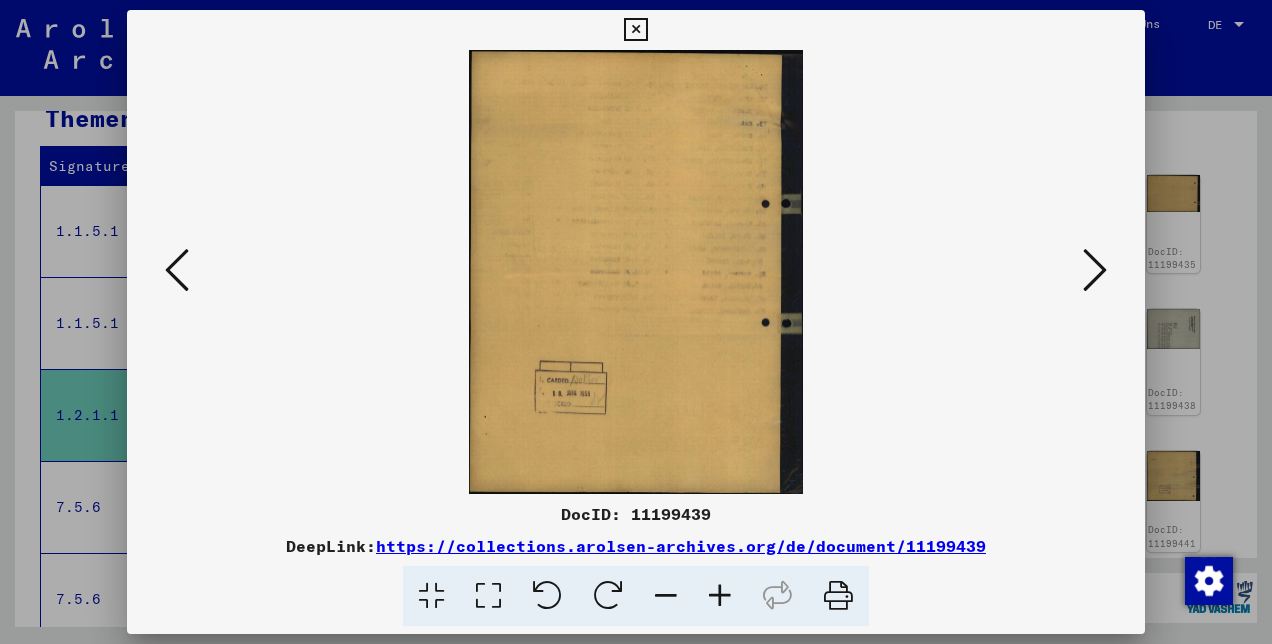 click at bounding box center (177, 270) 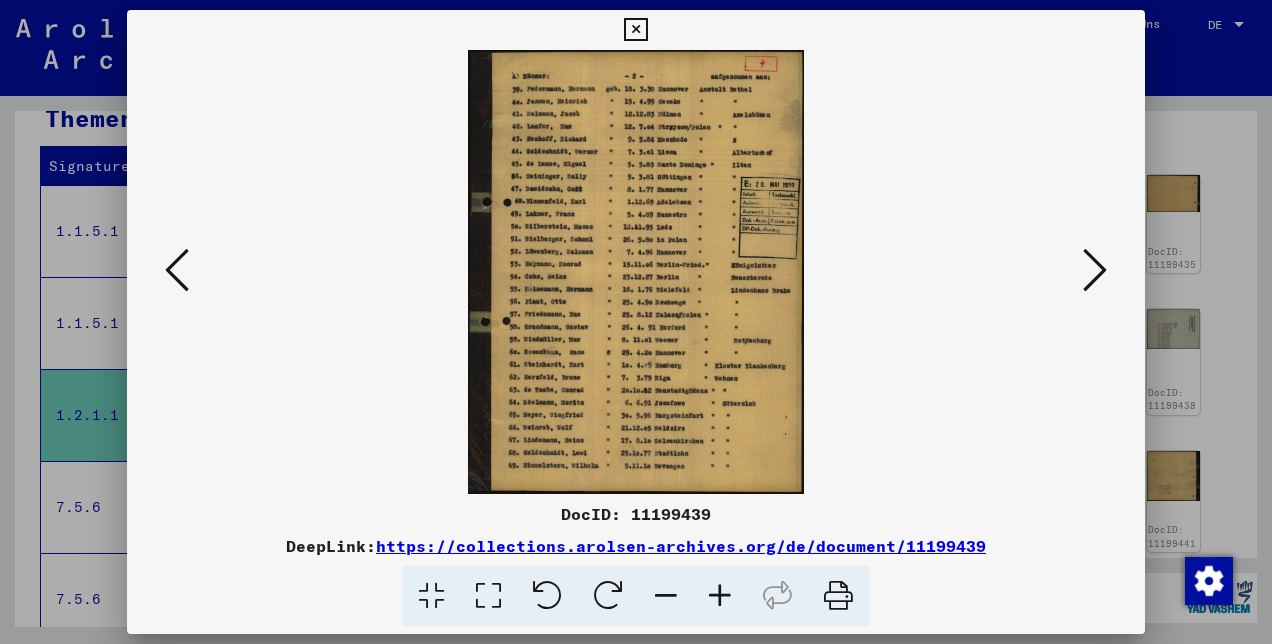 click at bounding box center (720, 596) 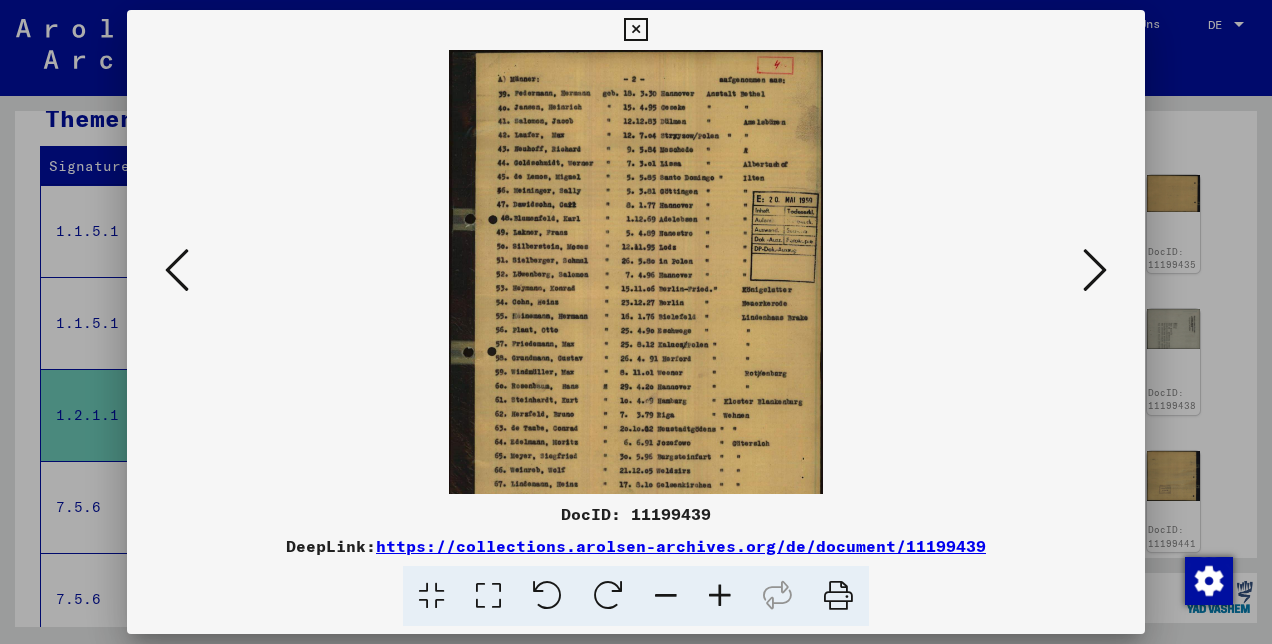 click at bounding box center [720, 596] 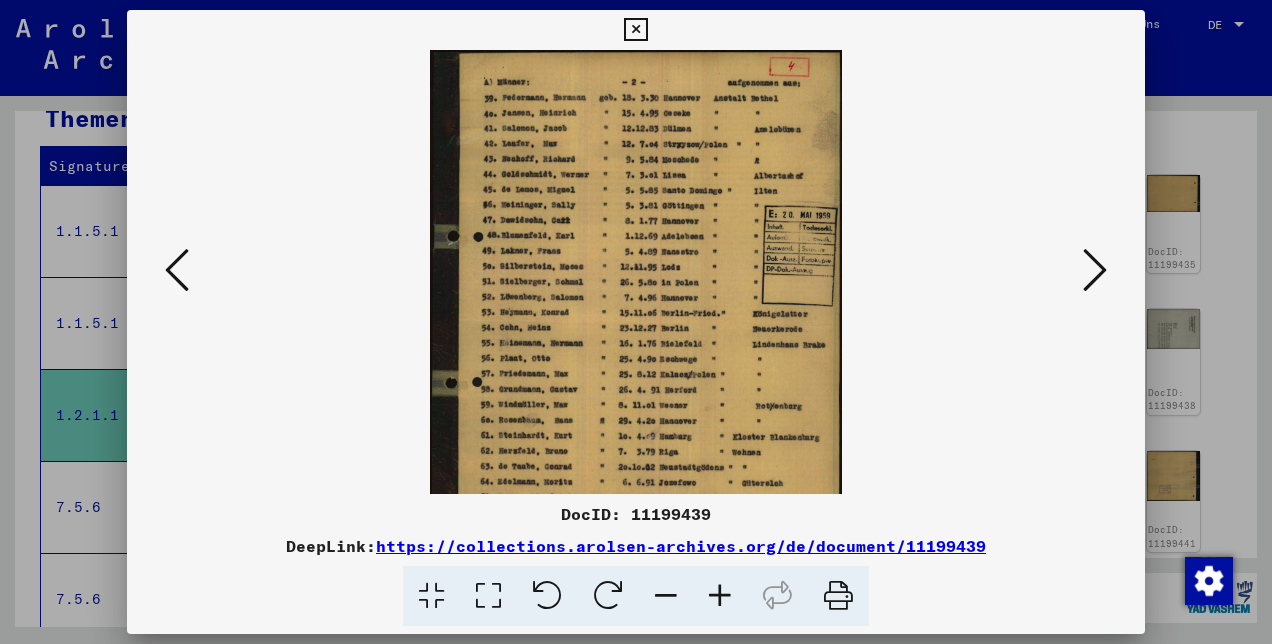click at bounding box center (720, 596) 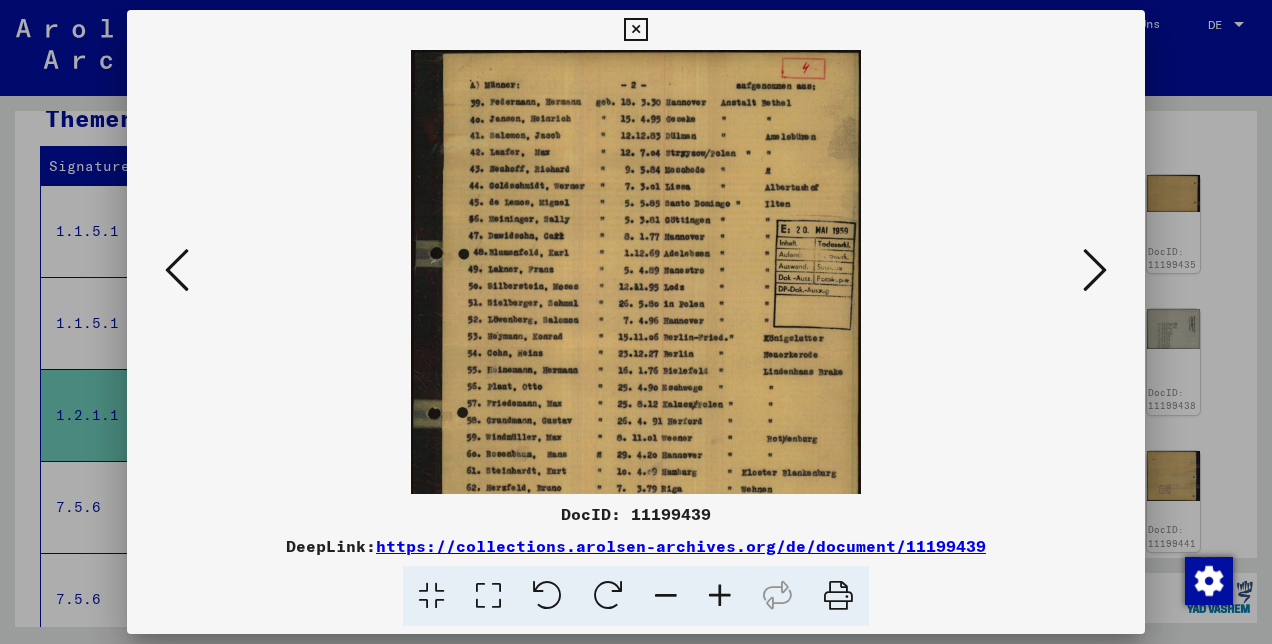 click at bounding box center [720, 596] 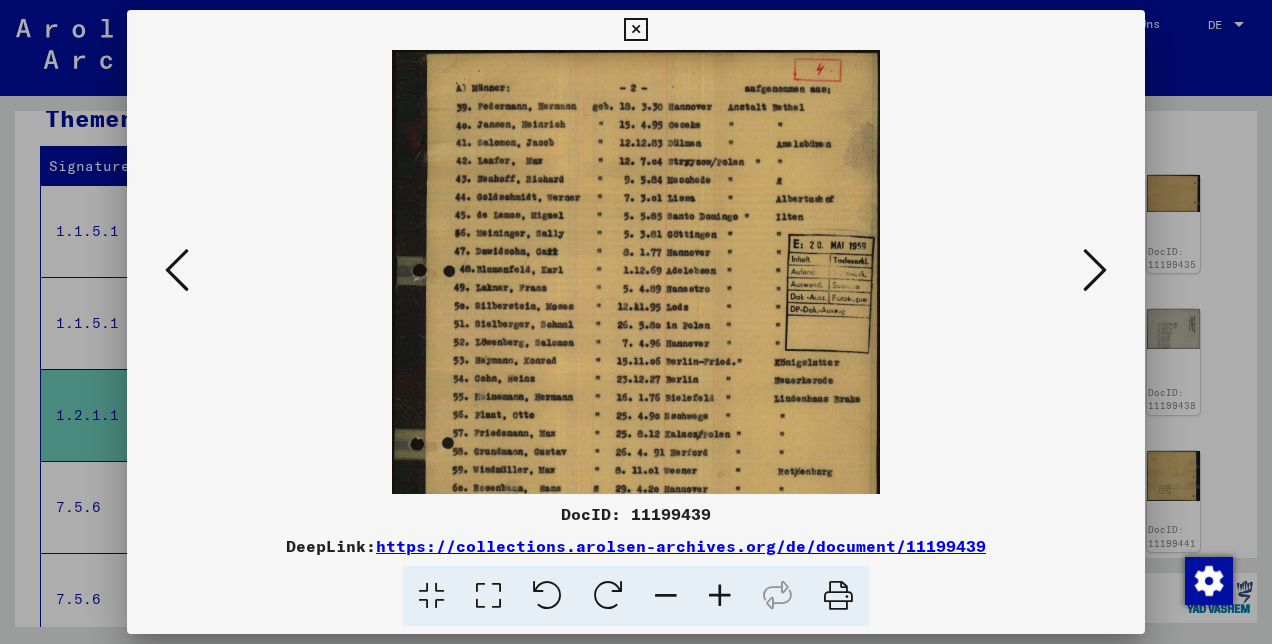click at bounding box center (720, 596) 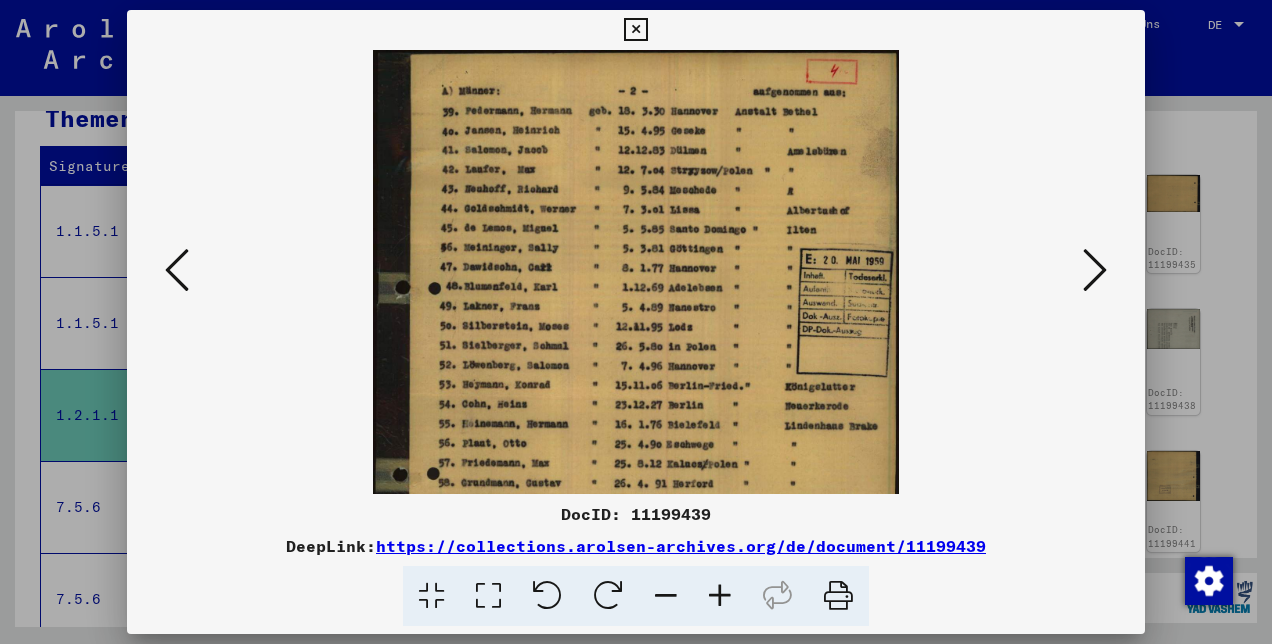 click at bounding box center [720, 596] 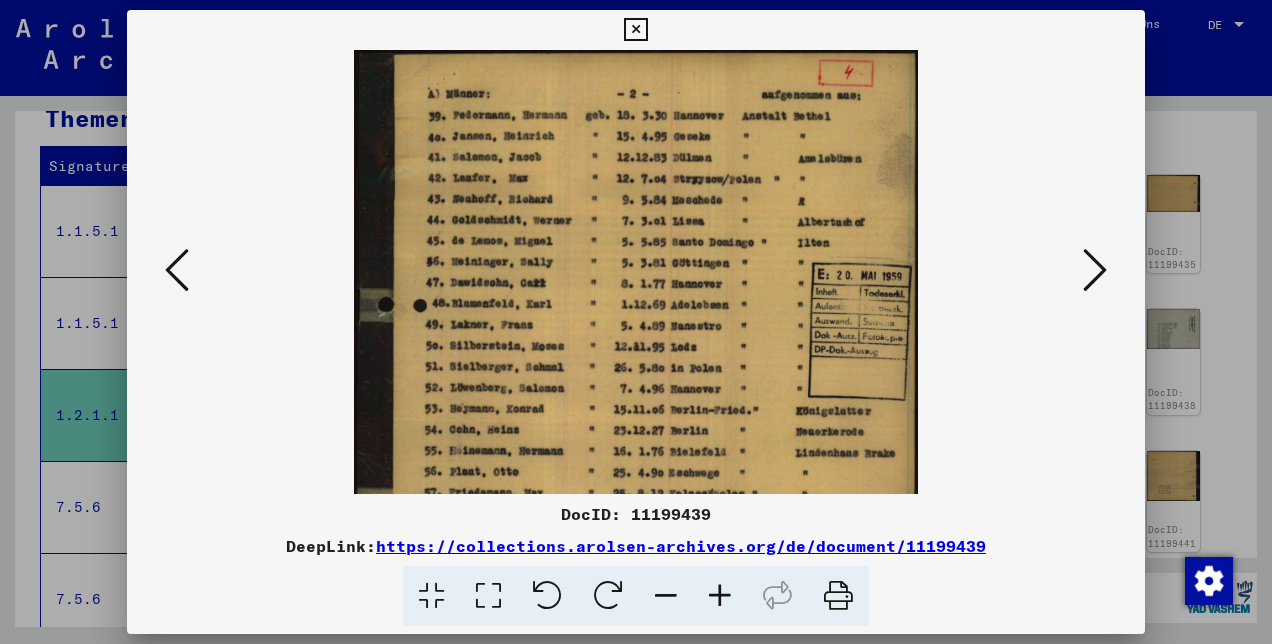 click at bounding box center [720, 596] 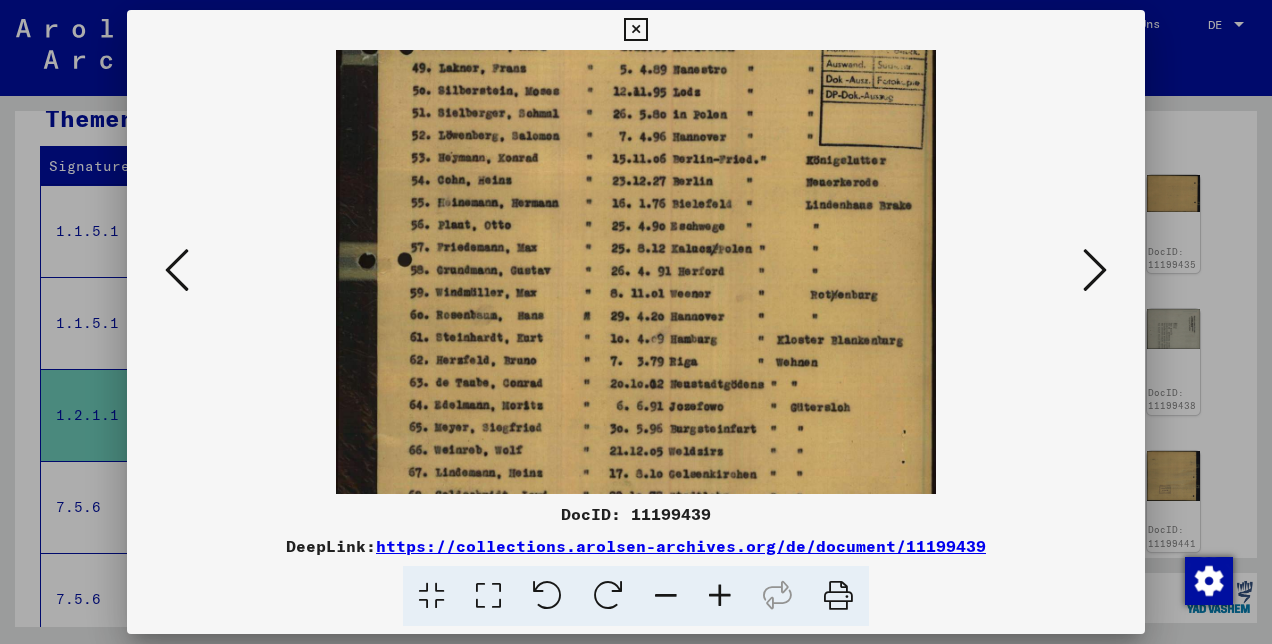 scroll, scrollTop: 313, scrollLeft: 0, axis: vertical 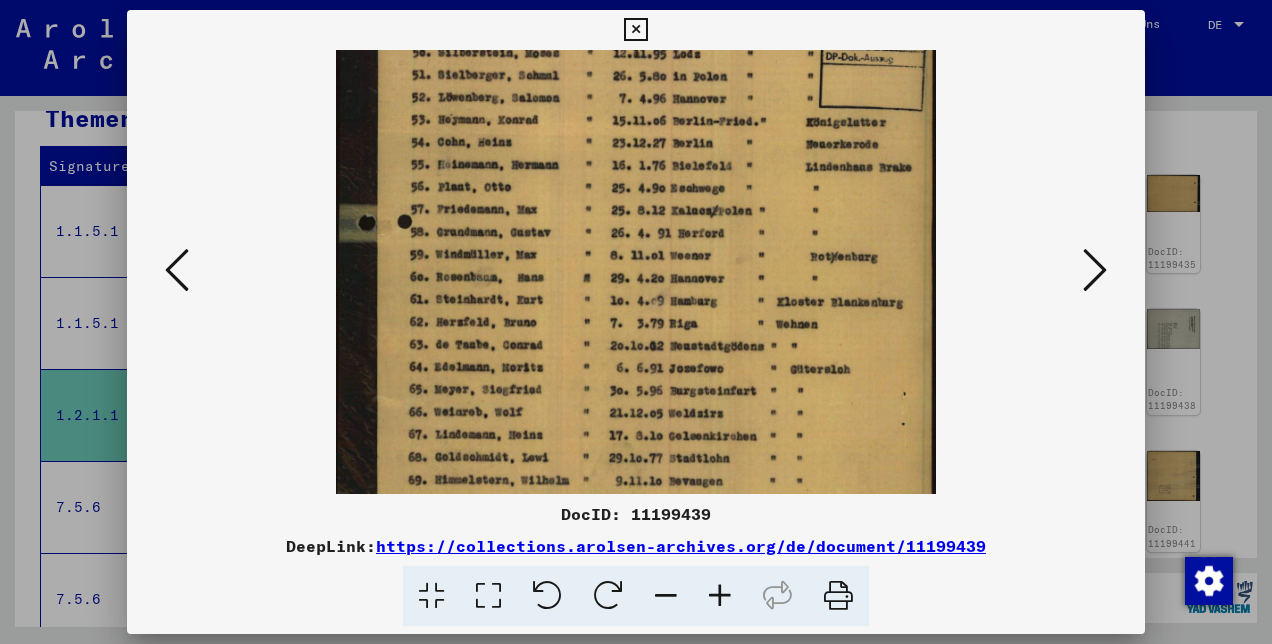 drag, startPoint x: 604, startPoint y: 424, endPoint x: 589, endPoint y: 134, distance: 290.38766 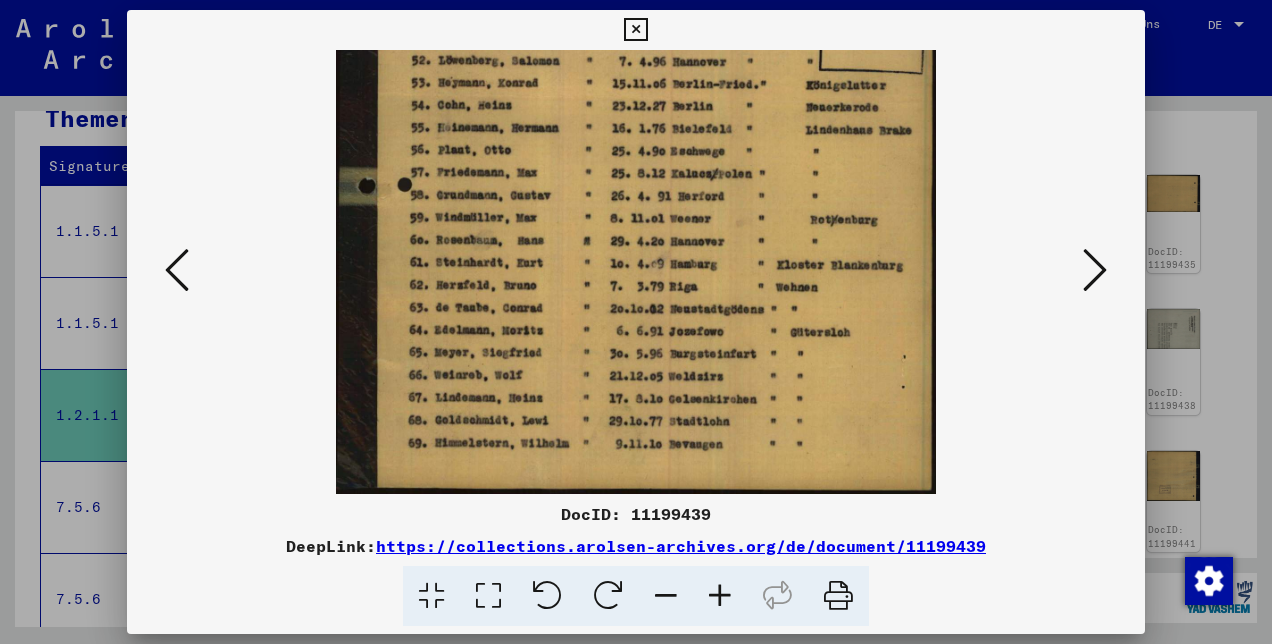 drag, startPoint x: 596, startPoint y: 358, endPoint x: 594, endPoint y: 138, distance: 220.0091 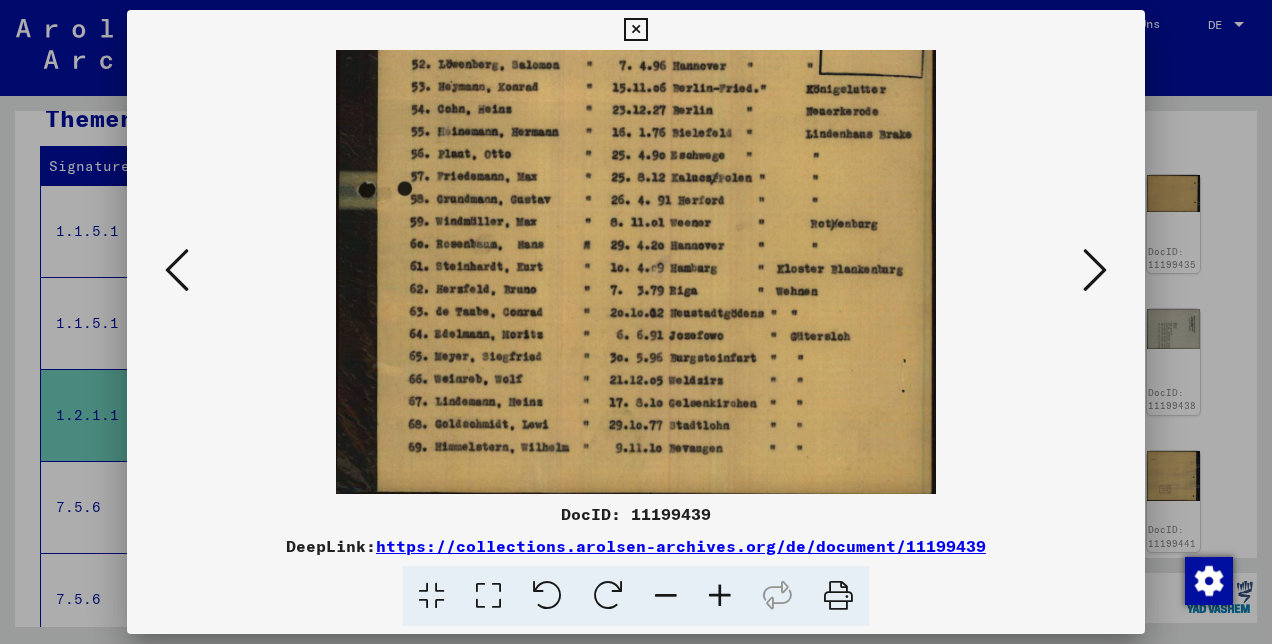 click at bounding box center (1095, 270) 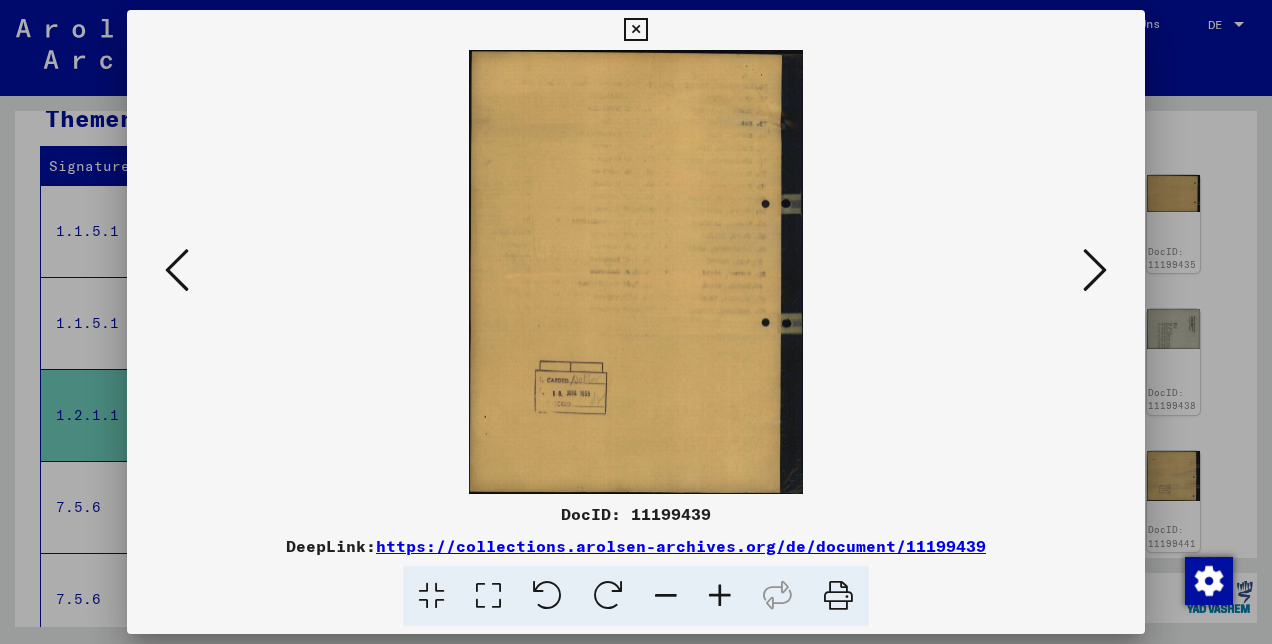 scroll, scrollTop: 0, scrollLeft: 0, axis: both 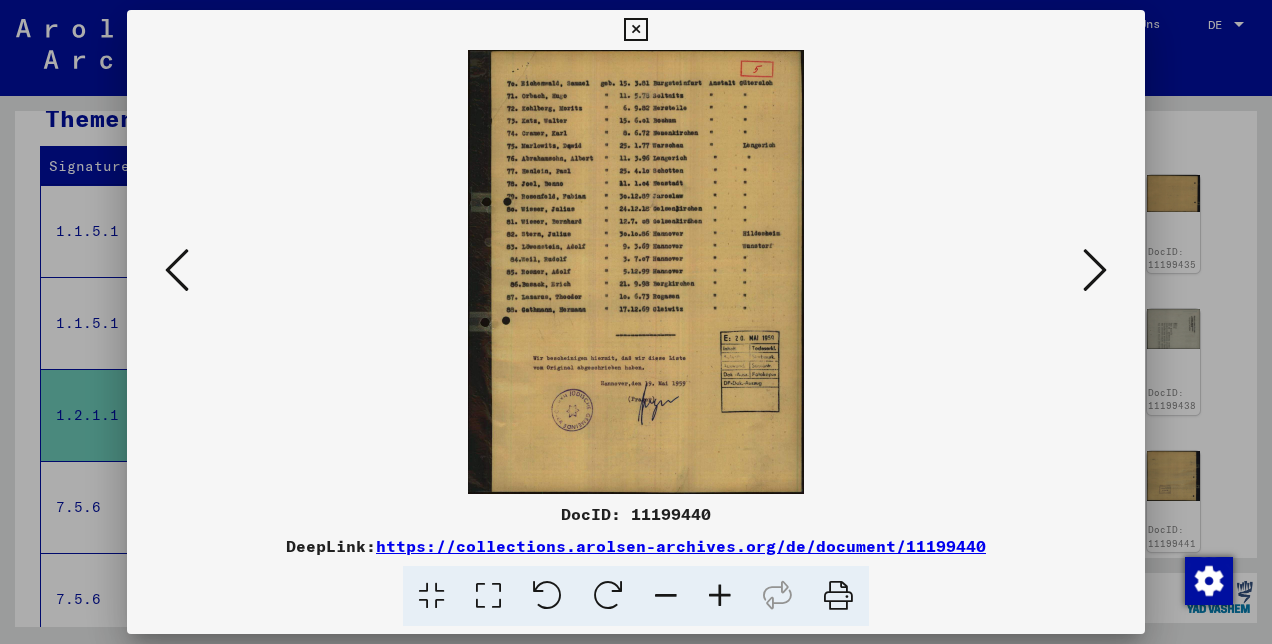 click at bounding box center [1095, 270] 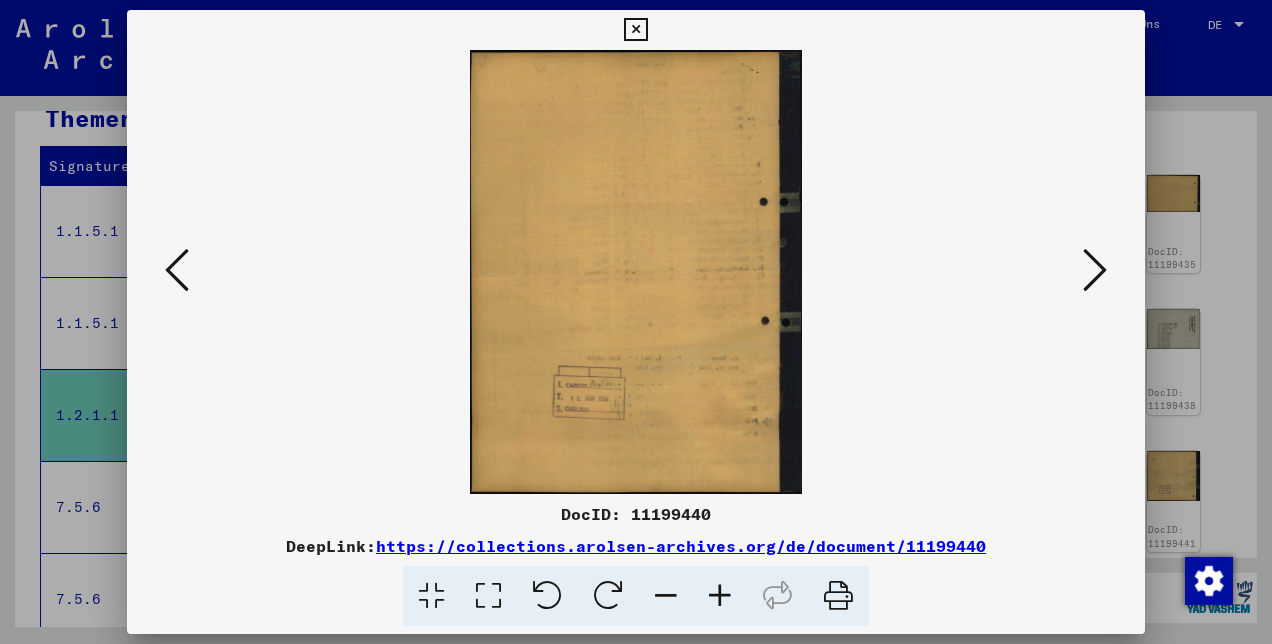 click at bounding box center (1095, 270) 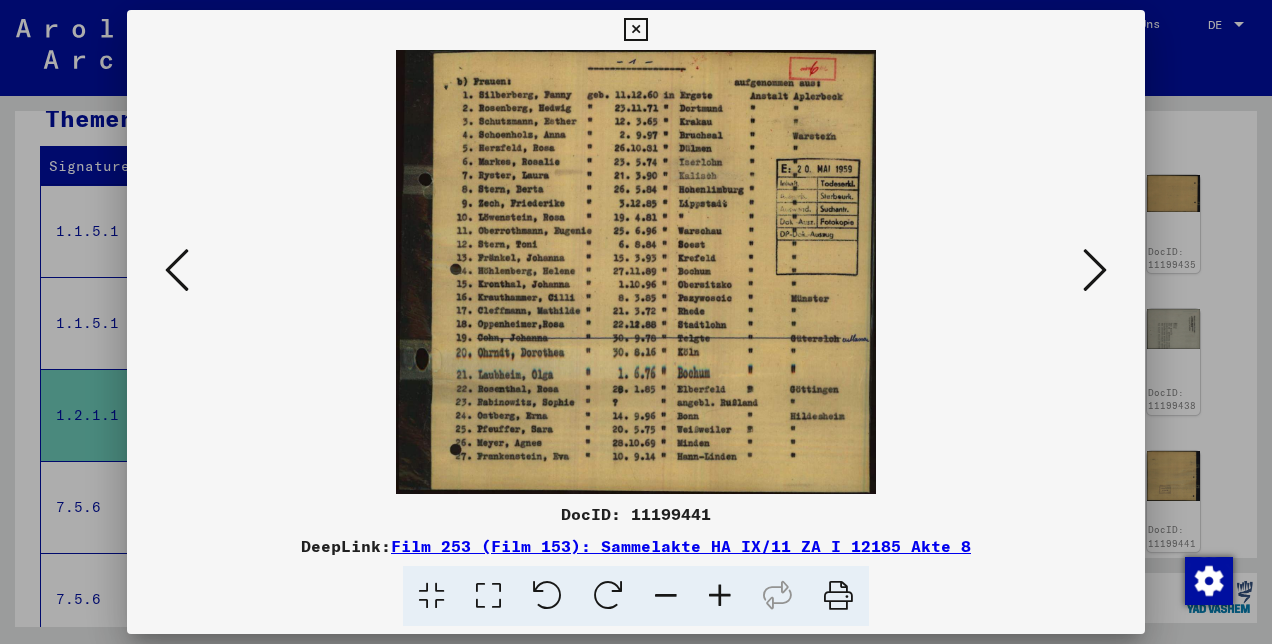click at bounding box center (1095, 270) 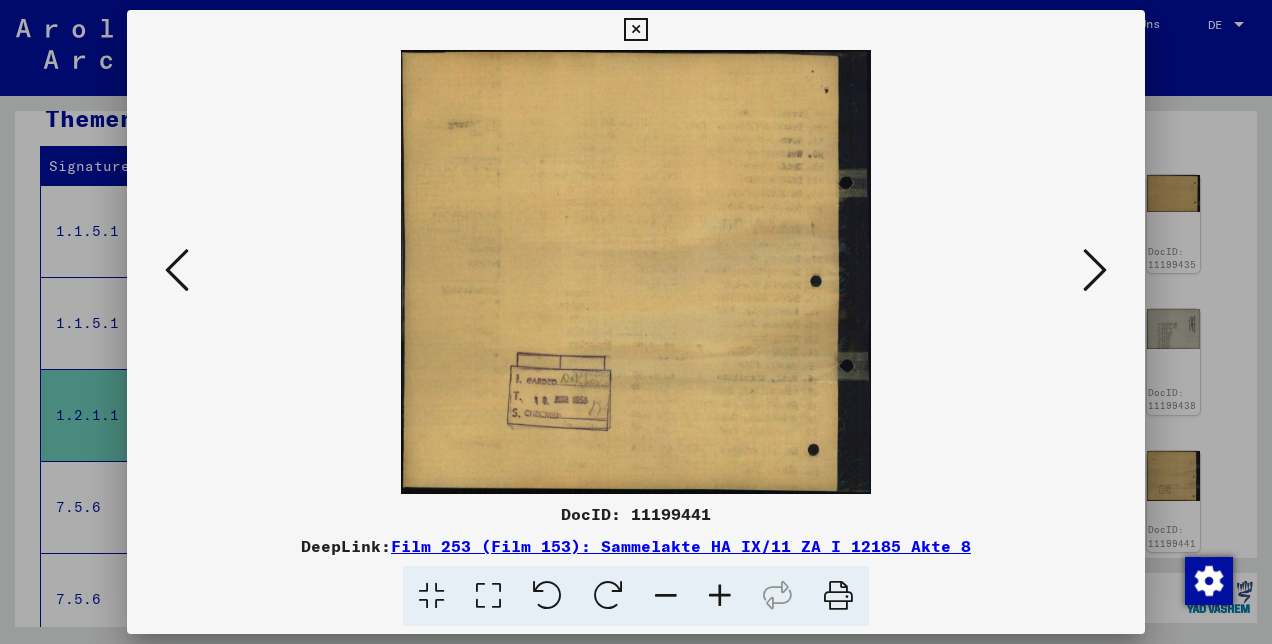 click at bounding box center (1095, 270) 